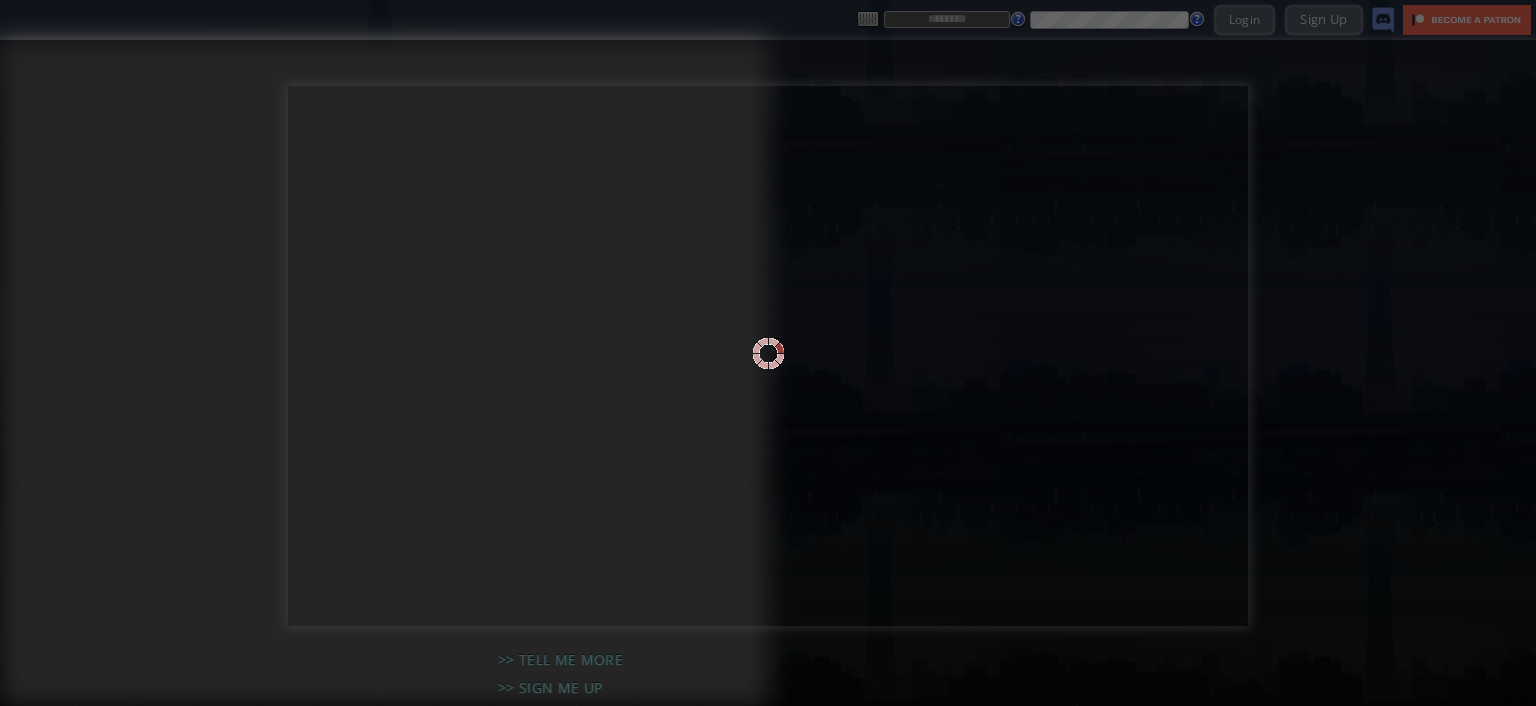 scroll, scrollTop: 0, scrollLeft: 0, axis: both 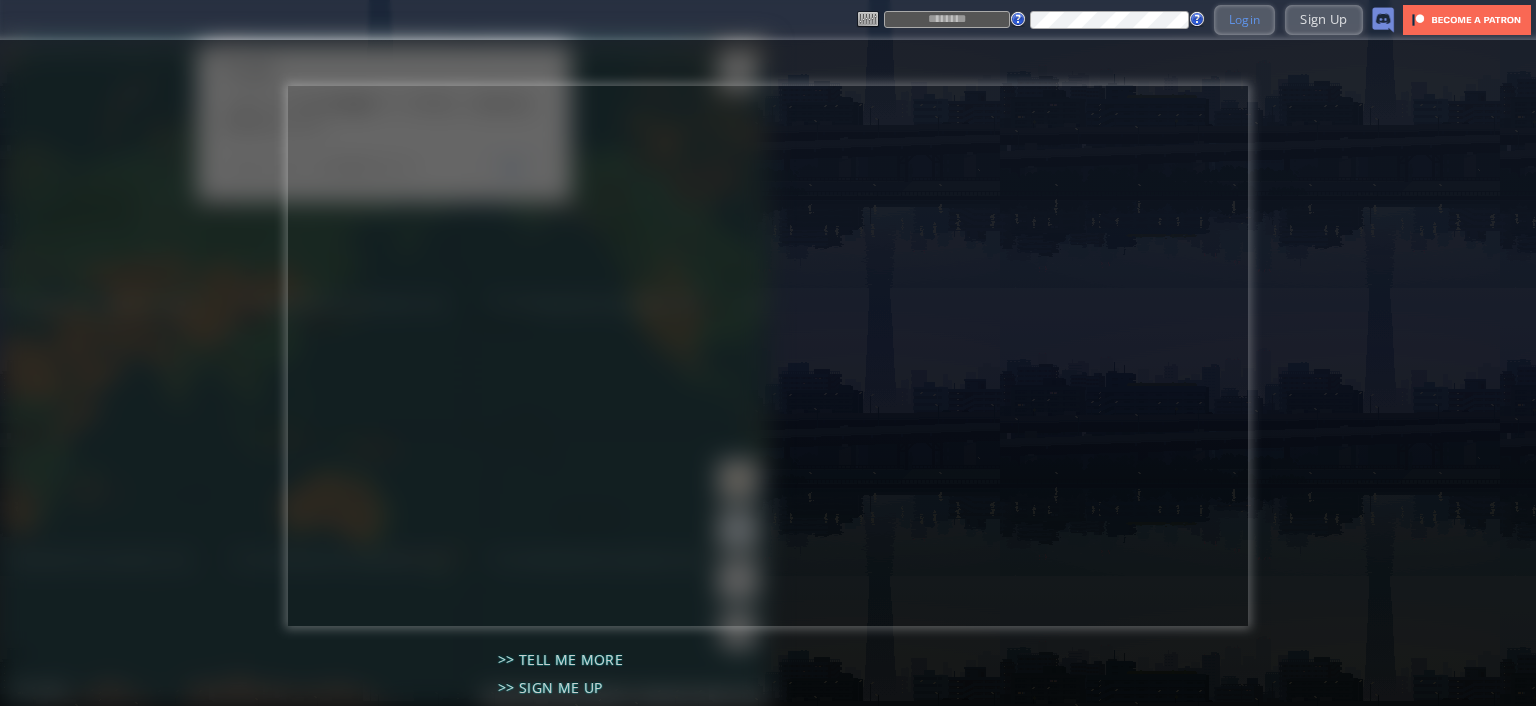 type on "********" 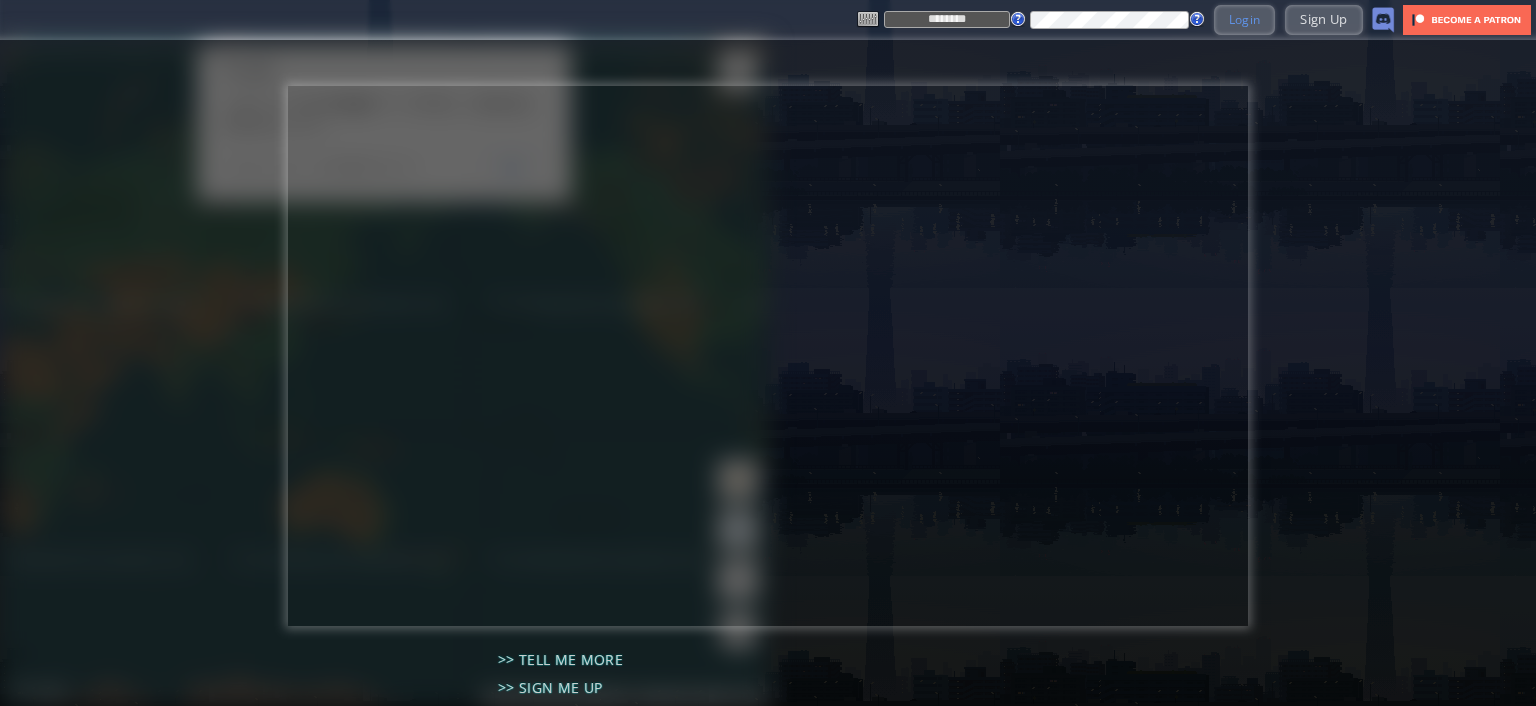 click on "Login" at bounding box center (1245, 19) 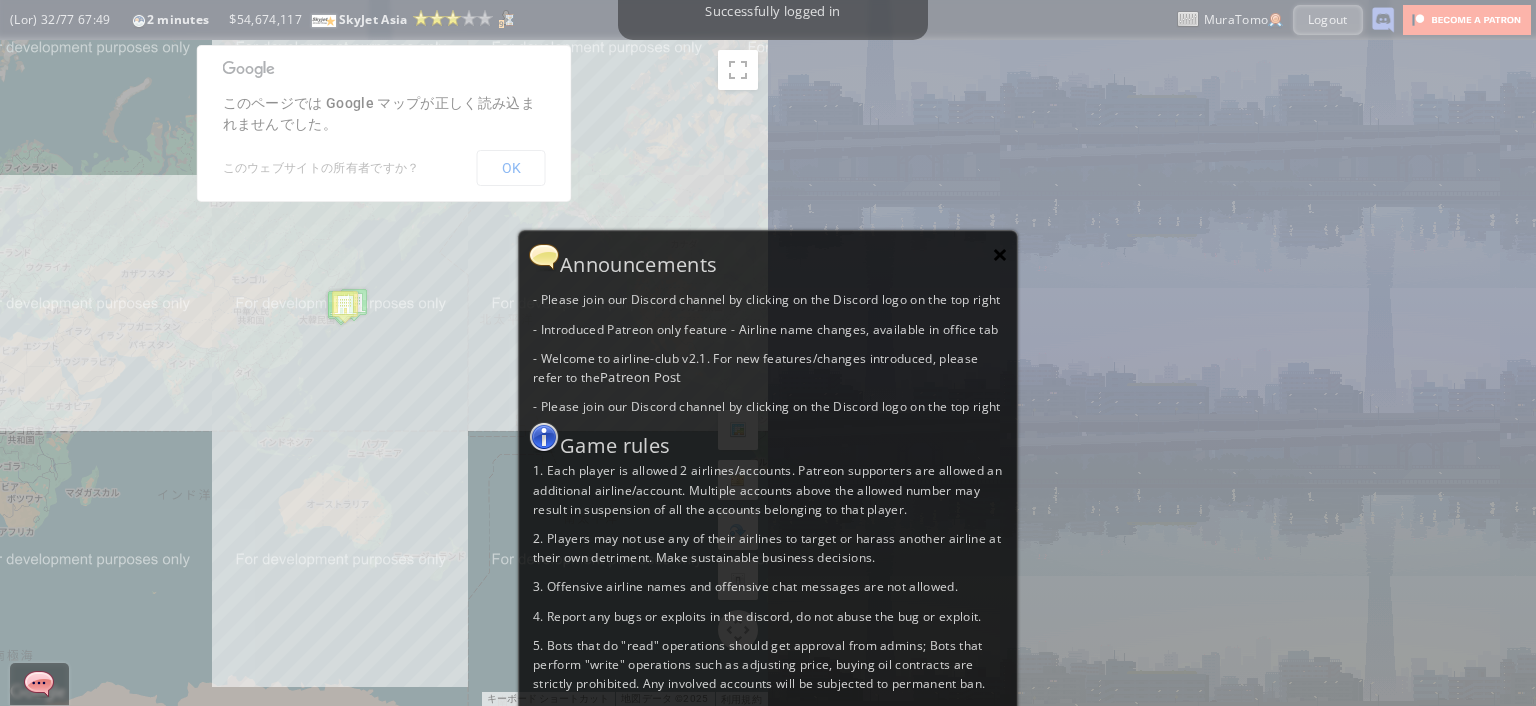 click on "×" at bounding box center [1000, 254] 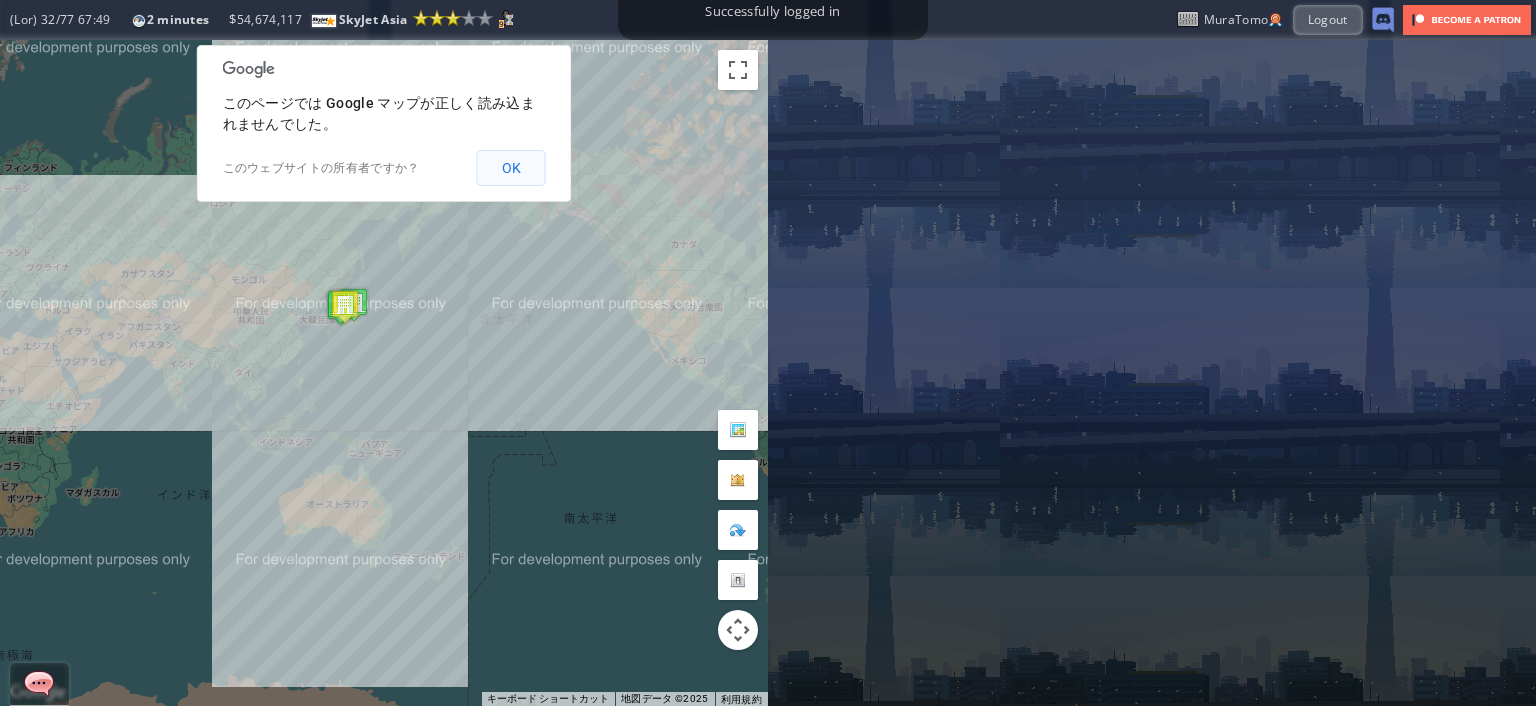 click on "OK" at bounding box center [511, 168] 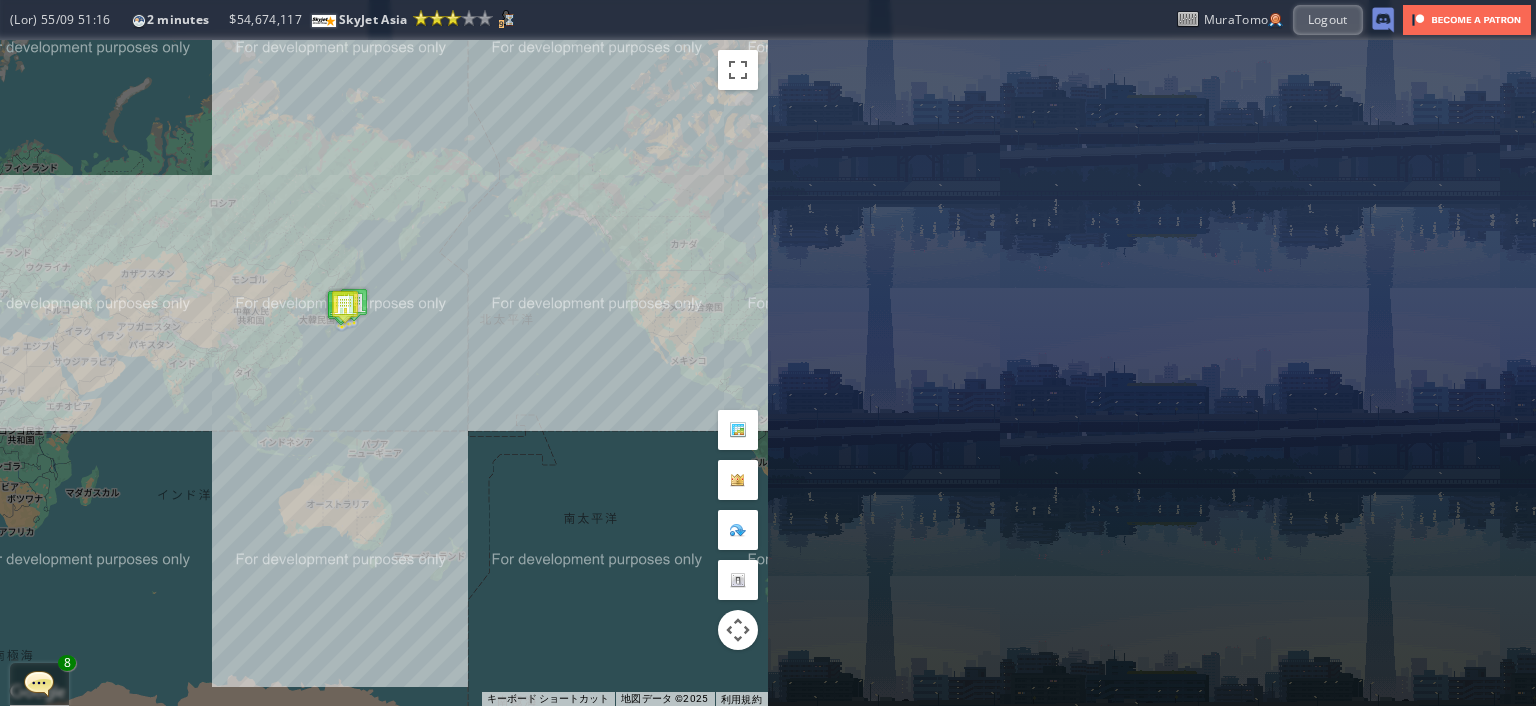 click on "矢印キーを押すと移動します。" at bounding box center (384, 373) 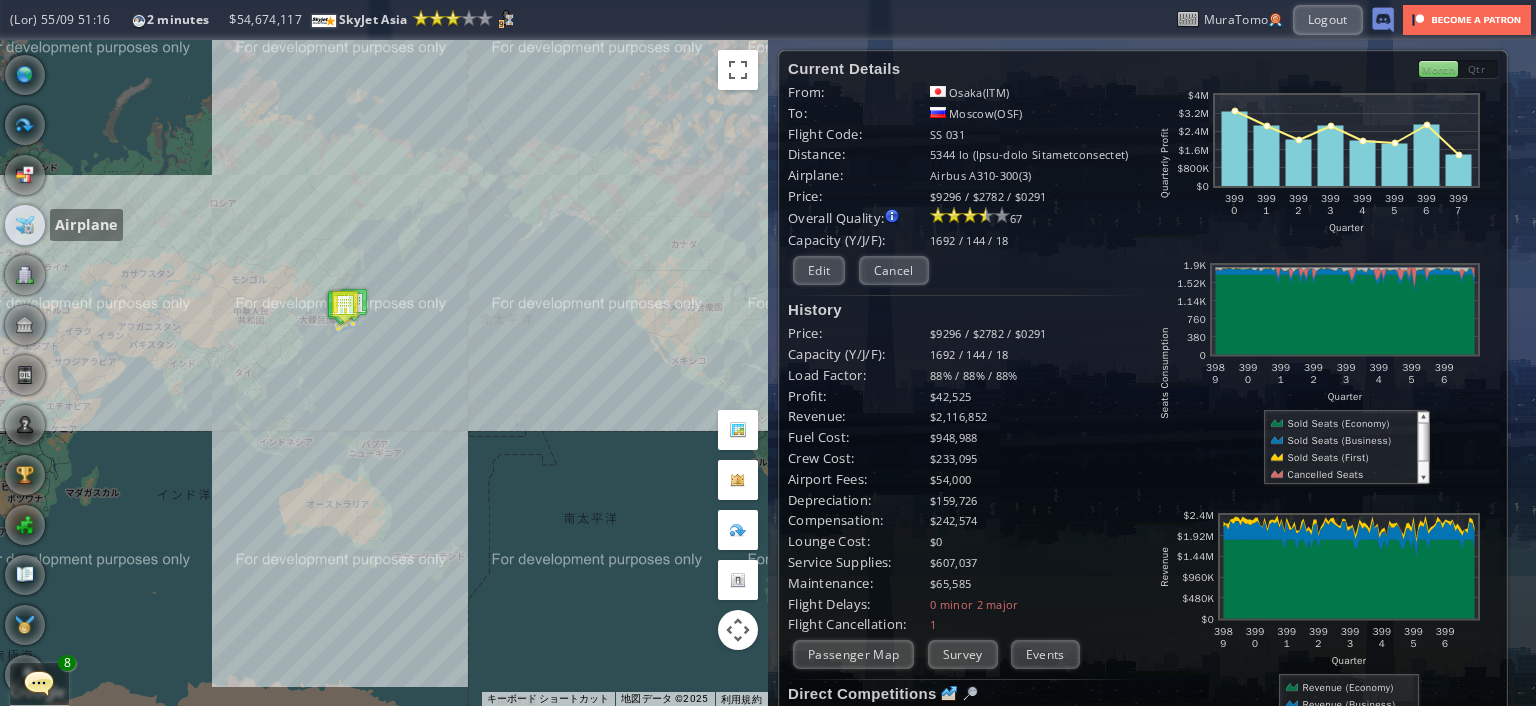 click at bounding box center (25, 225) 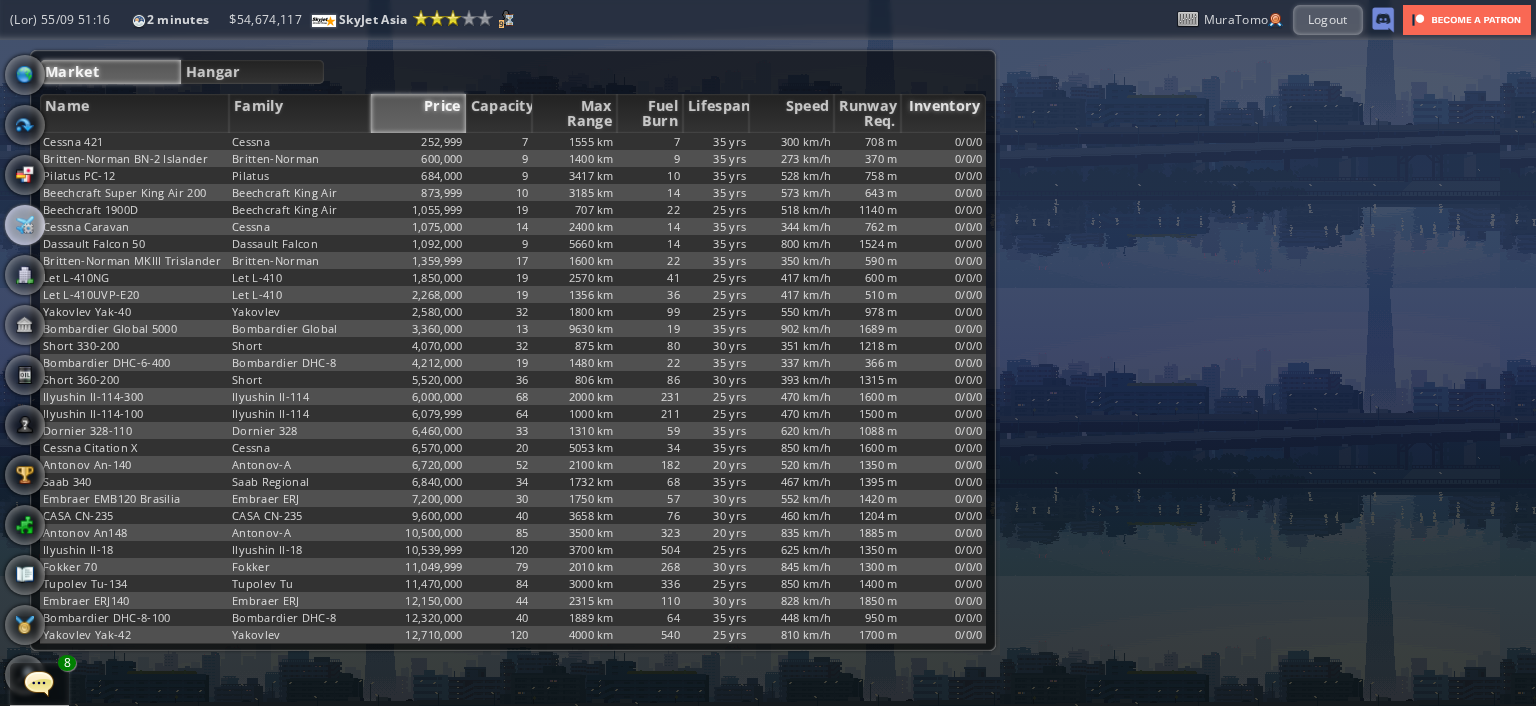 click on "Inventory" at bounding box center [943, 113] 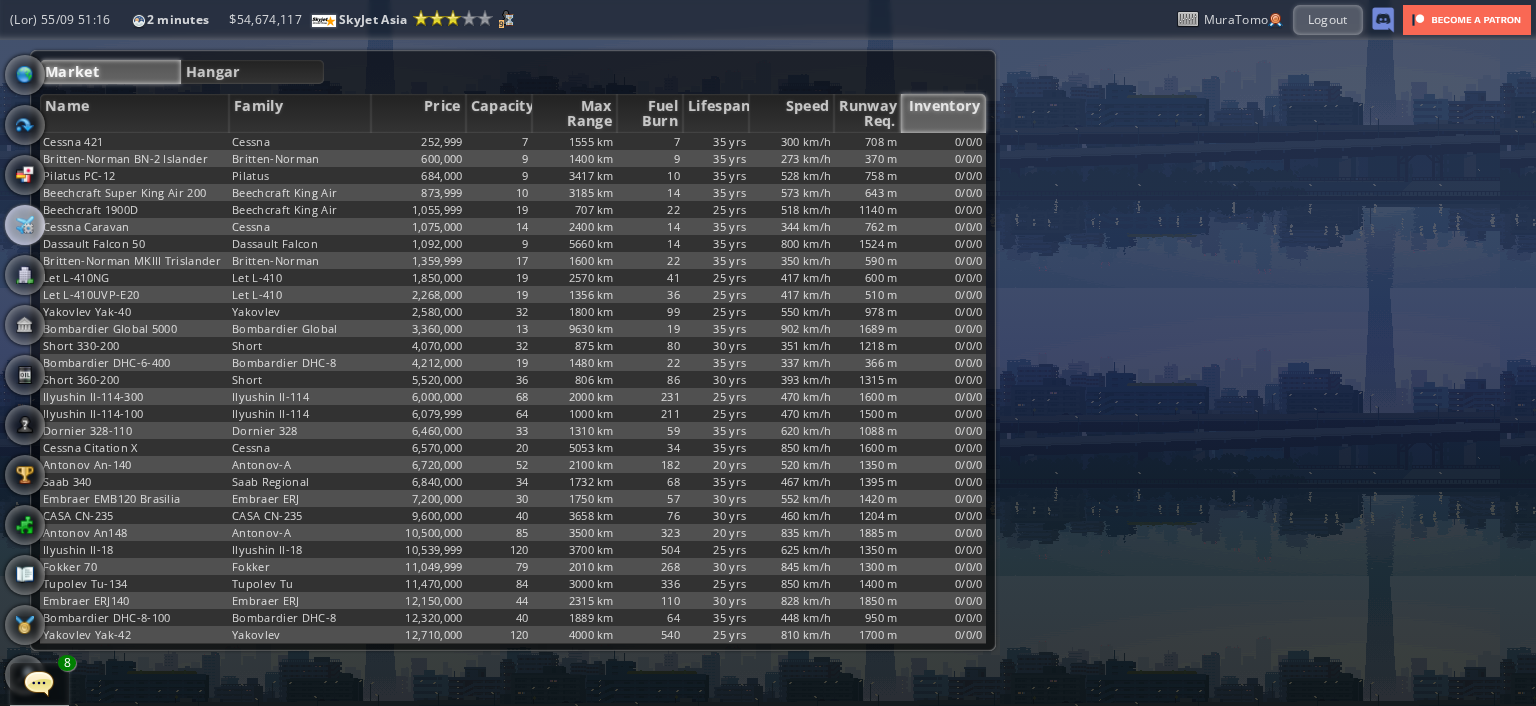 click on "Inventory" at bounding box center [943, 113] 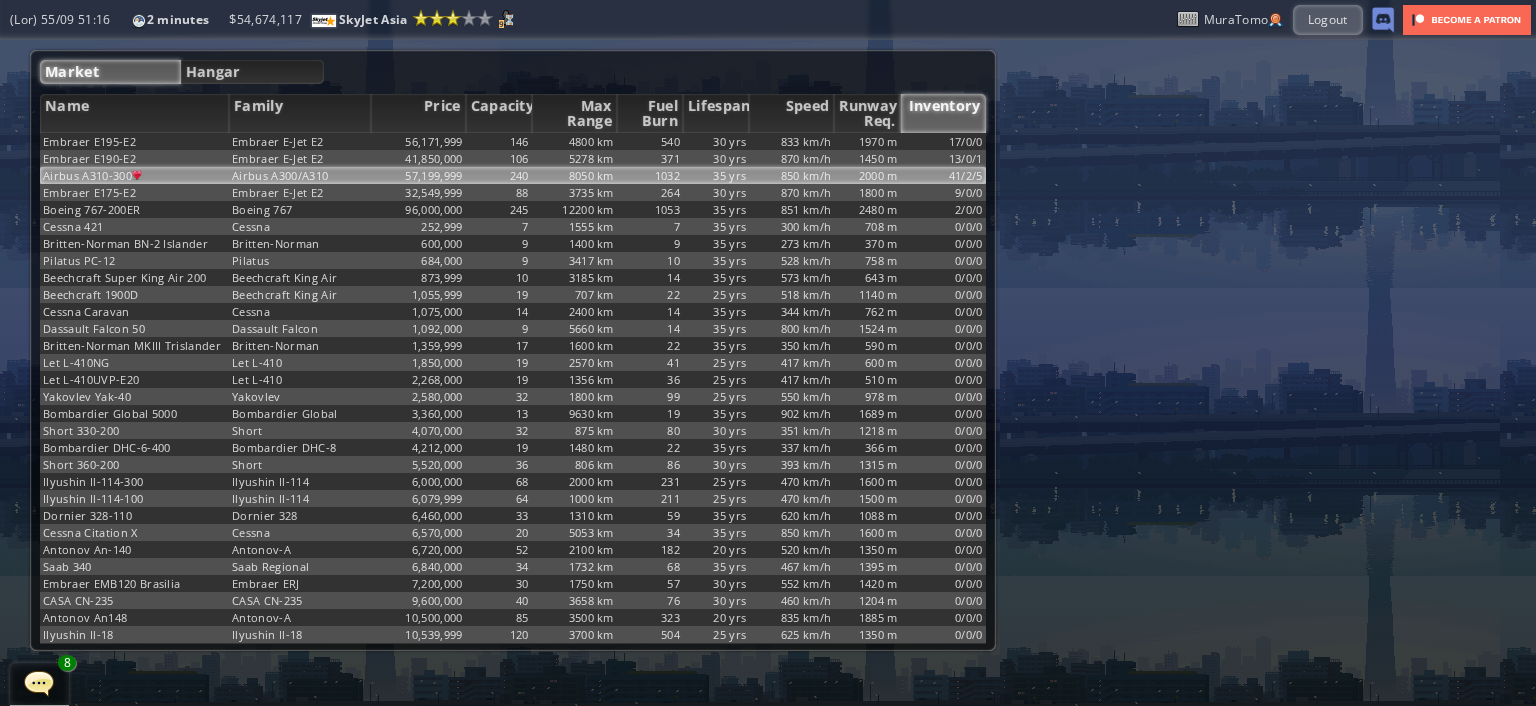 click on "2000 m" at bounding box center [867, 141] 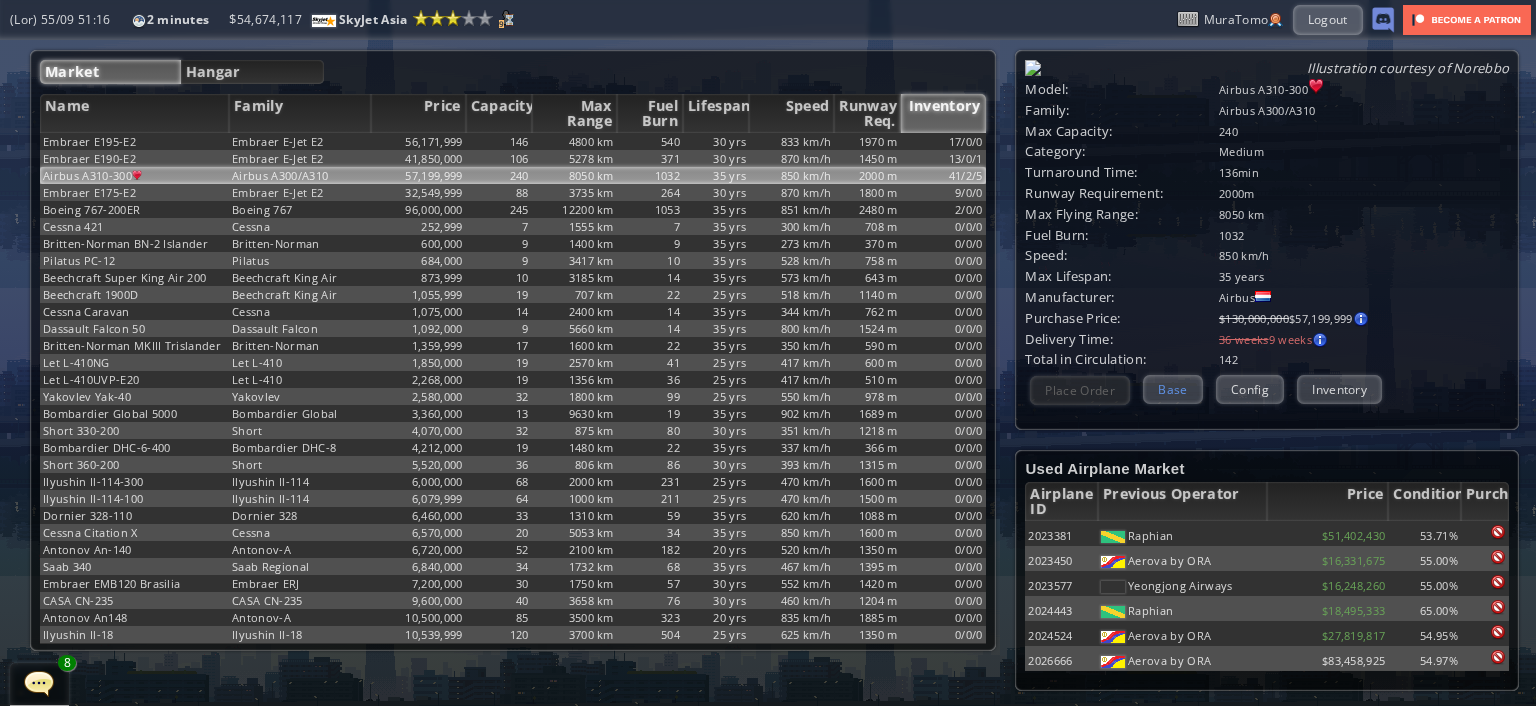 click on "Base" at bounding box center (1172, 389) 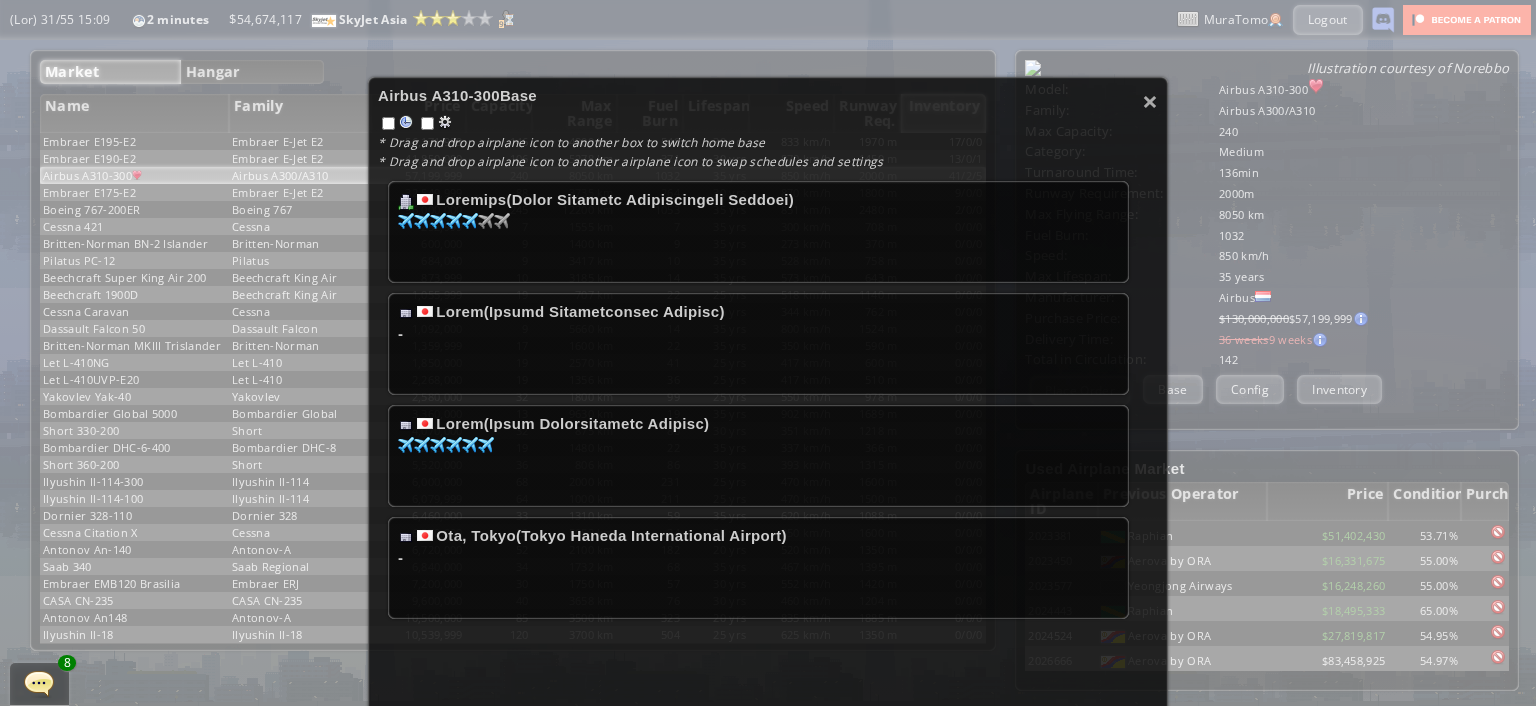 click at bounding box center [768, 123] 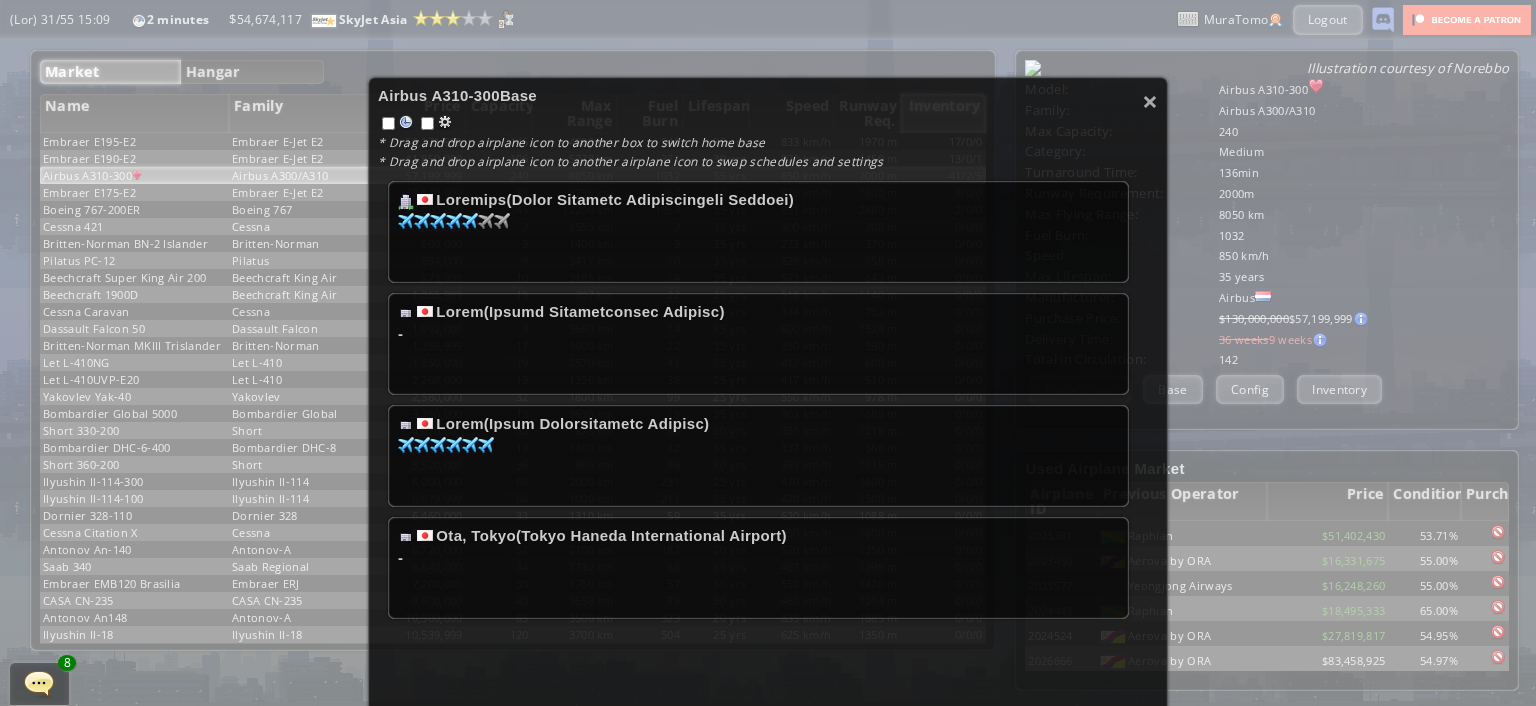 click on "85 49 92 63 37 09 34 10 14 88 4 35 6 66" at bounding box center (758, 238) 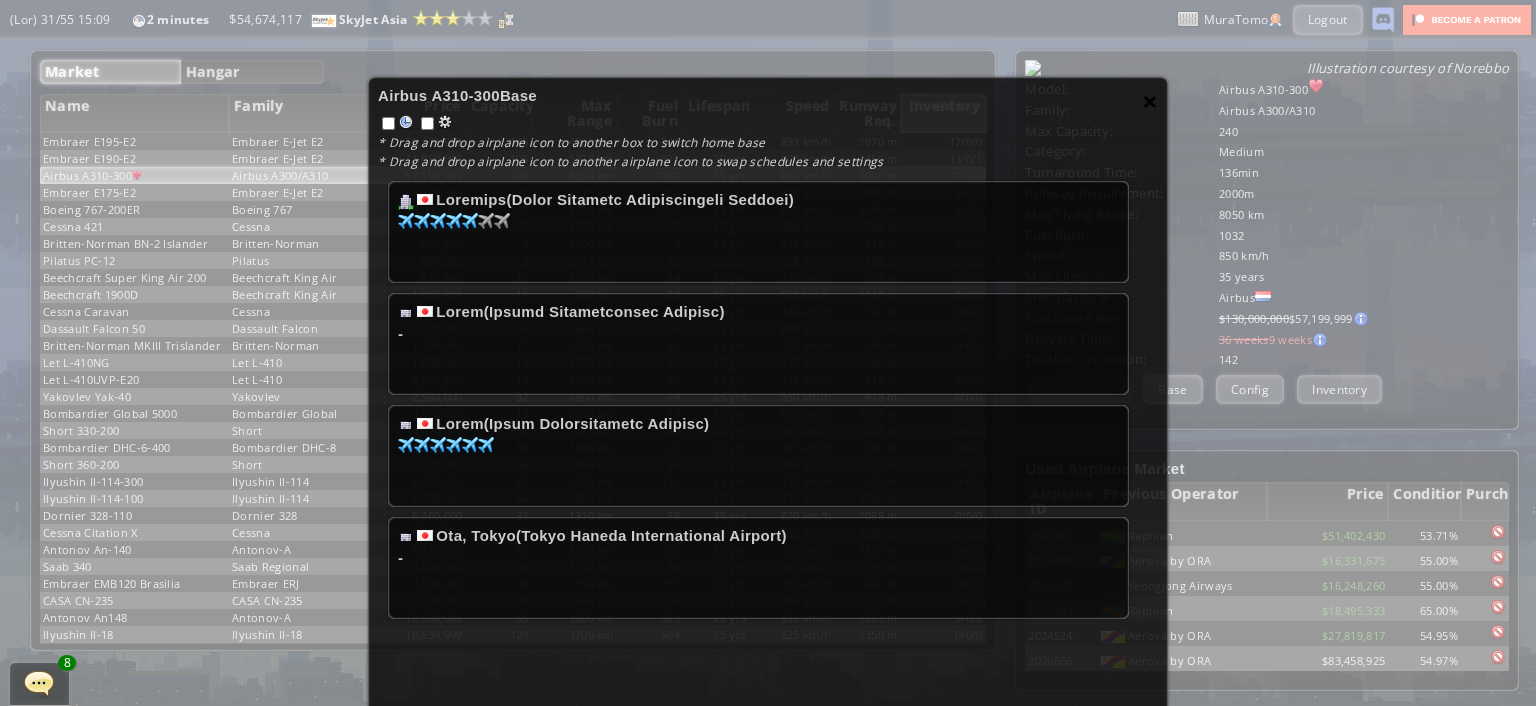 click on "×" at bounding box center (1150, 101) 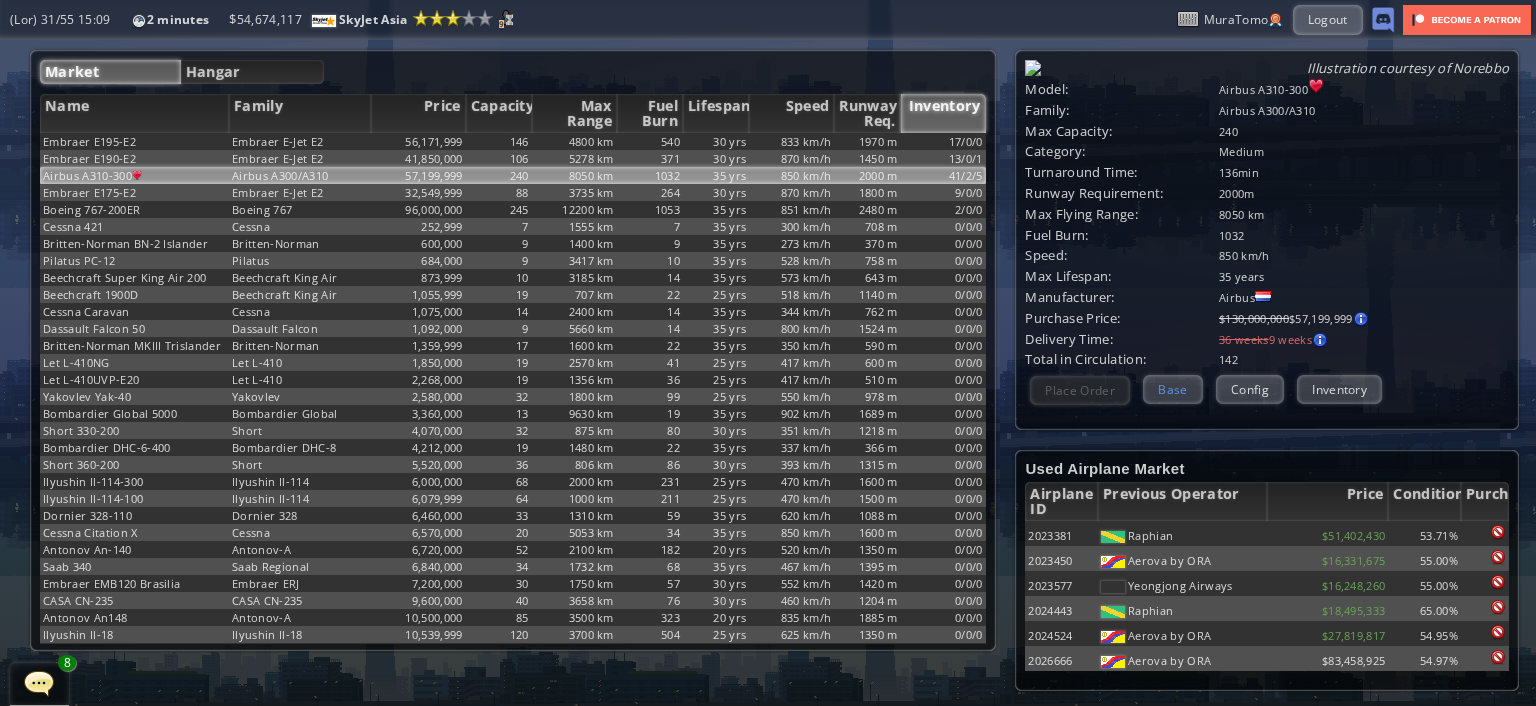 click on "Base" at bounding box center (1172, 389) 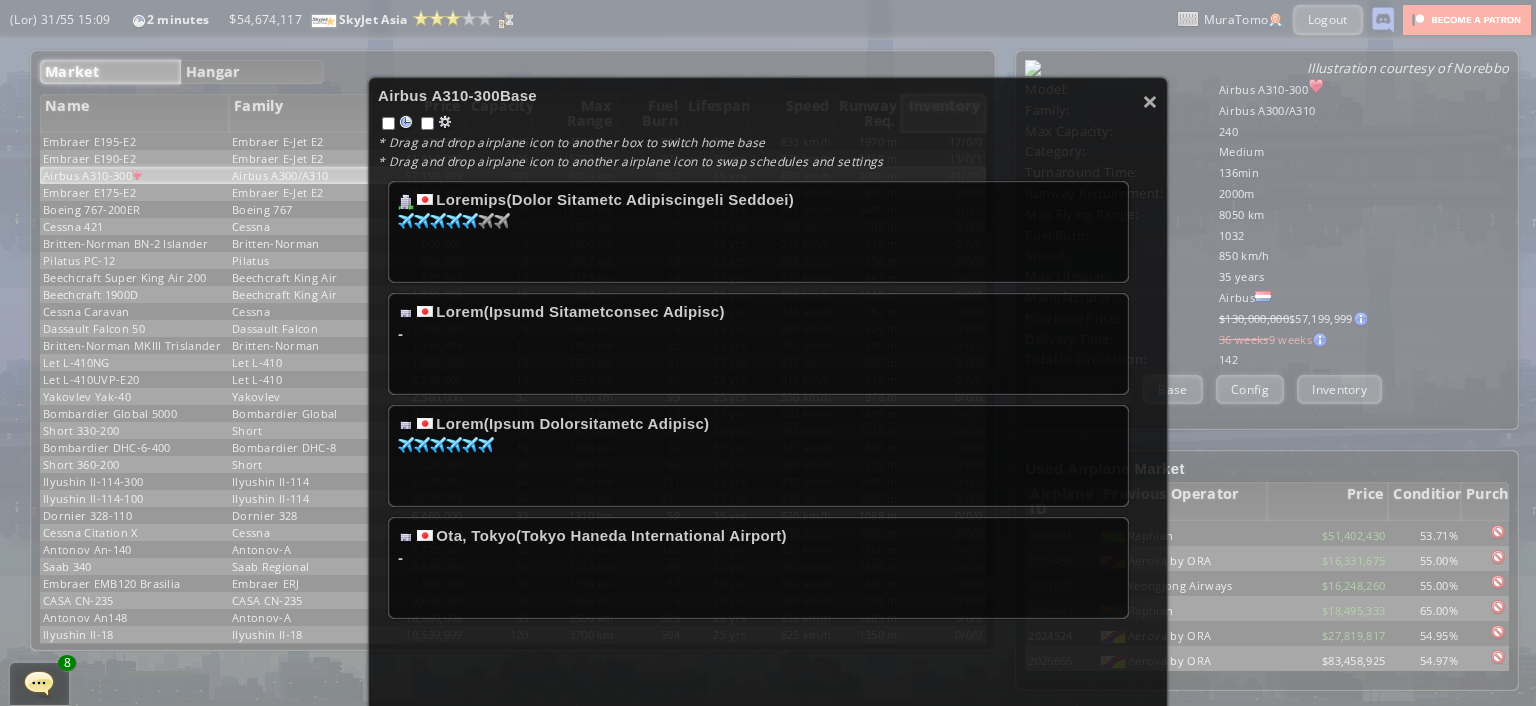 click at bounding box center (768, 123) 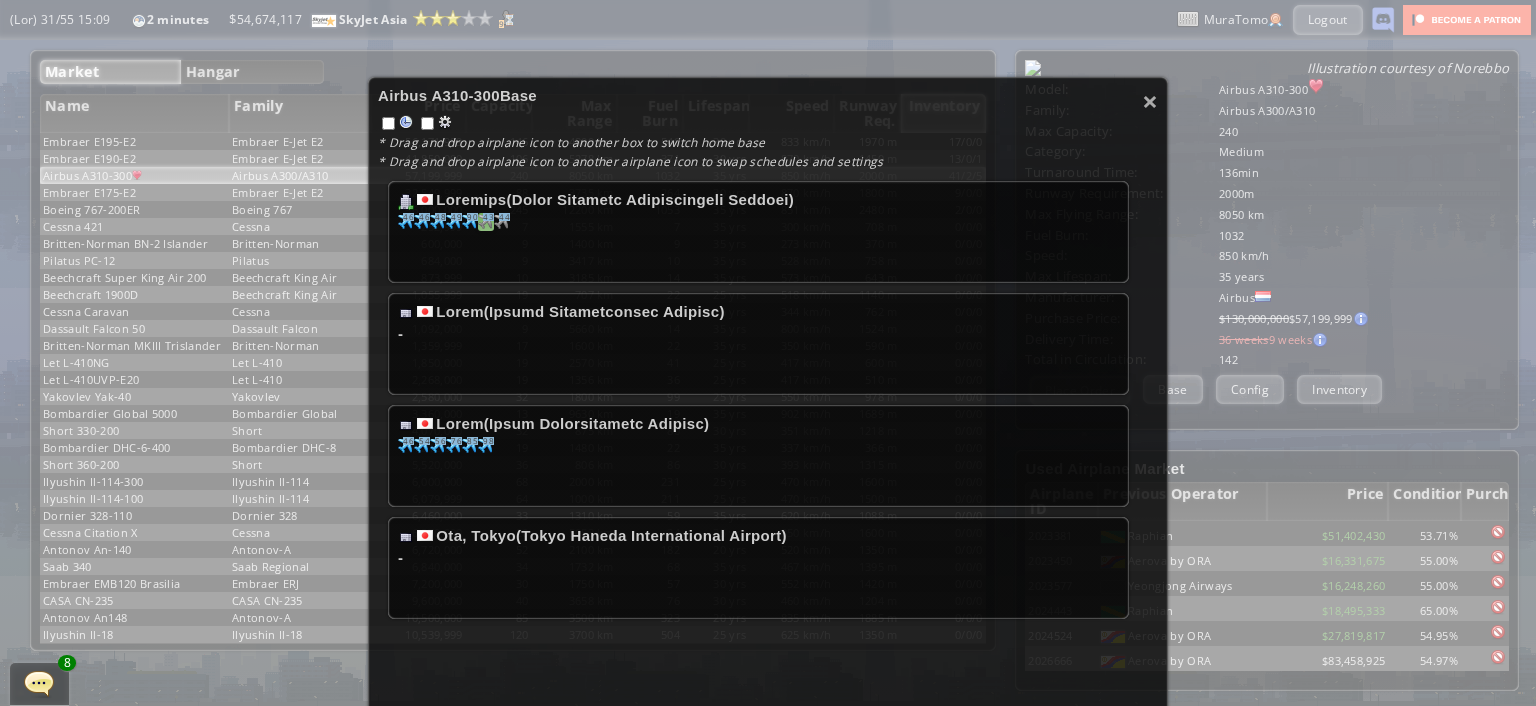 click at bounding box center (406, 221) 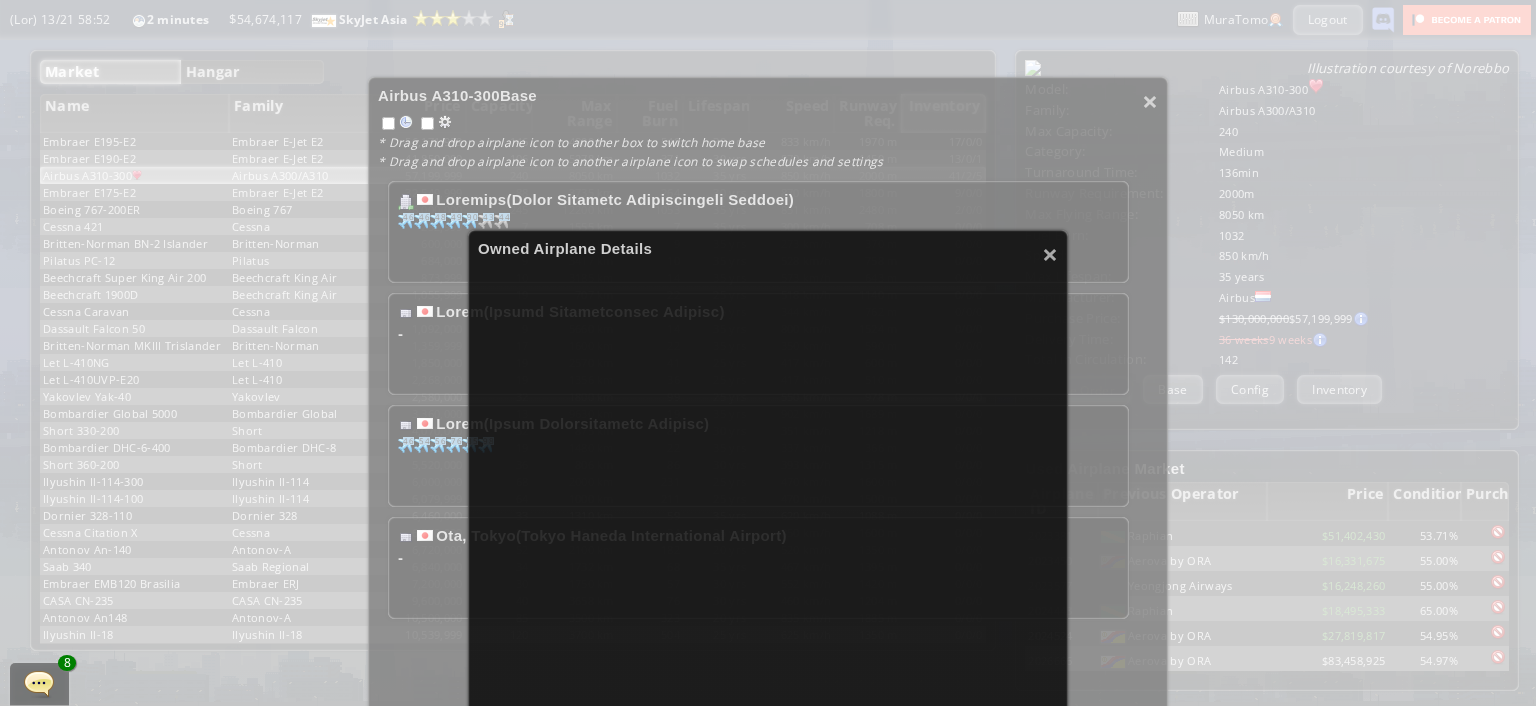 click on "**********" at bounding box center [768, 353] 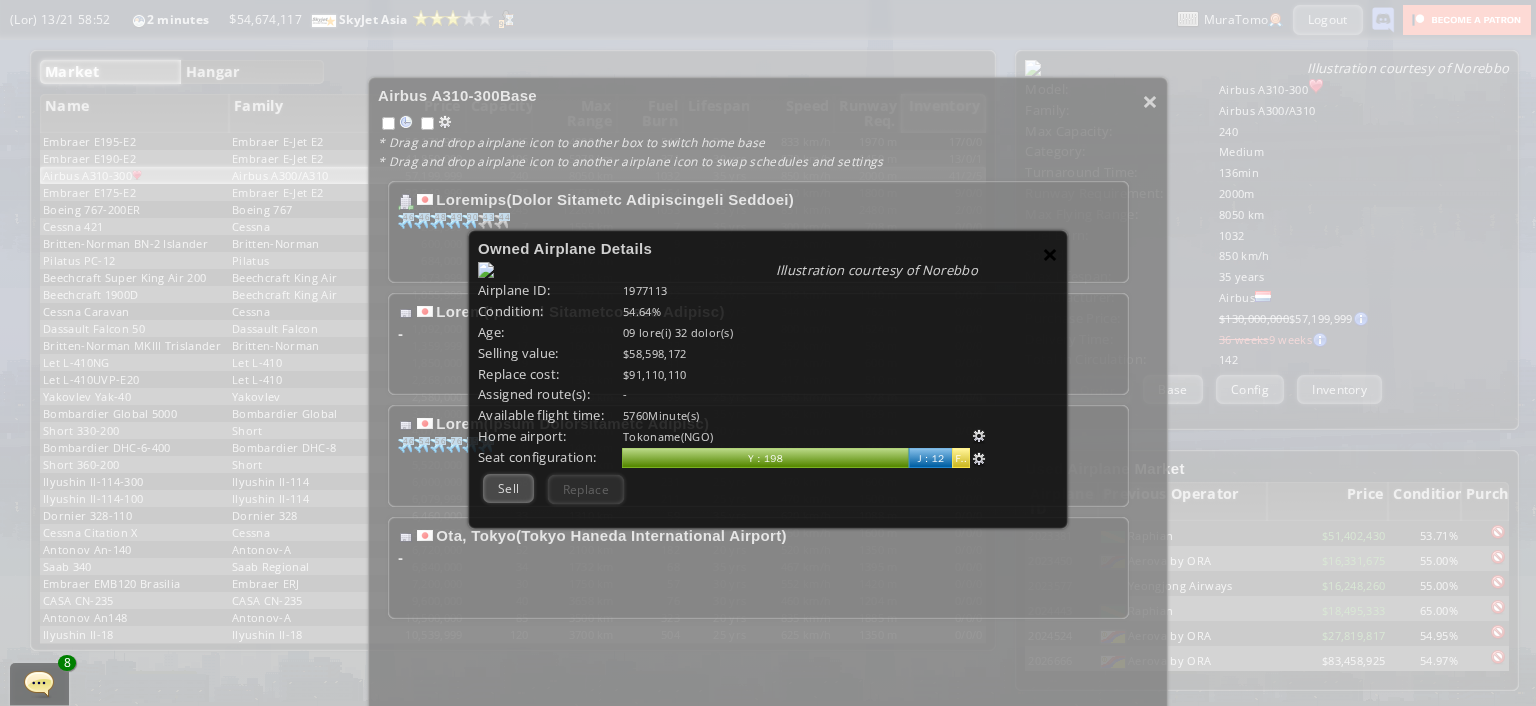 click on "×" at bounding box center (1050, 254) 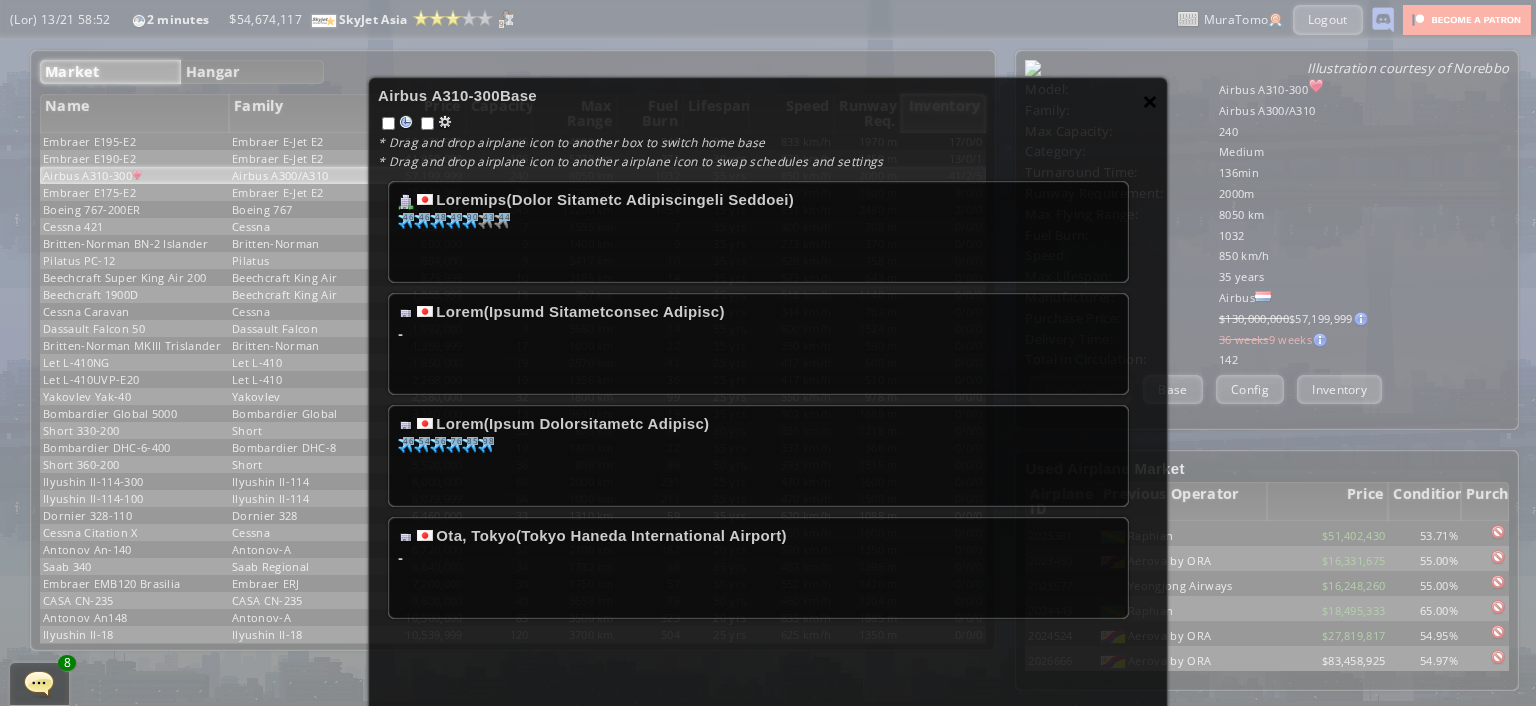 click on "×" at bounding box center (1150, 101) 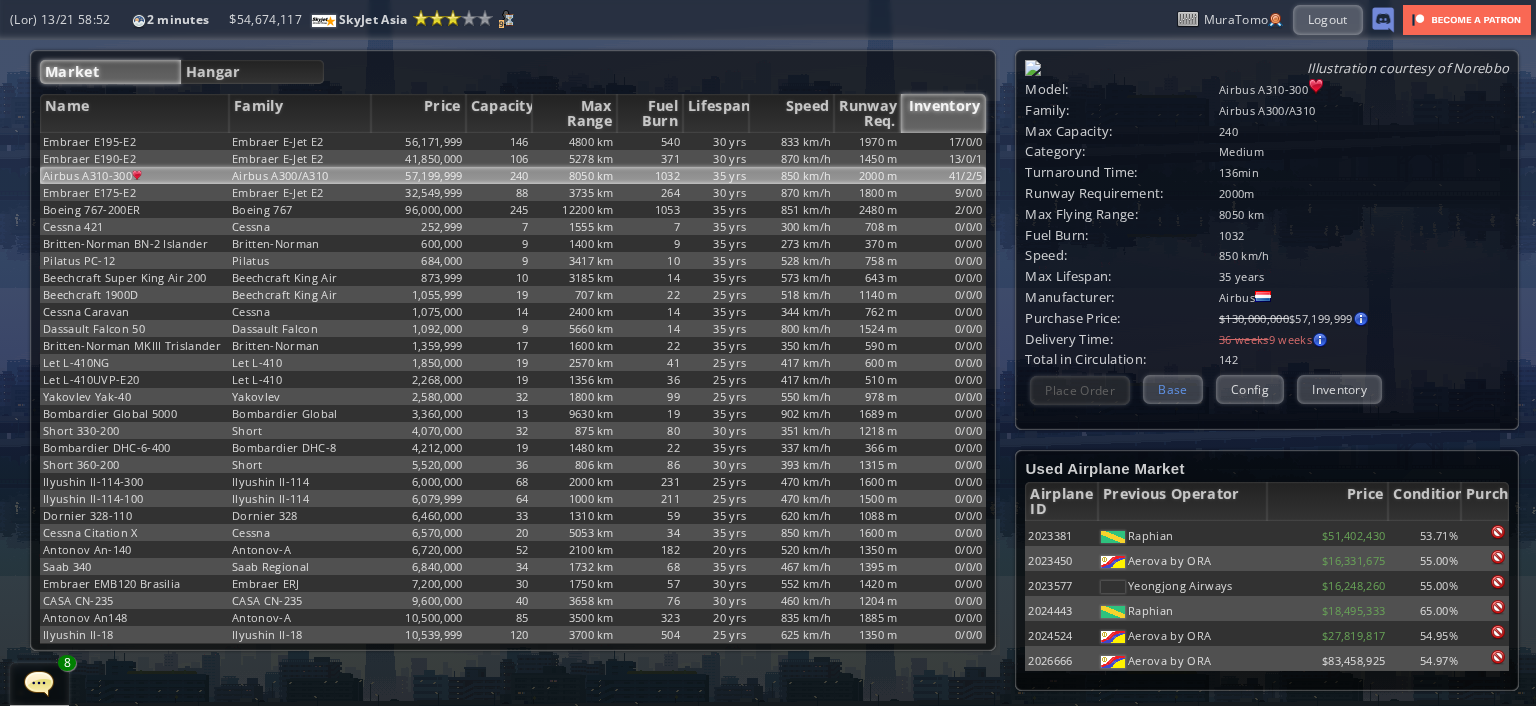click on "Base" at bounding box center [1172, 389] 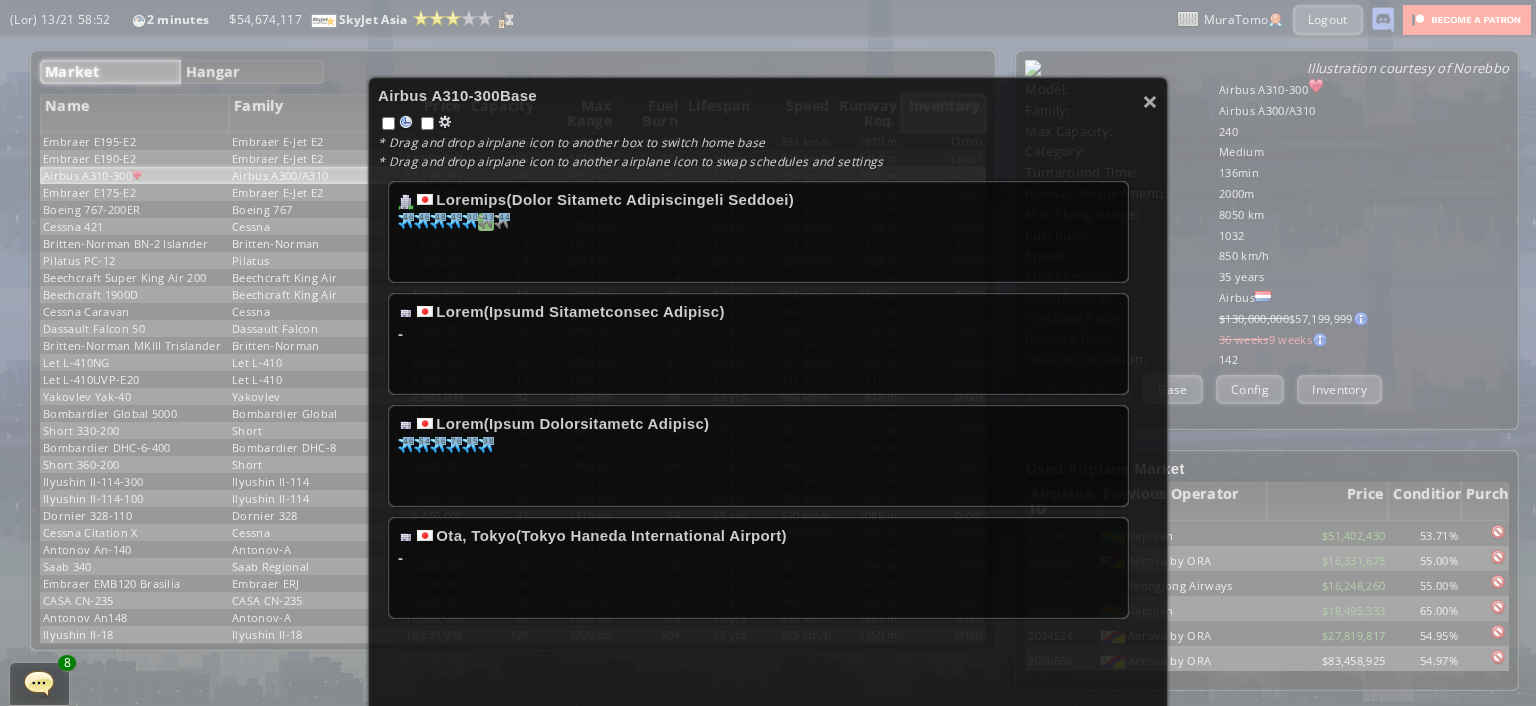 click on "43" at bounding box center (408, 217) 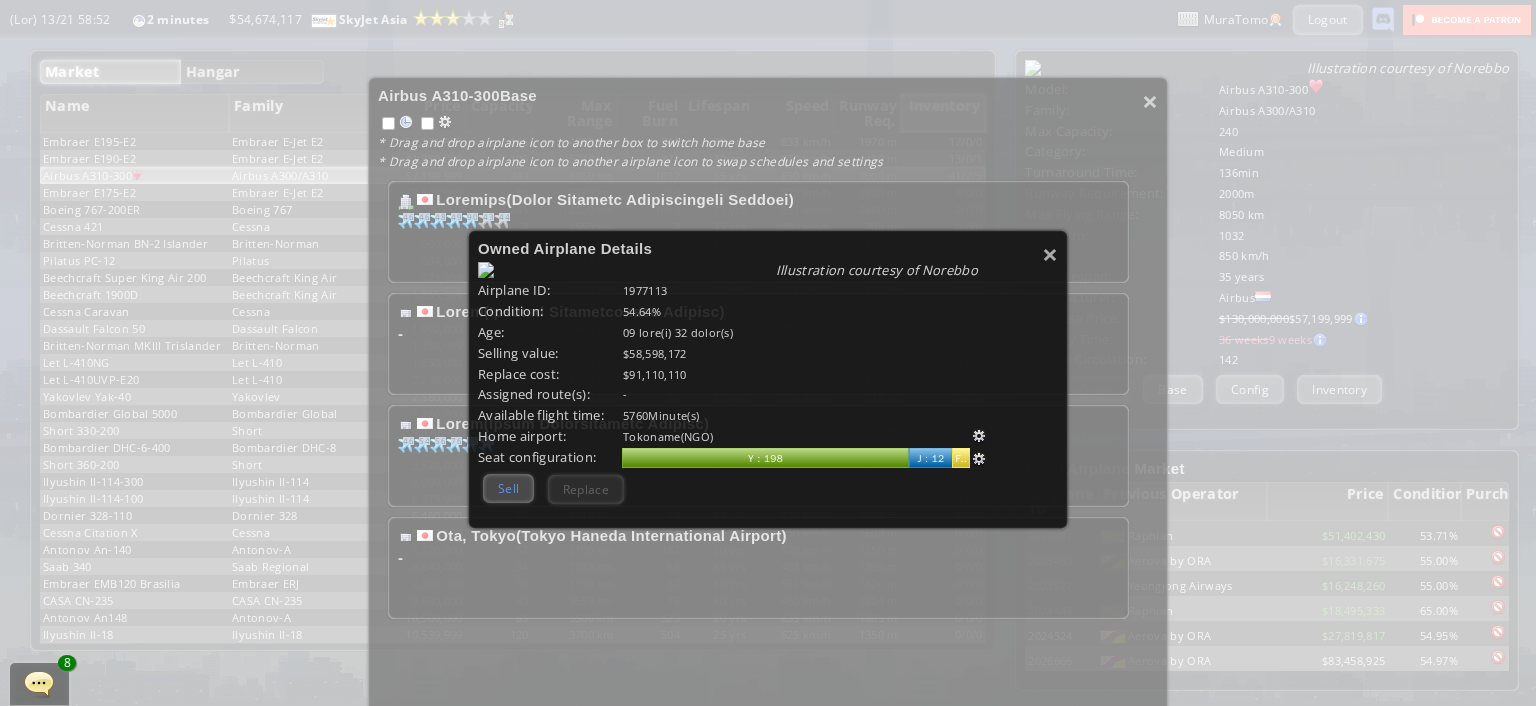 click on "Sell" at bounding box center (508, 488) 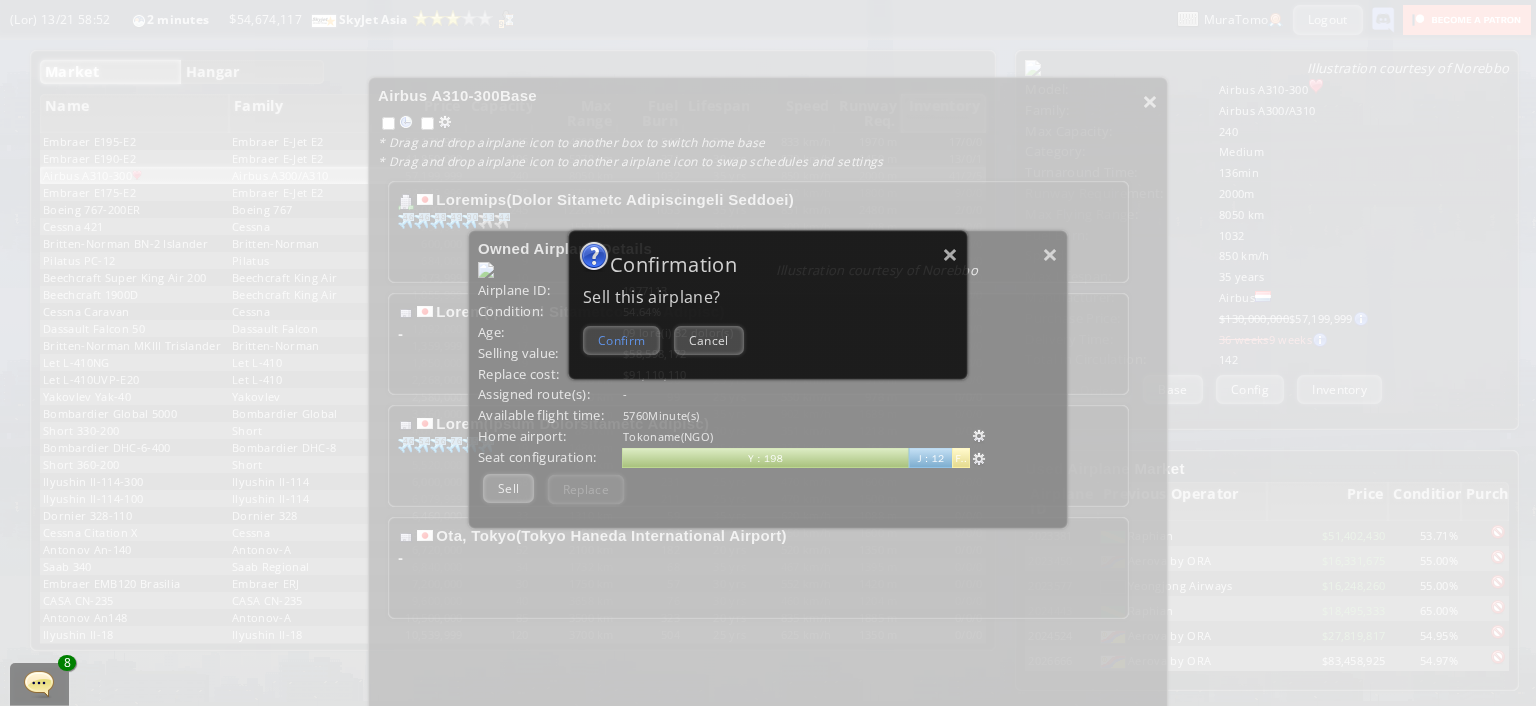 click on "Confirm" at bounding box center [621, 340] 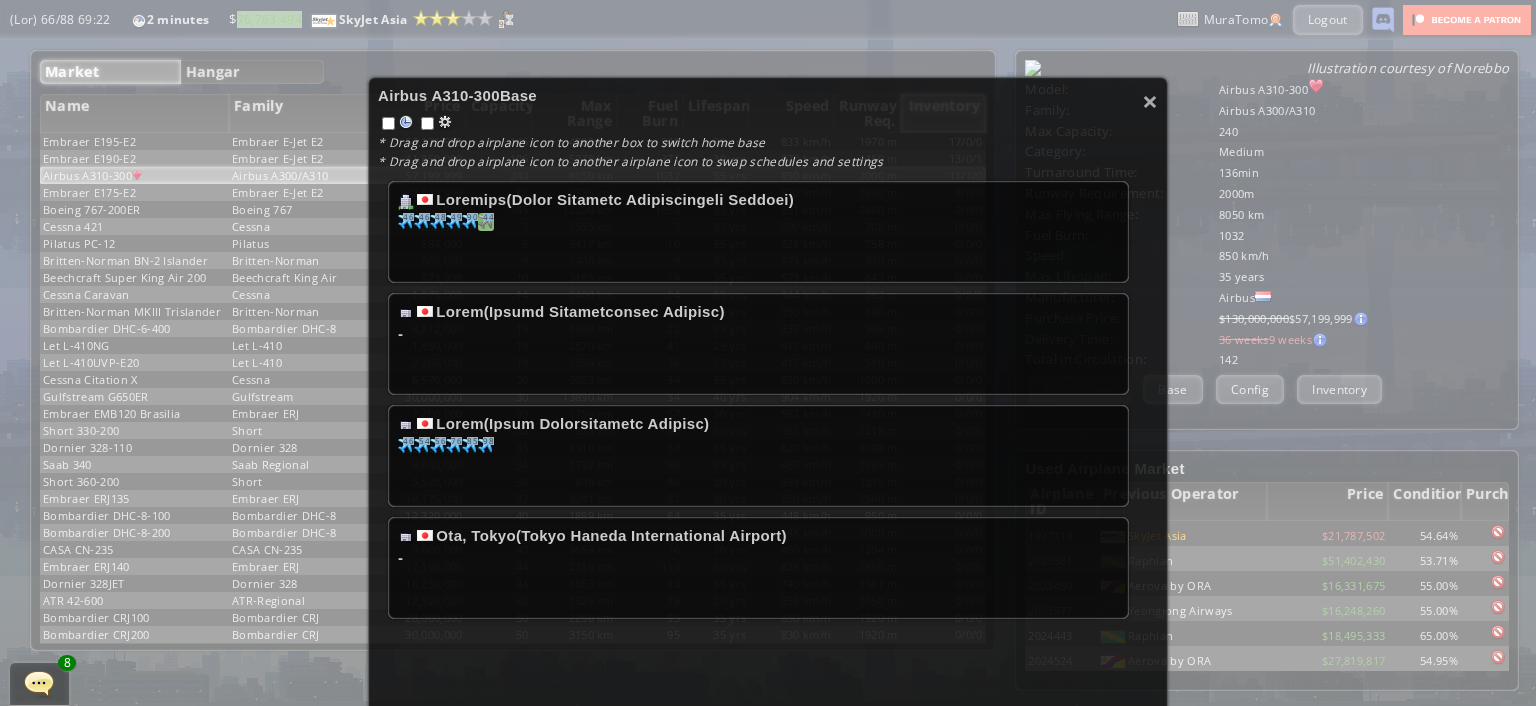 click on "44" at bounding box center [408, 217] 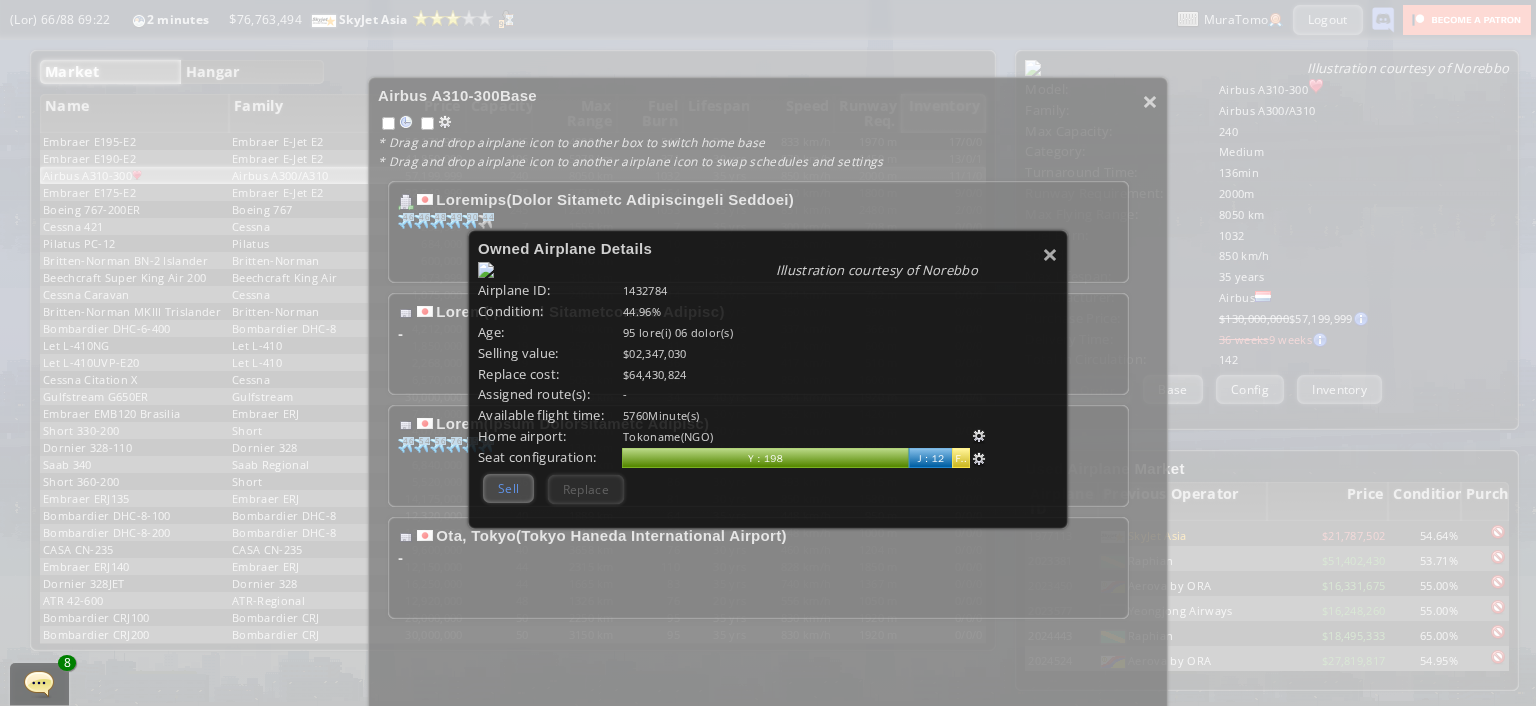 click on "Sell" at bounding box center [508, 488] 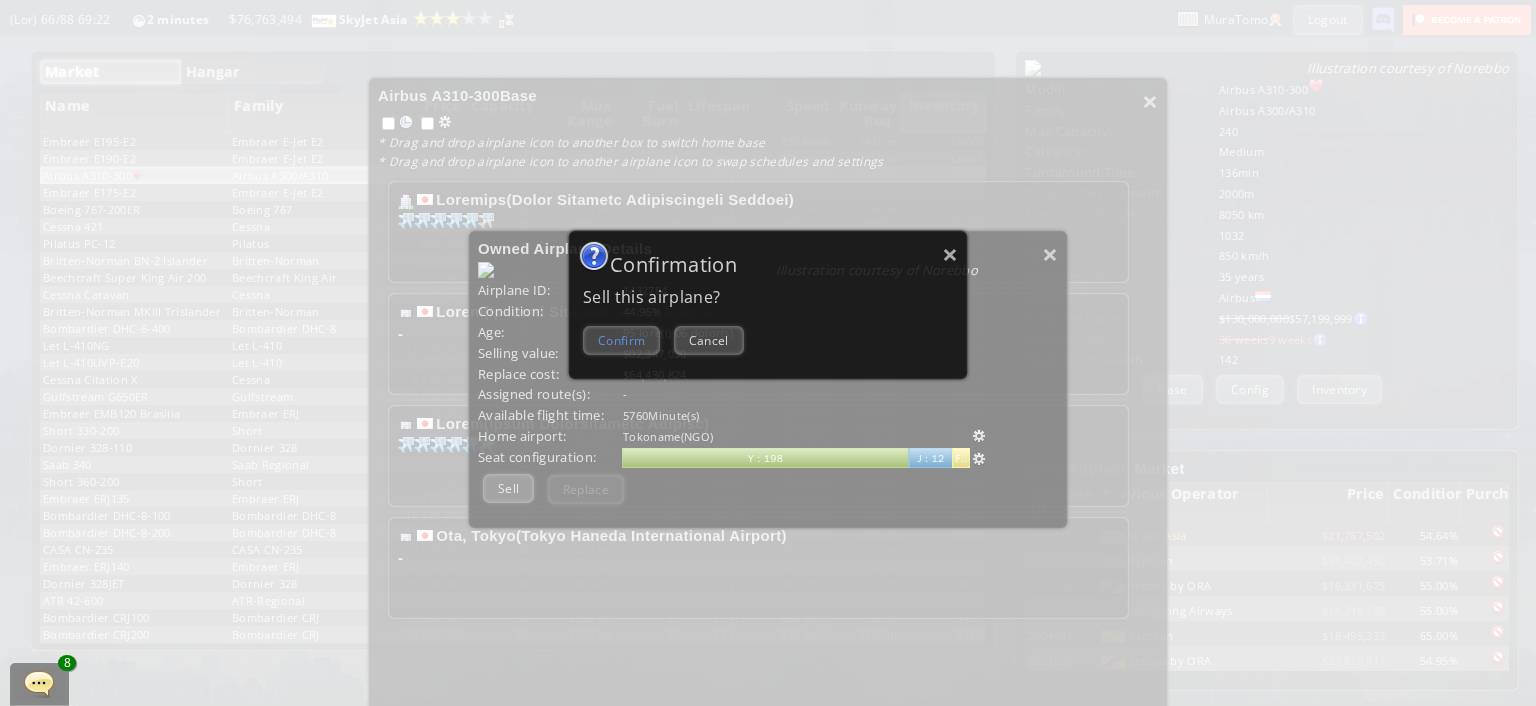 click on "Confirm" at bounding box center (621, 340) 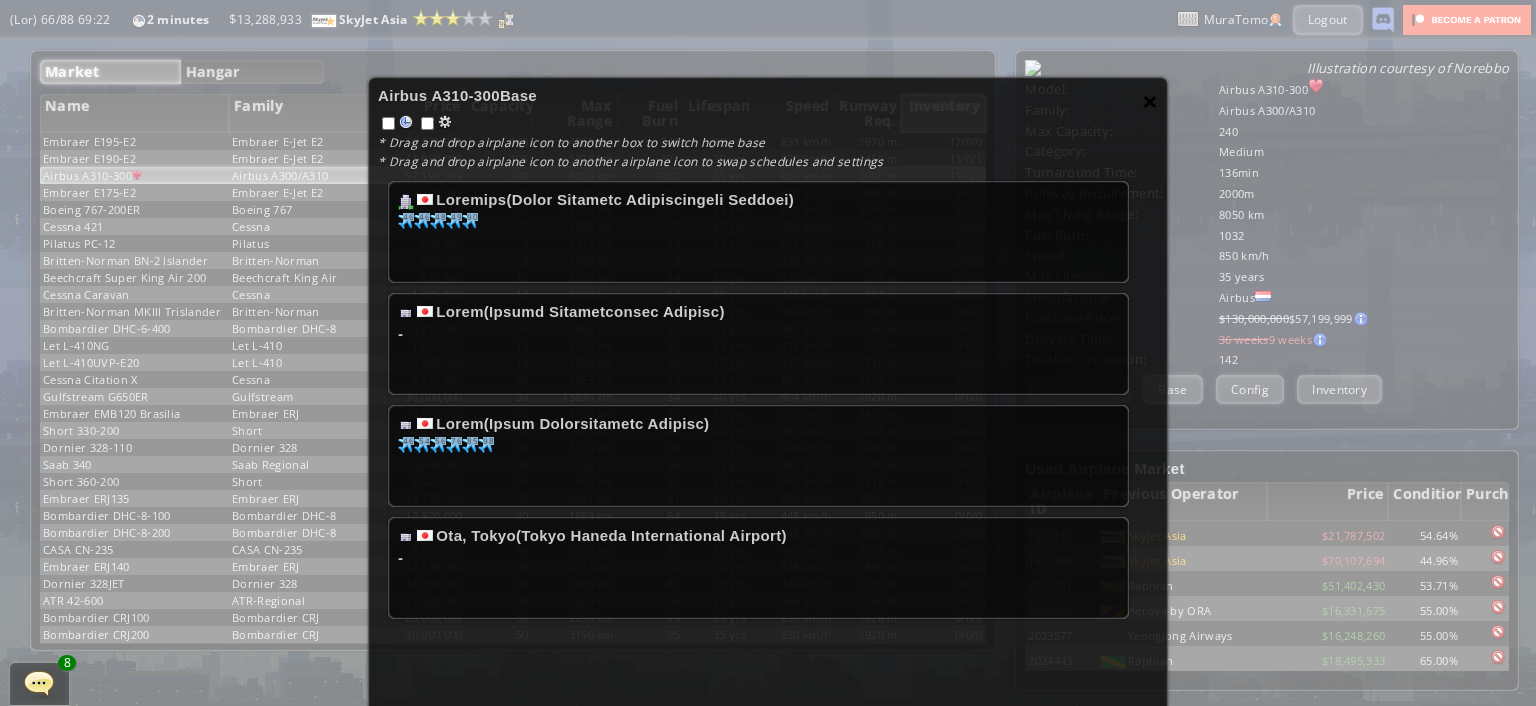 click on "×" at bounding box center [1150, 101] 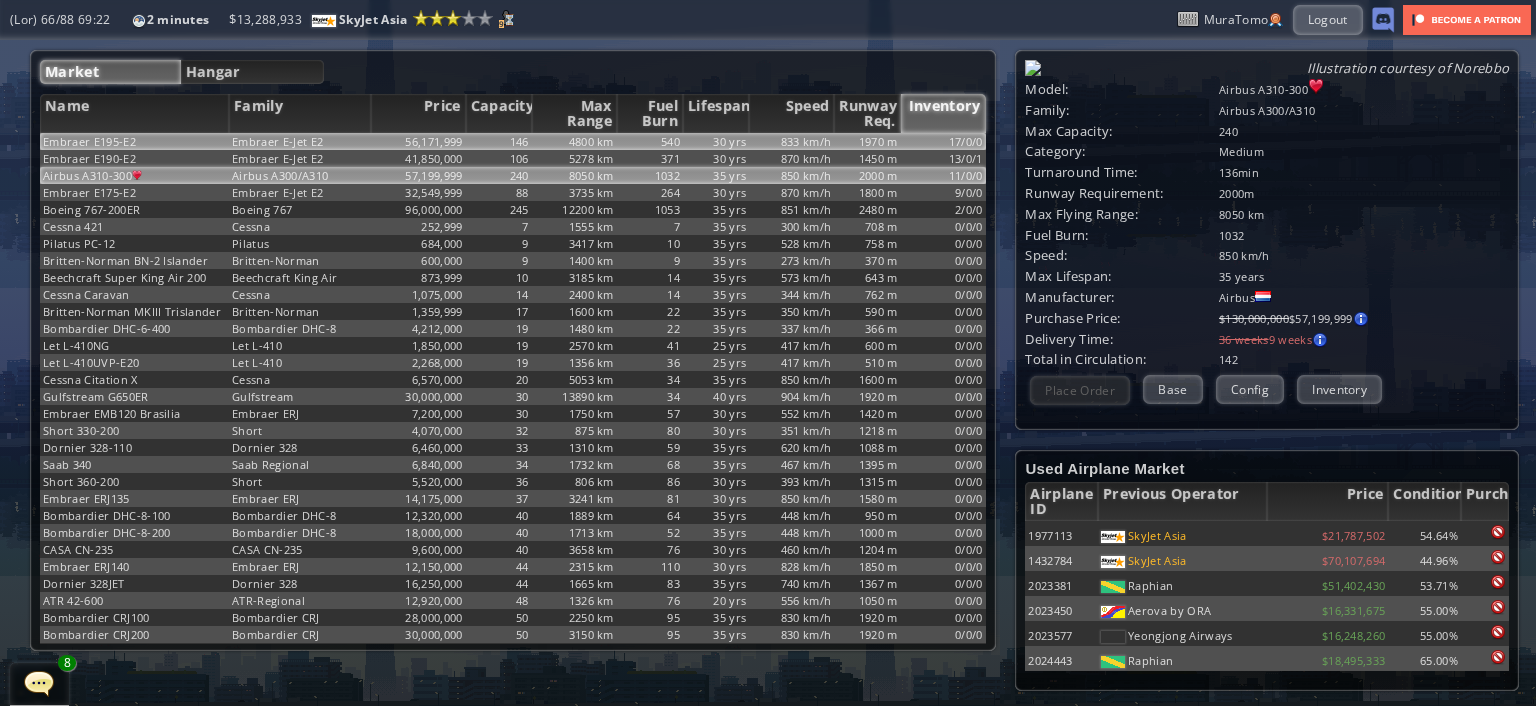 click on "Embraer E-Jet E2" at bounding box center (300, 141) 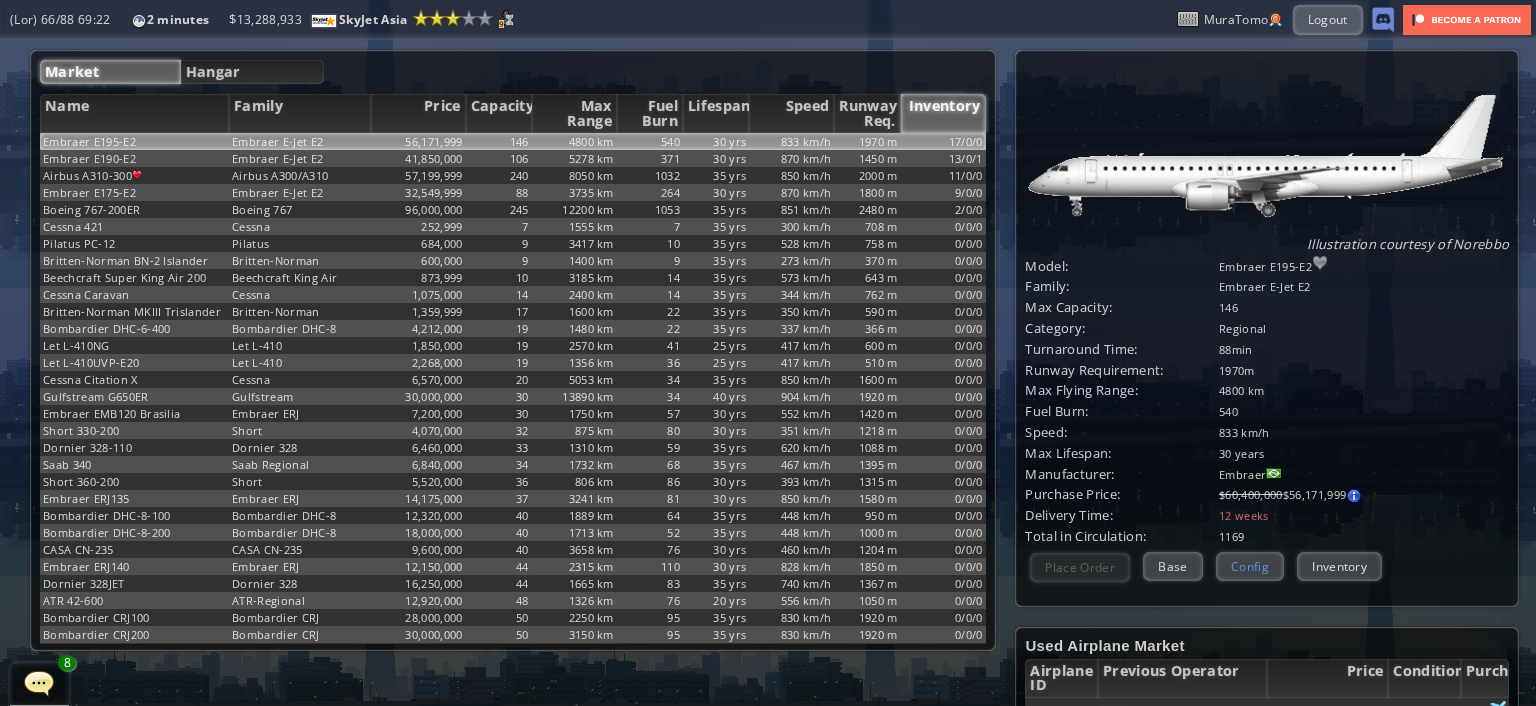 click on "Config" at bounding box center (1250, 566) 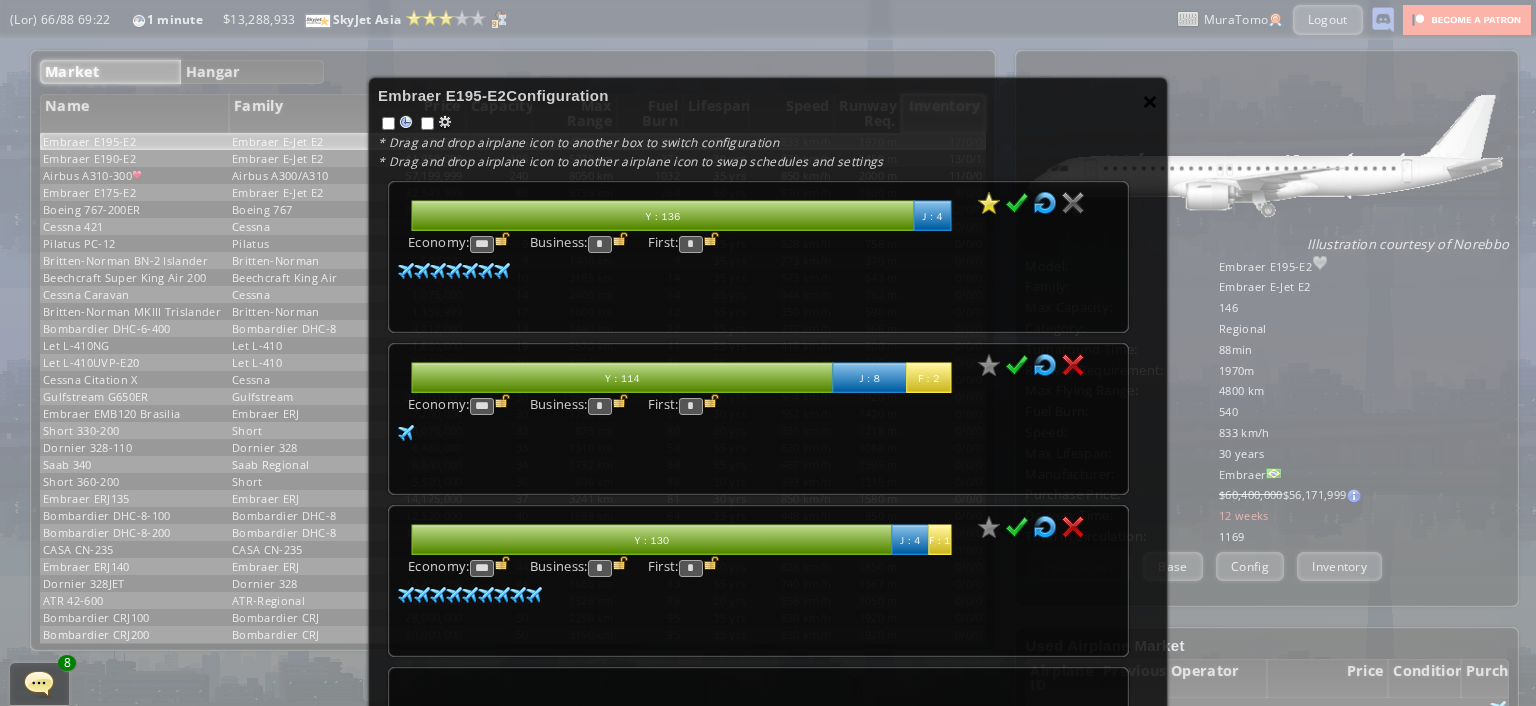 click on "×" at bounding box center (1150, 101) 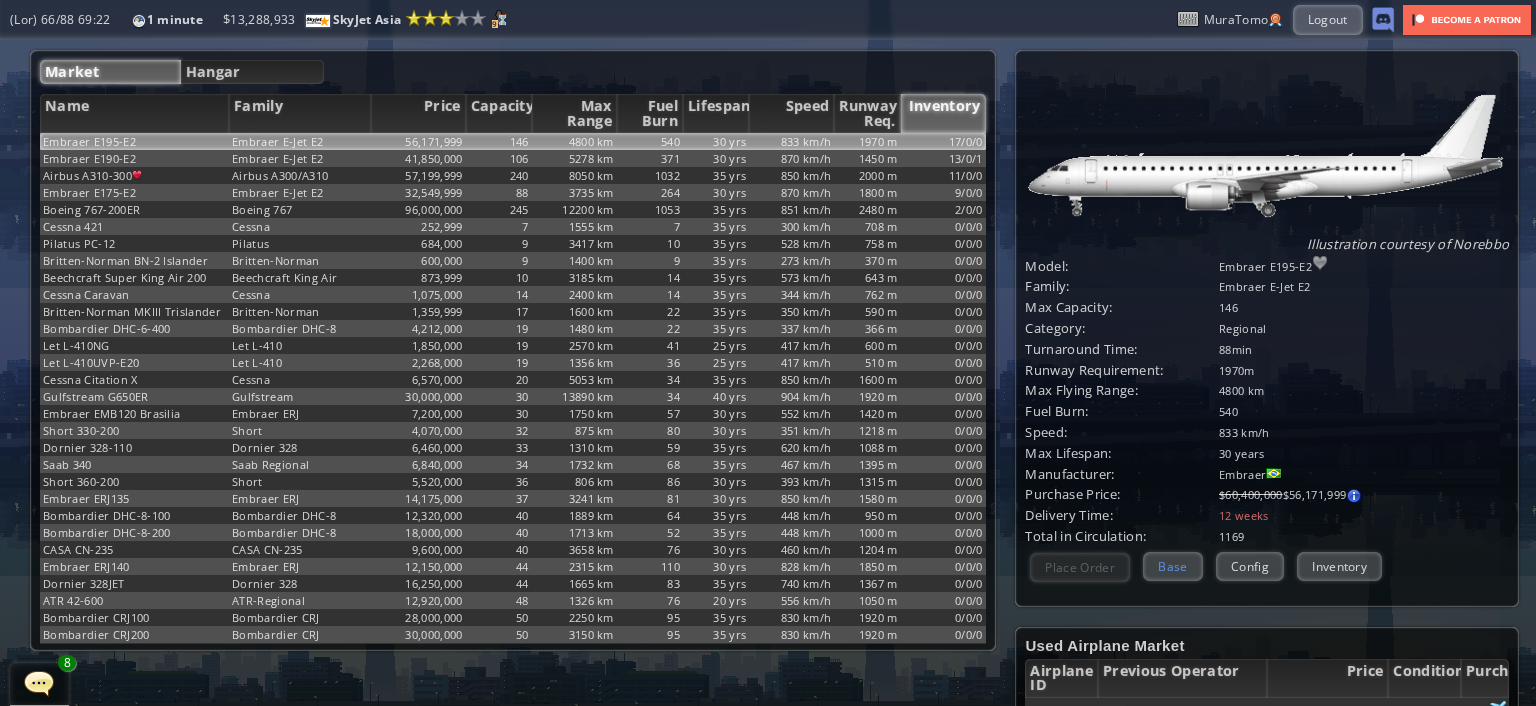 click on "Base" at bounding box center (1172, 566) 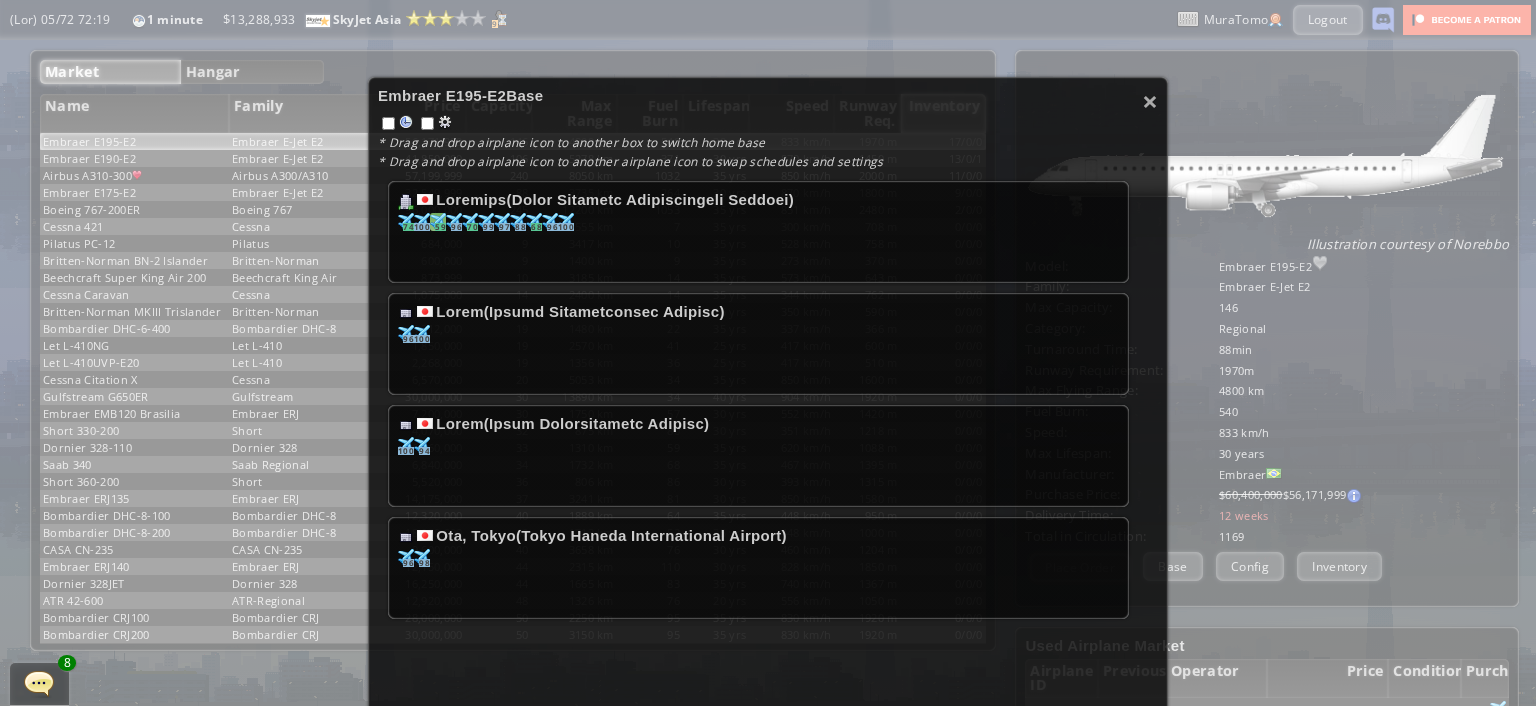 click at bounding box center (406, 221) 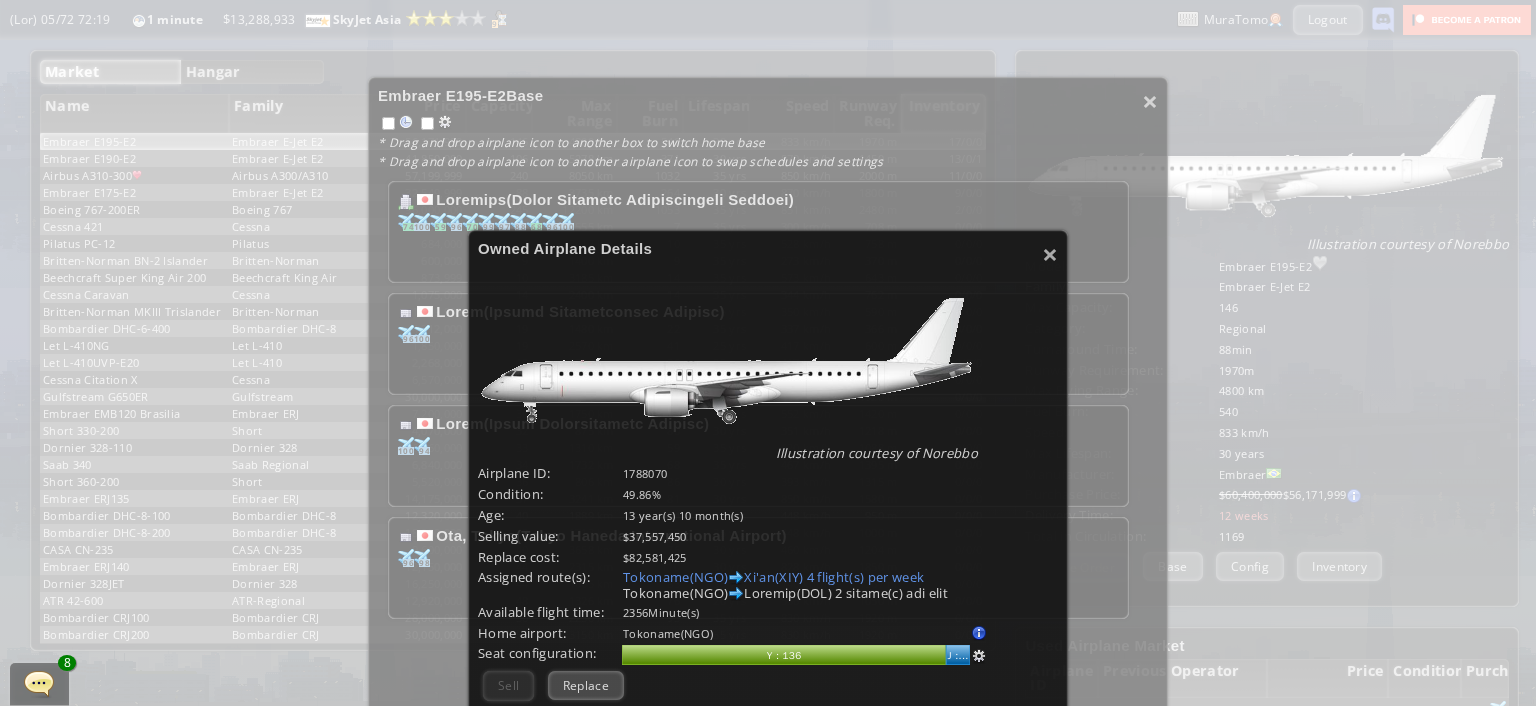 click on "Loremips(DOL) Si'am(CON) 4 adipis(e) sed doei" at bounding box center [840, 578] 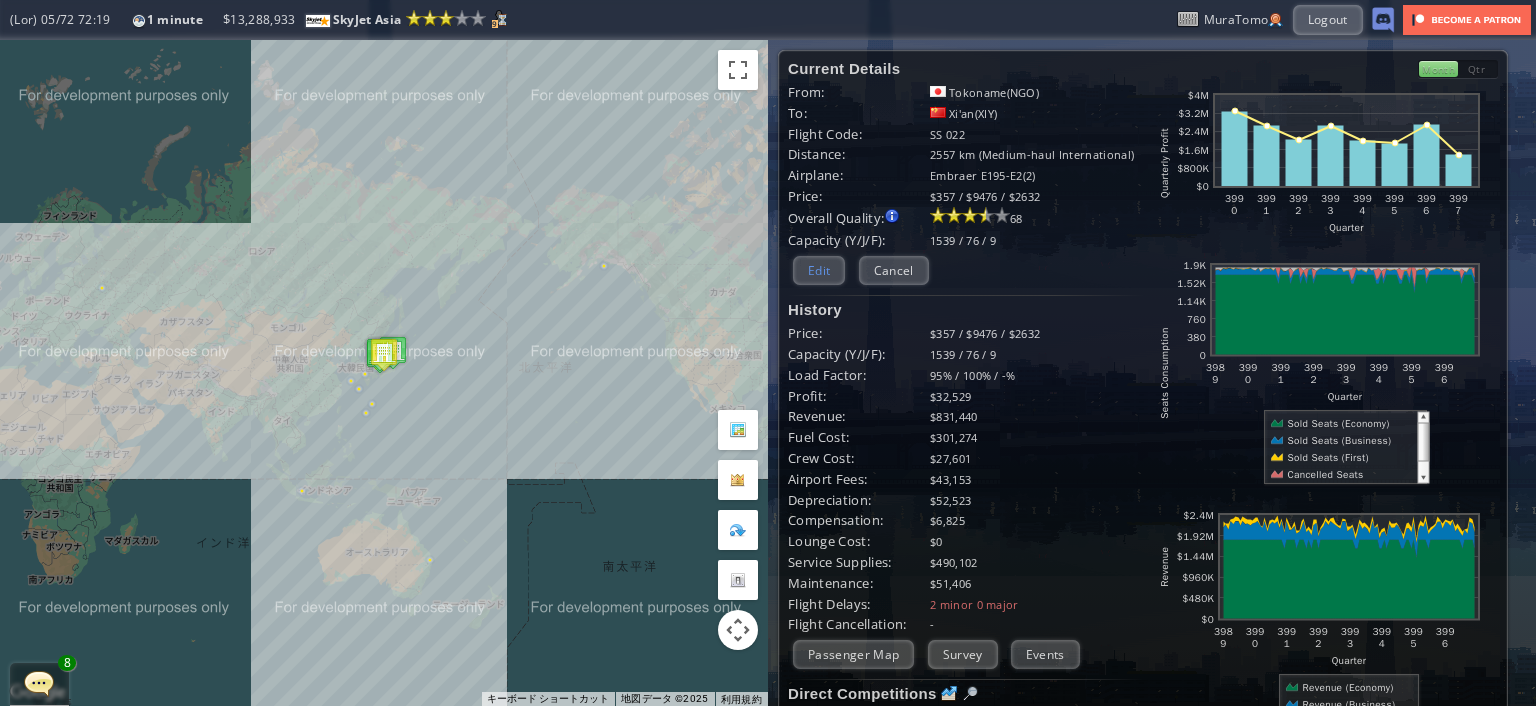 click on "Edit" at bounding box center [819, 270] 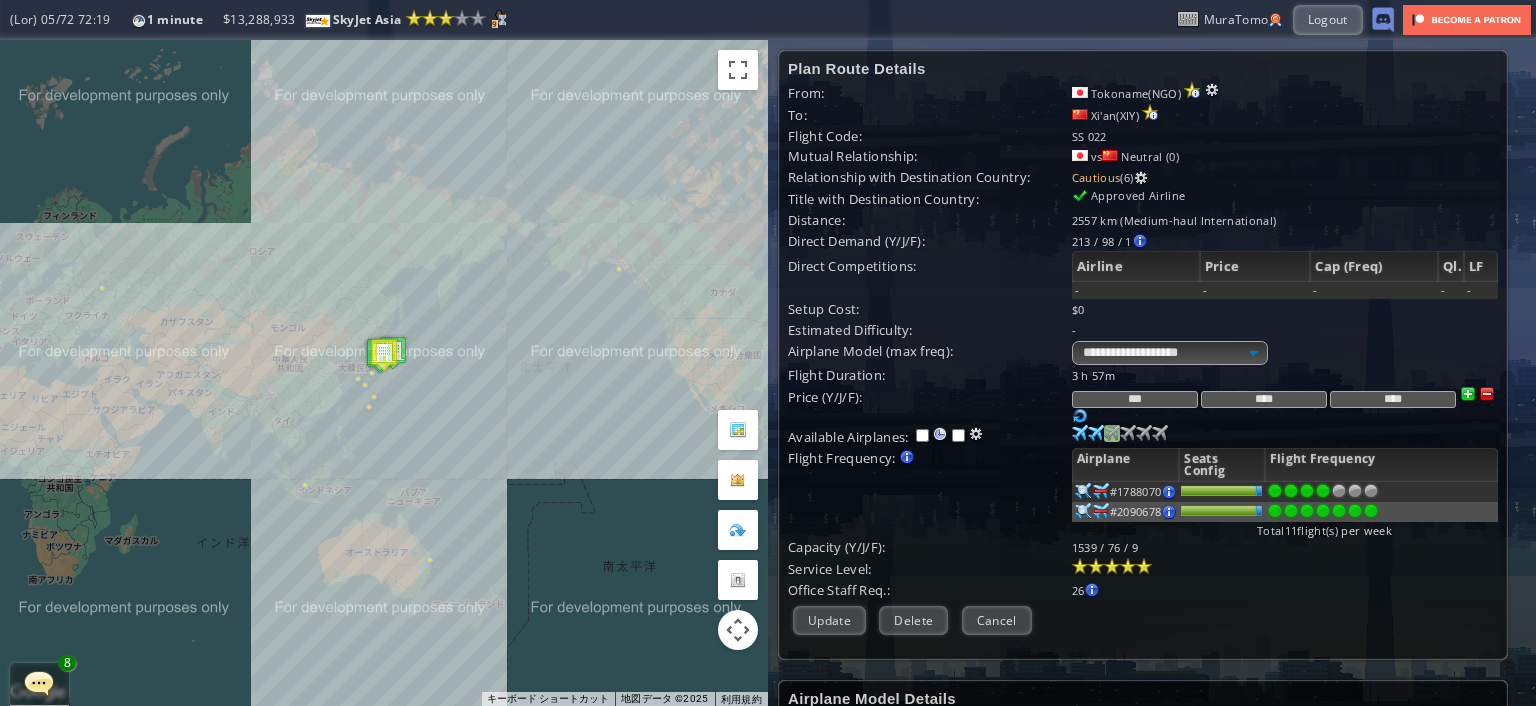 click at bounding box center (1080, 433) 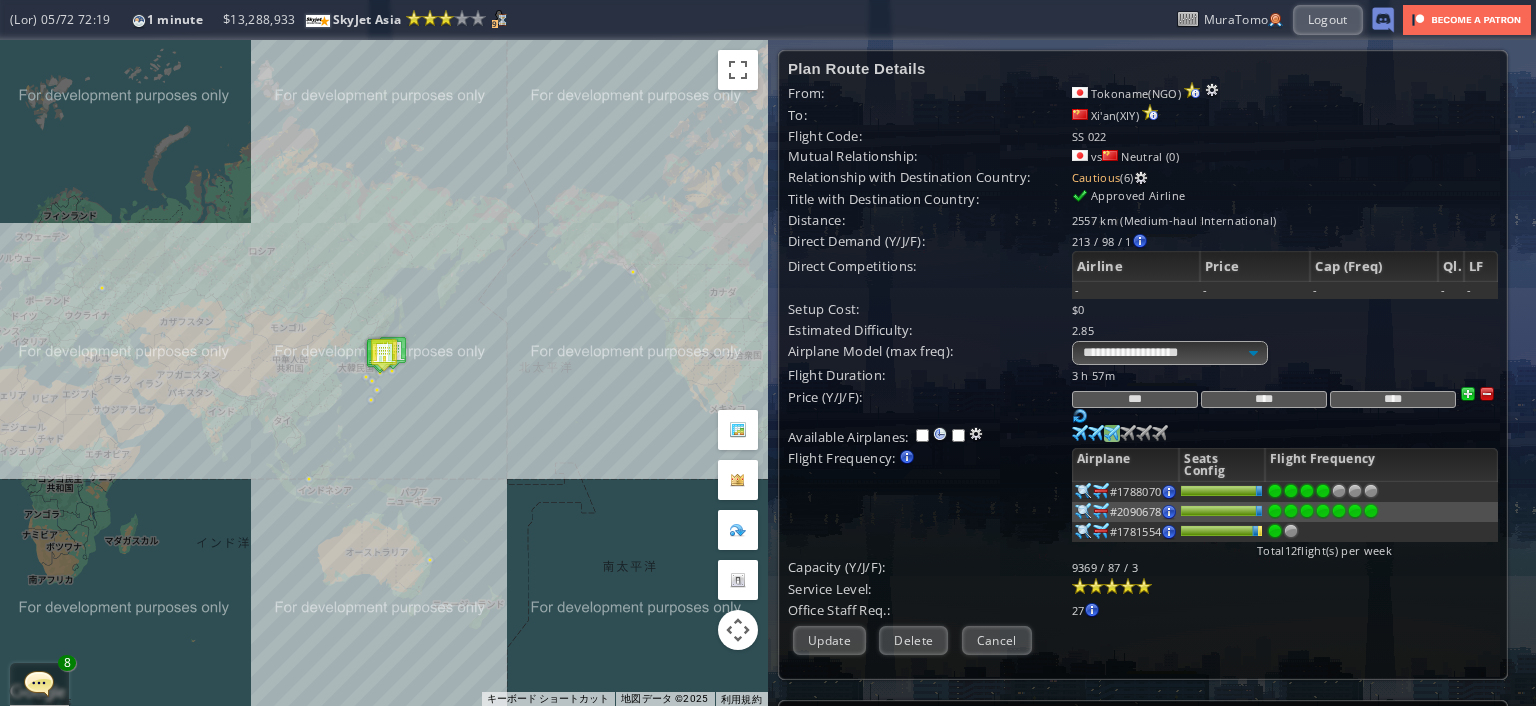 click at bounding box center [1080, 433] 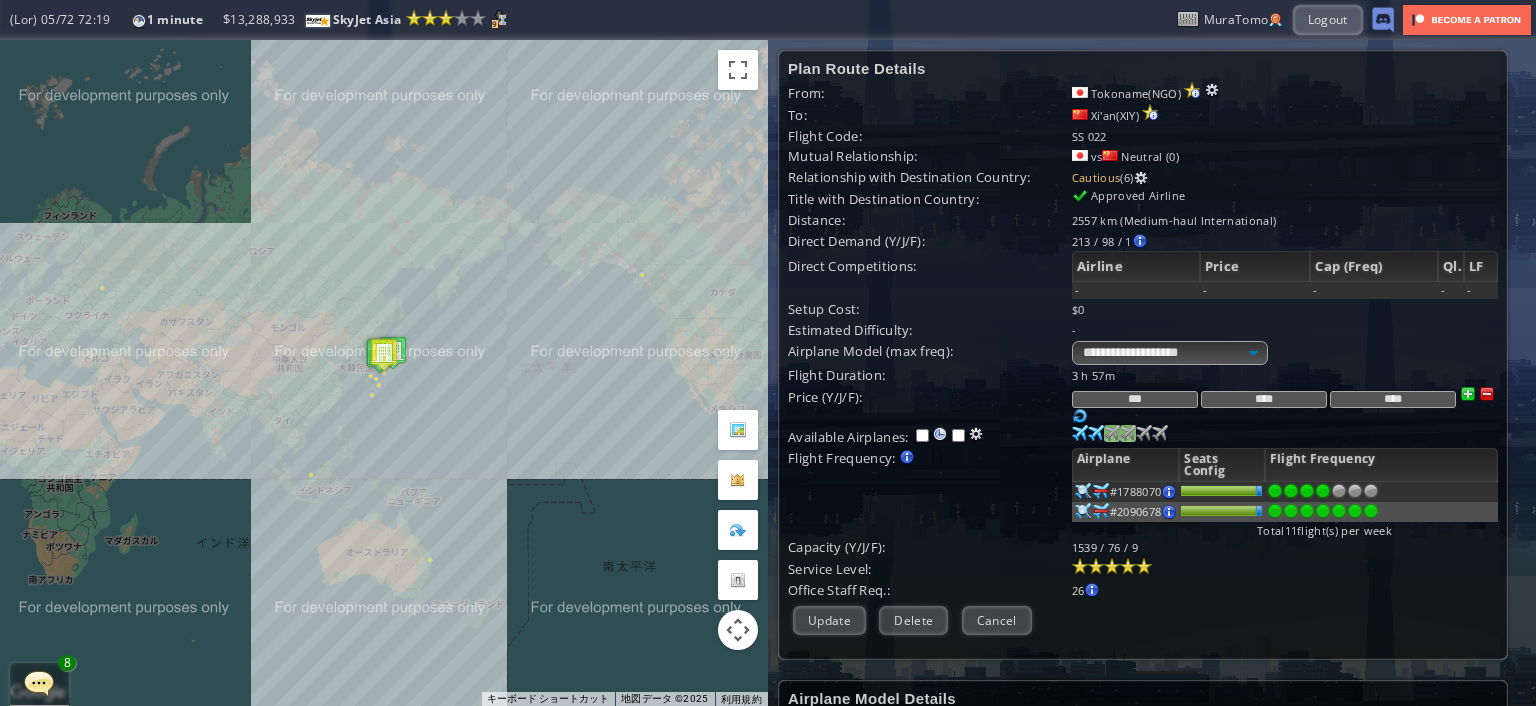 click at bounding box center [1080, 433] 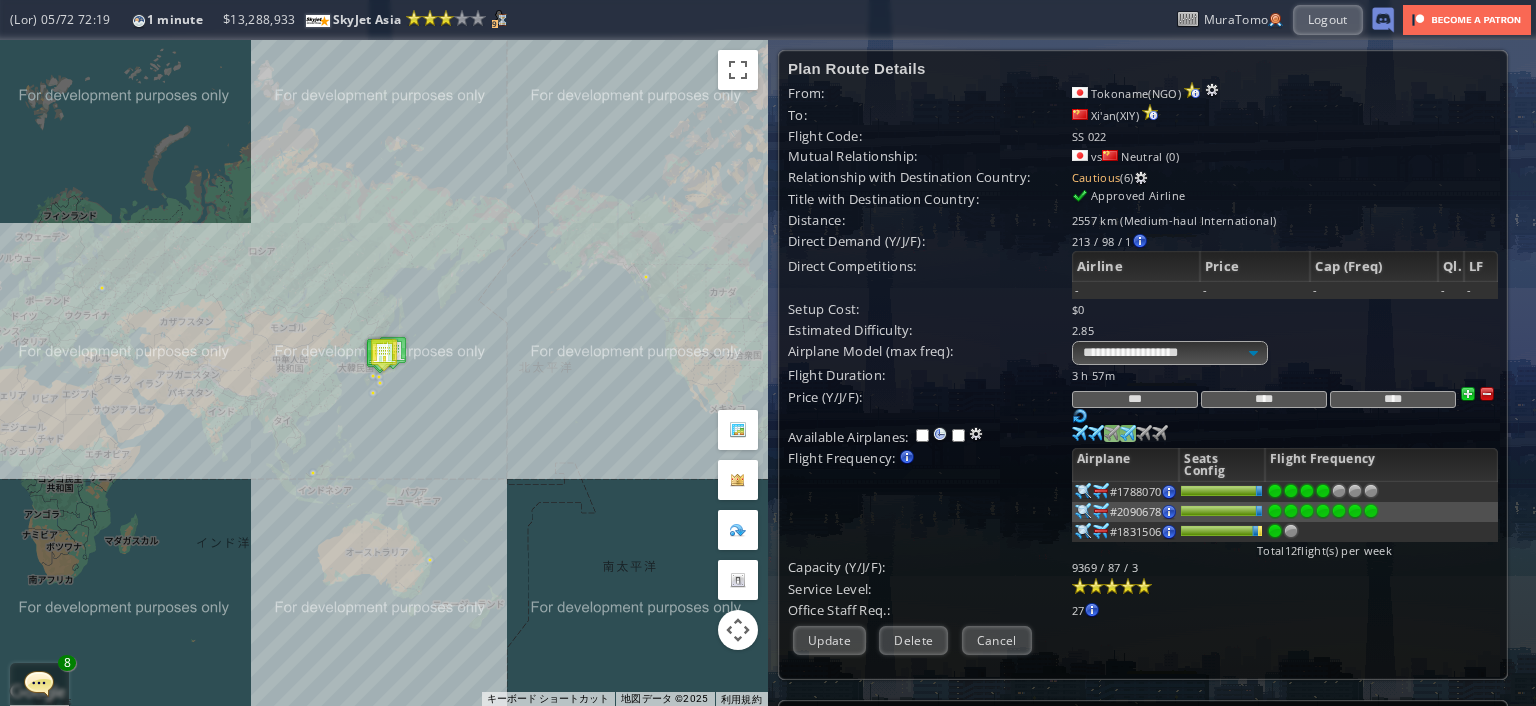 click at bounding box center (1080, 433) 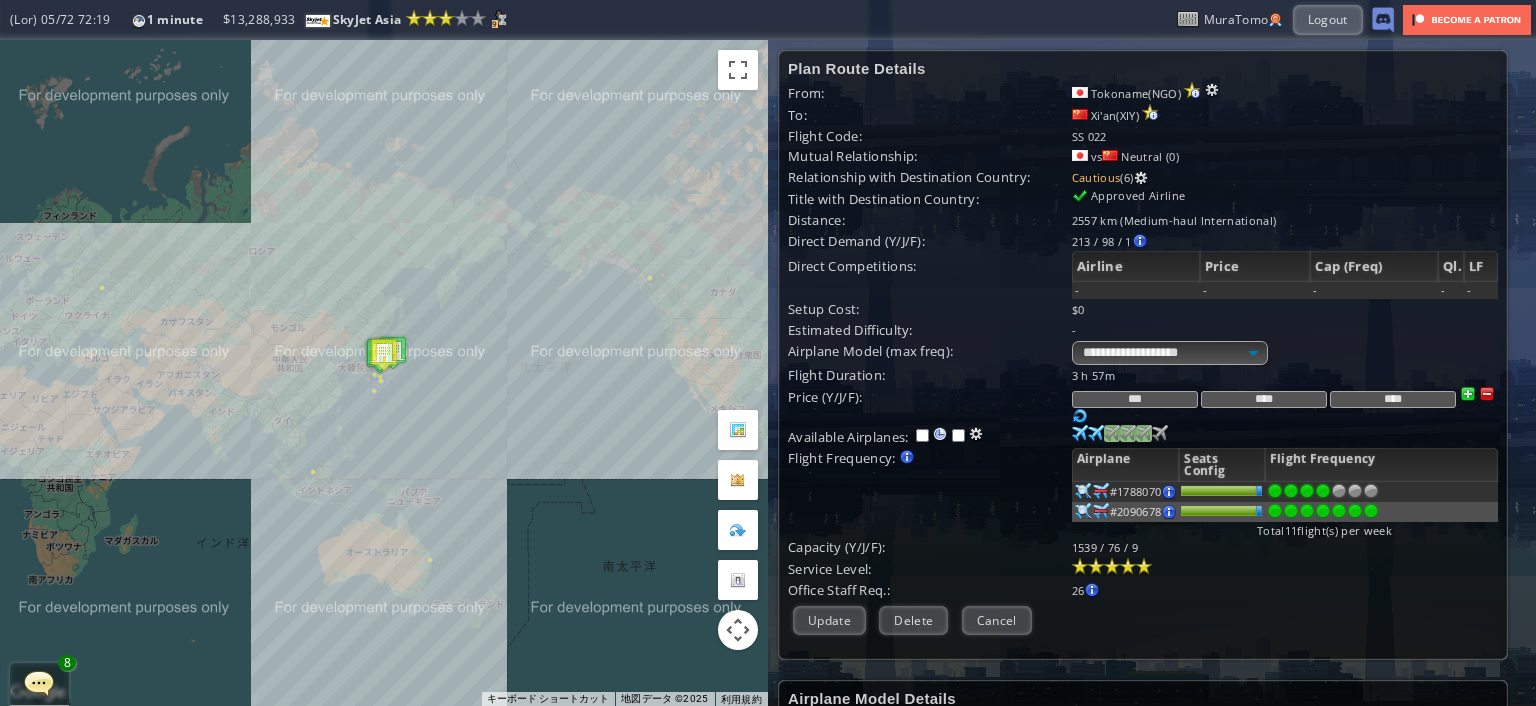 click at bounding box center [1080, 433] 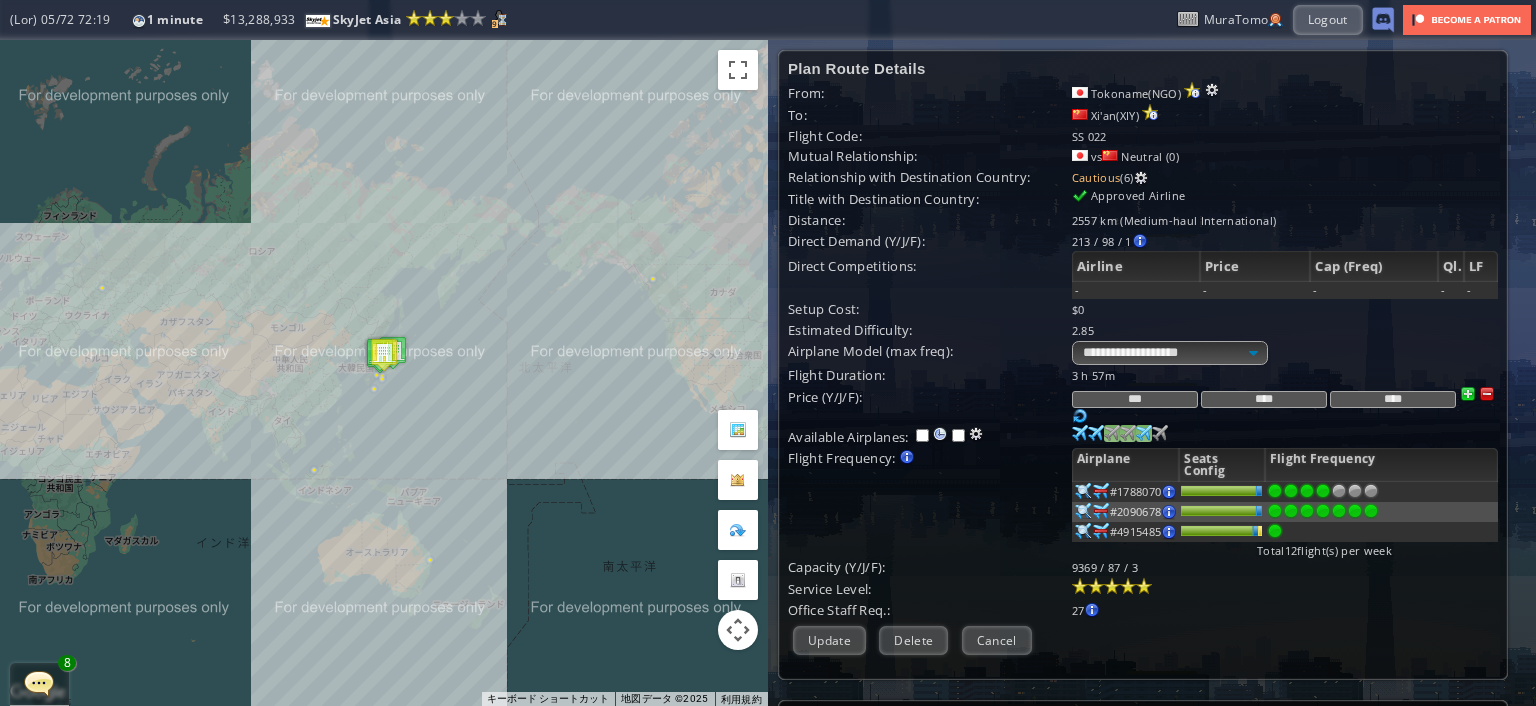 click at bounding box center (1080, 433) 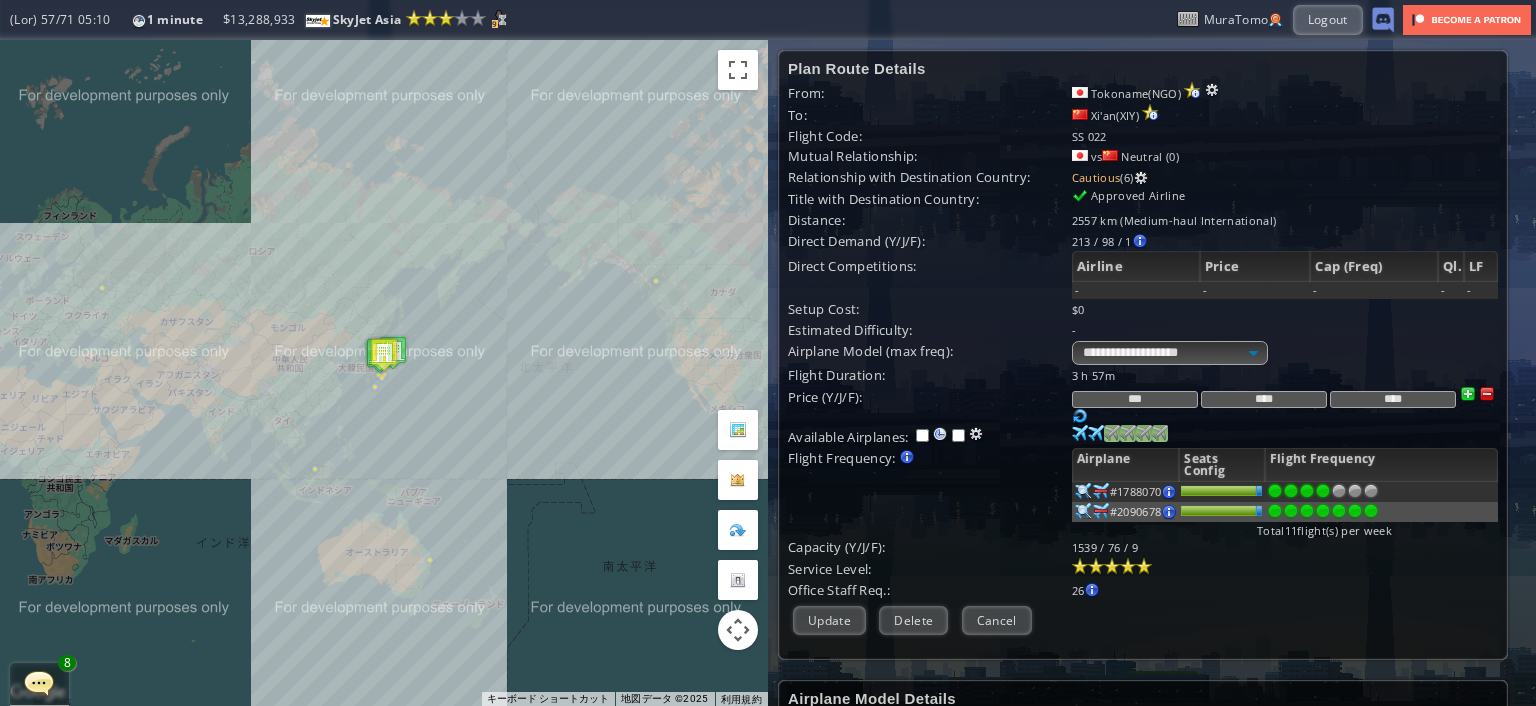 click at bounding box center (1080, 433) 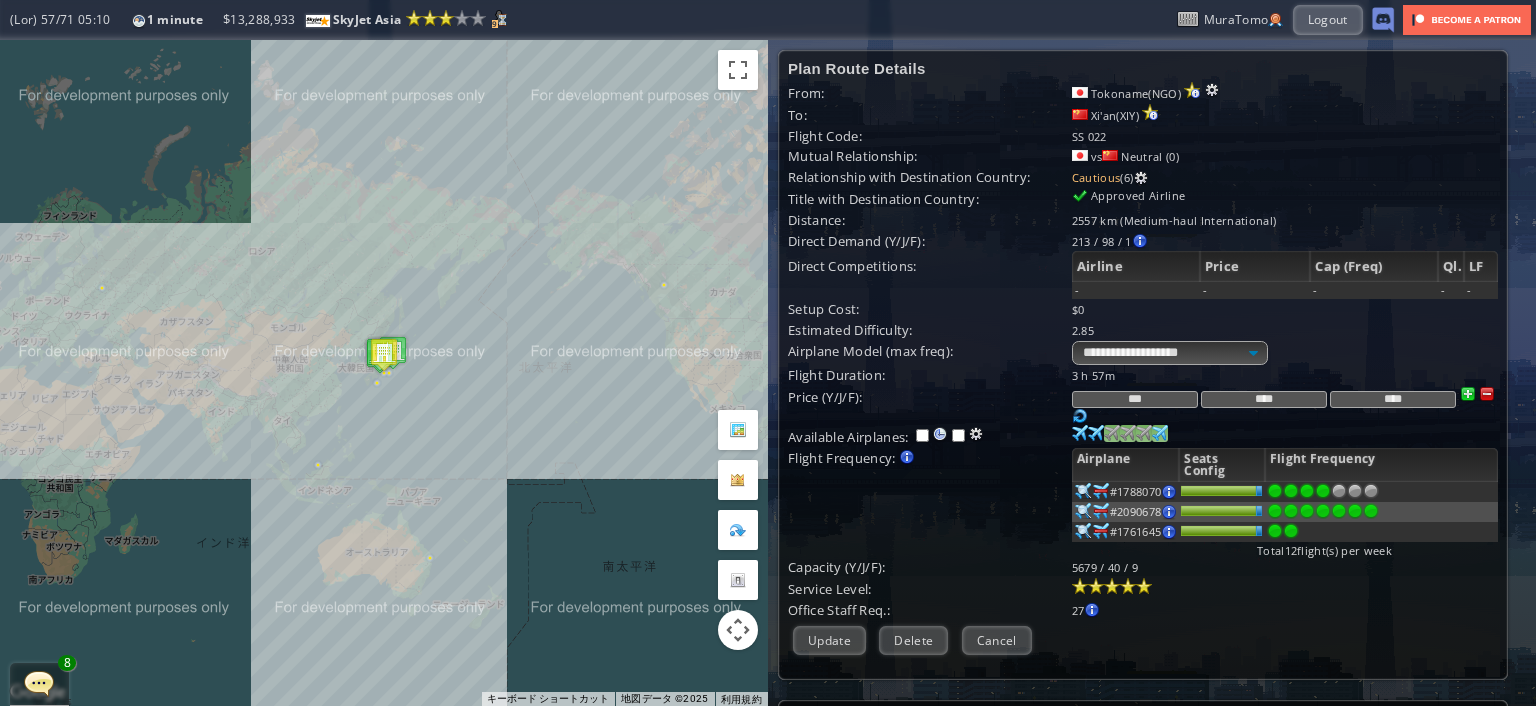 click at bounding box center (1291, 491) 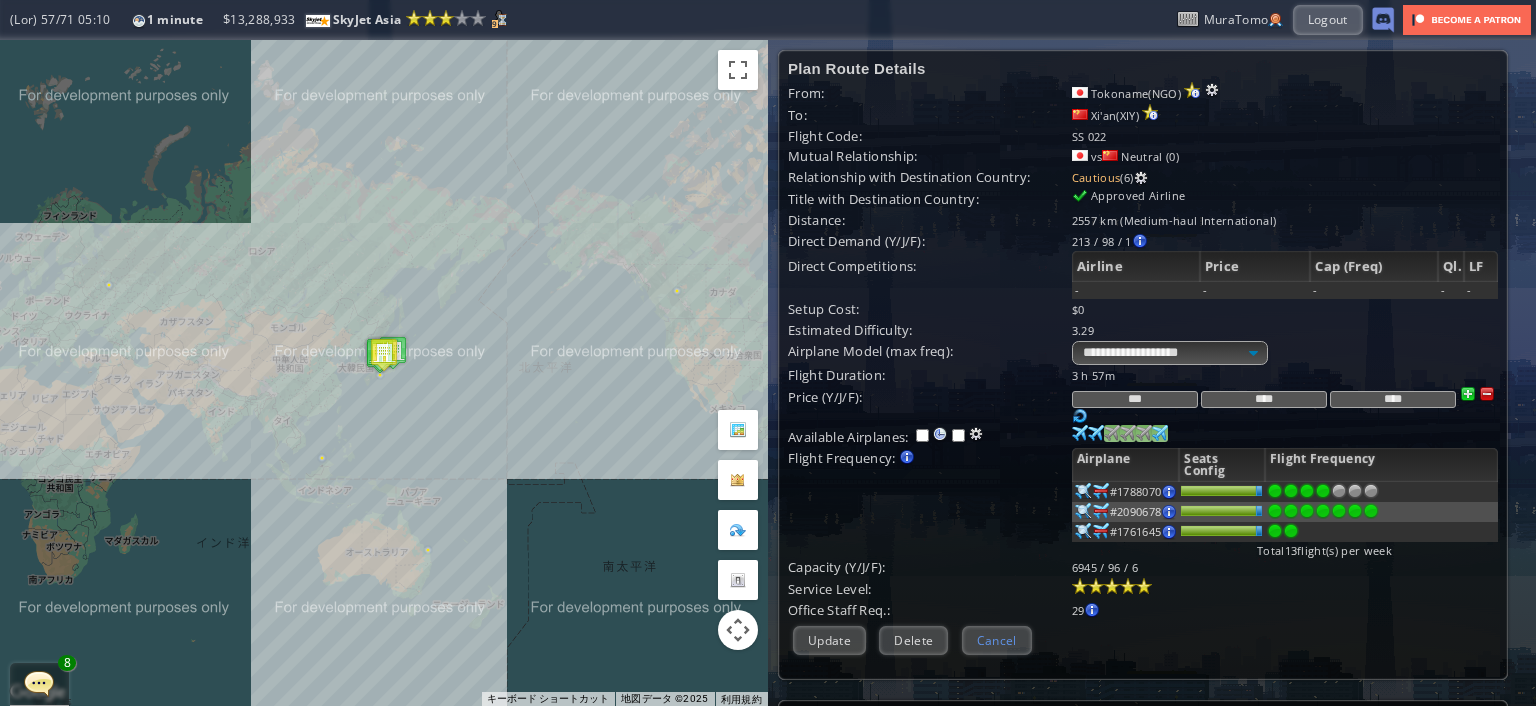 click on "Cancel" at bounding box center [997, 640] 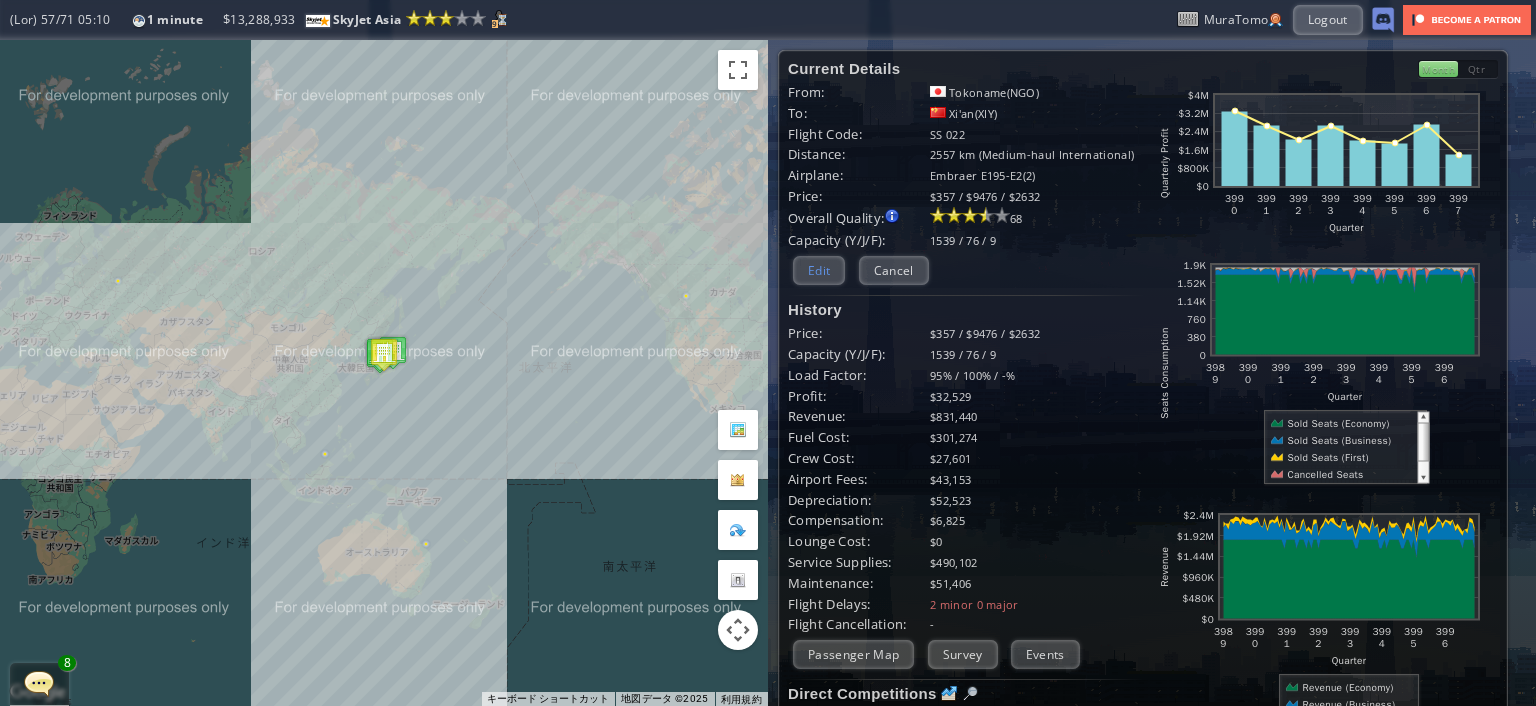 click on "Edit" at bounding box center (819, 270) 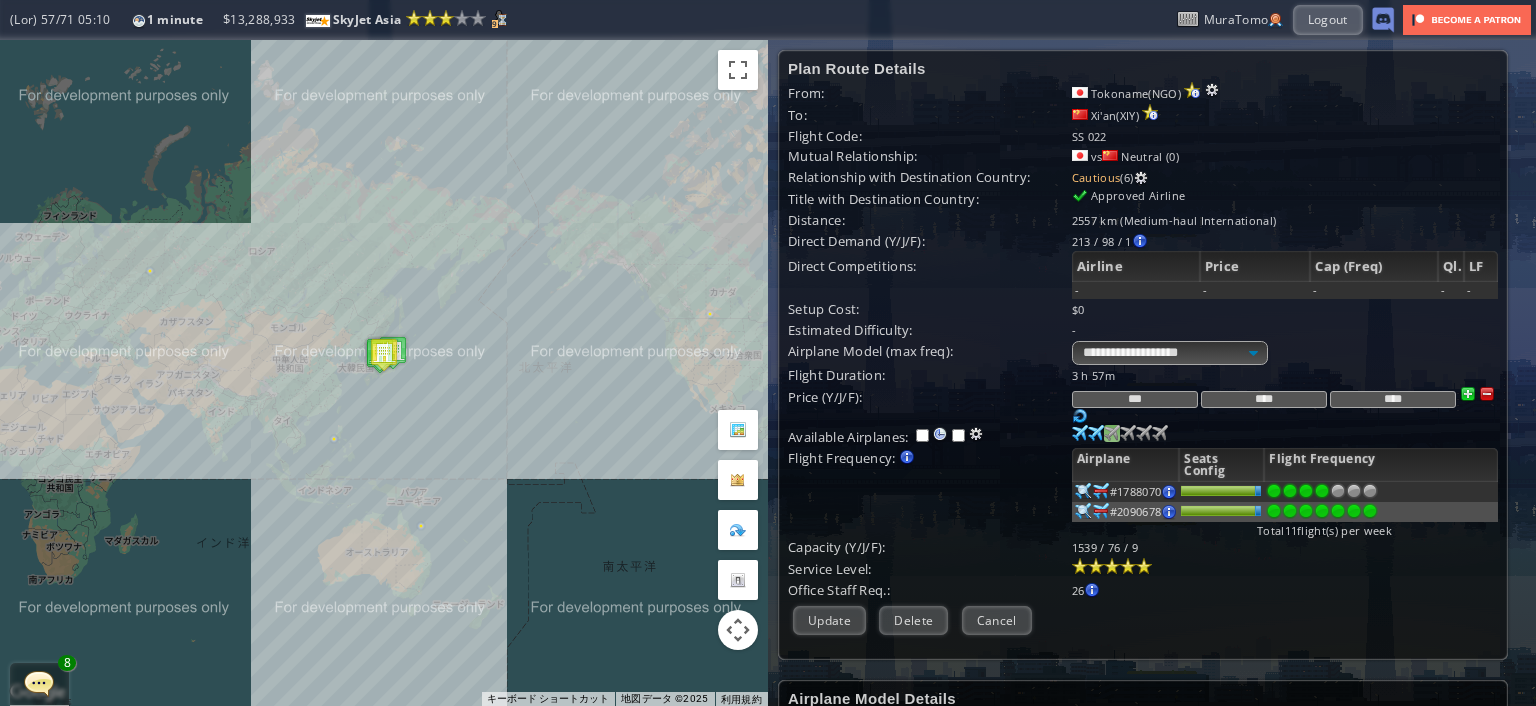 click at bounding box center (1080, 433) 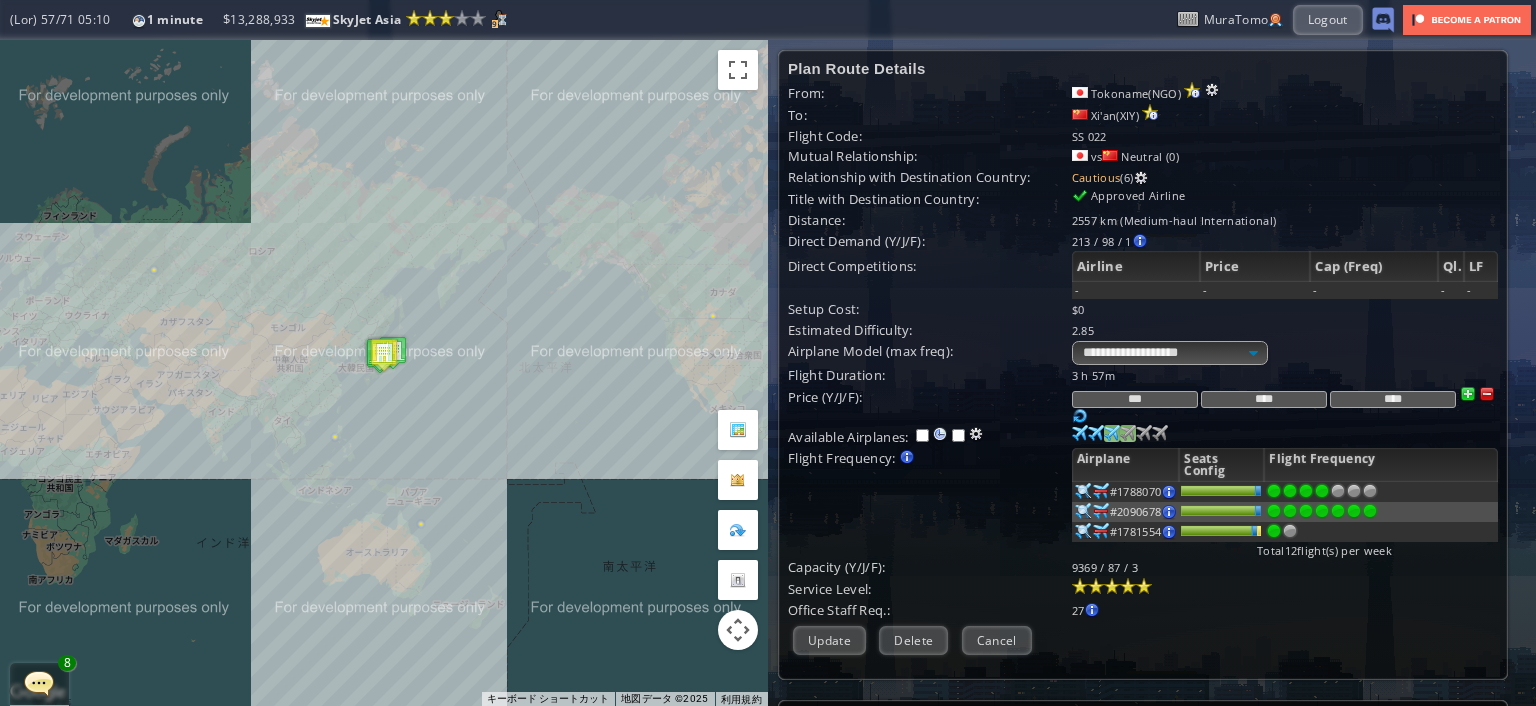 click at bounding box center [1080, 433] 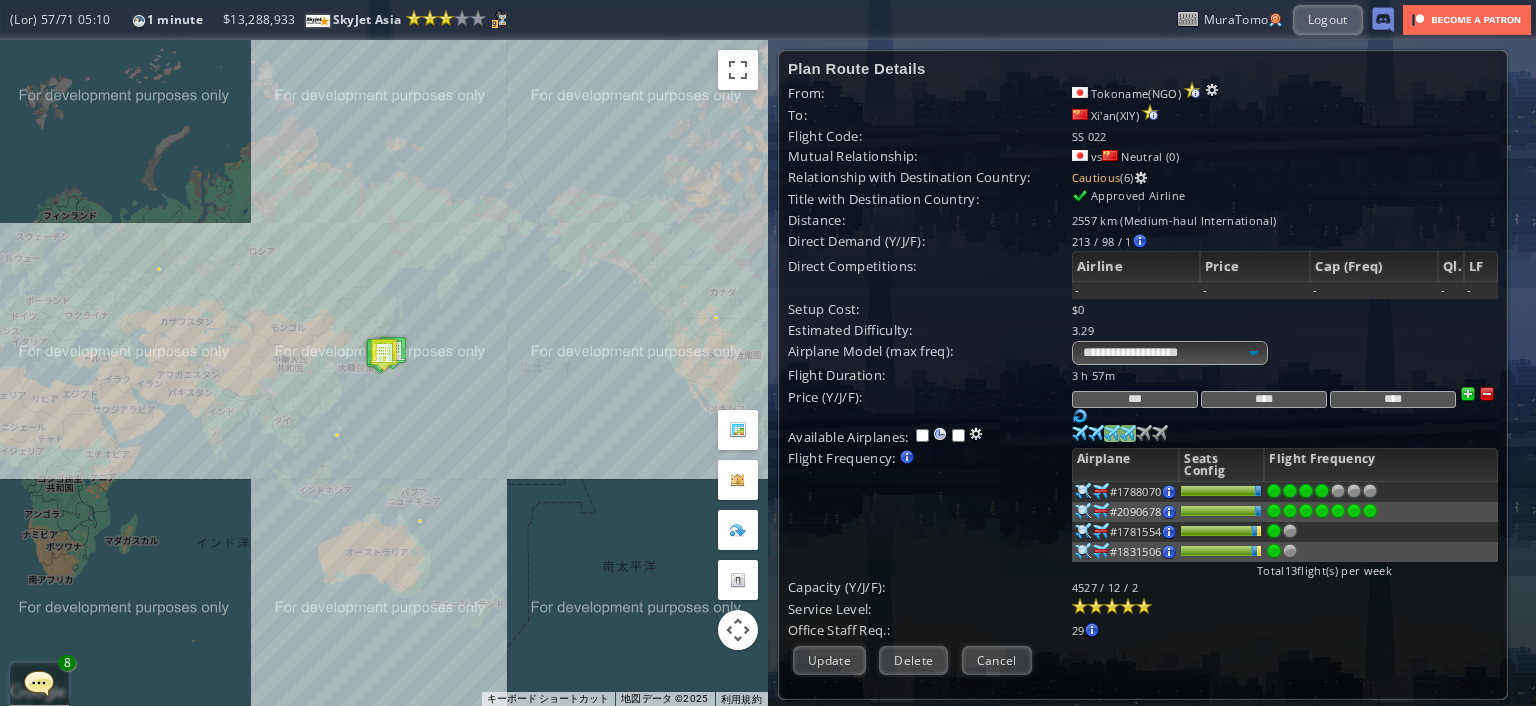 click at bounding box center (1290, 491) 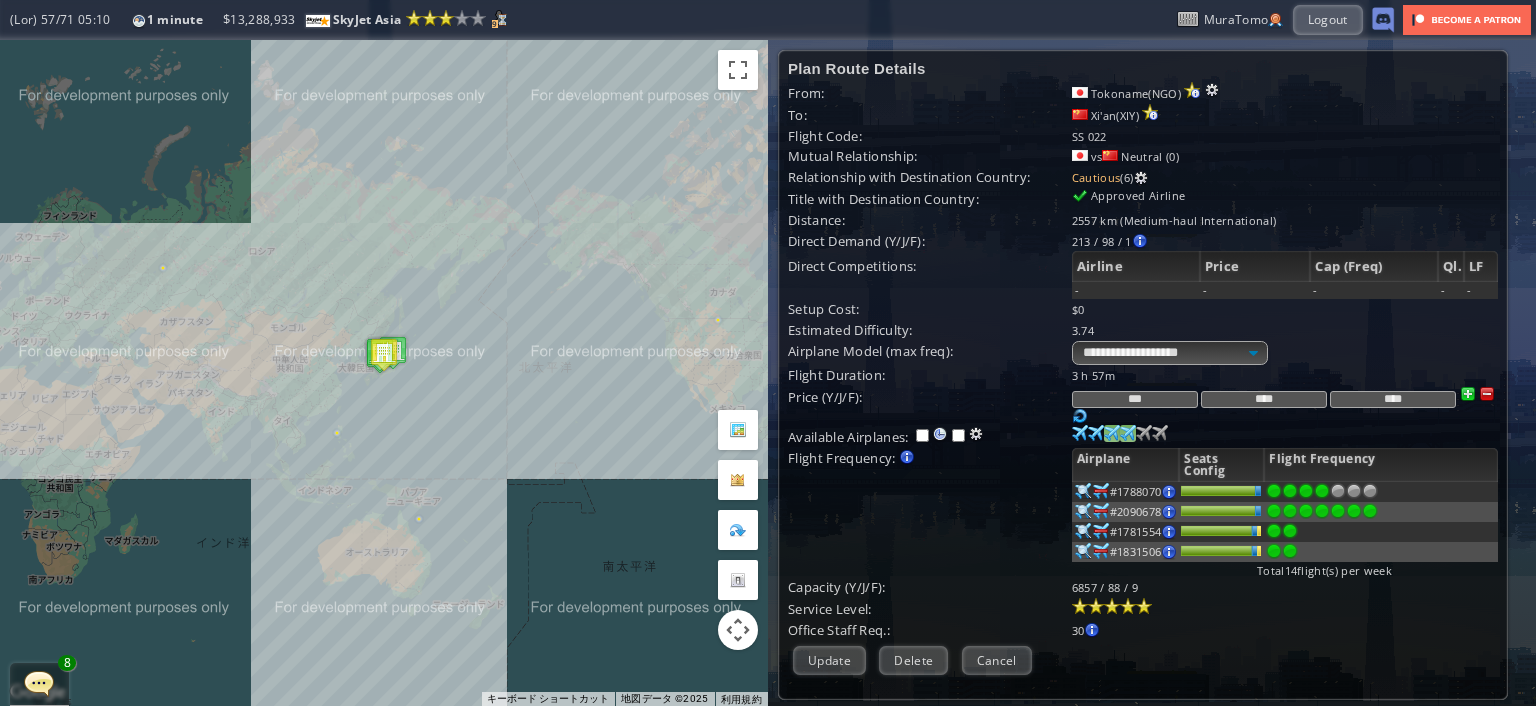 click at bounding box center [1290, 491] 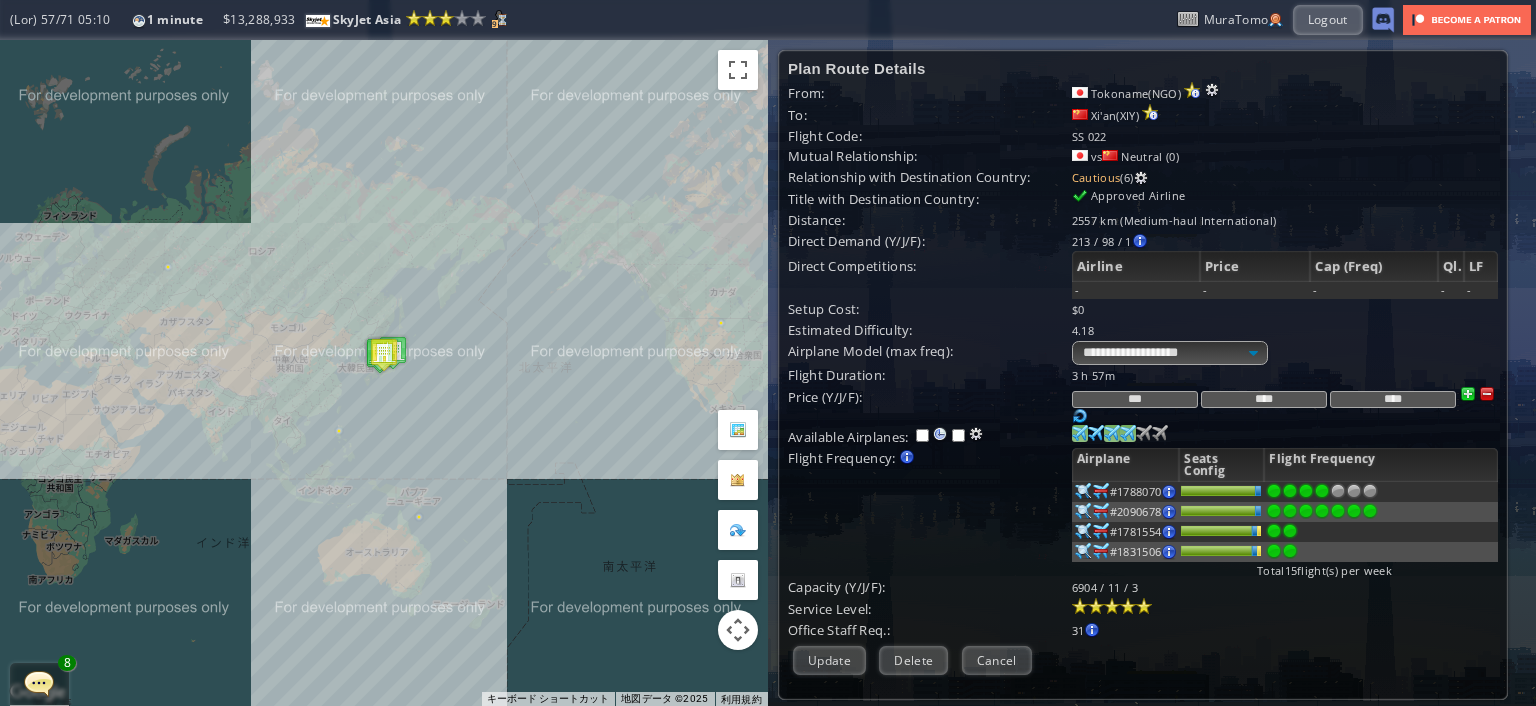 click at bounding box center [1080, 433] 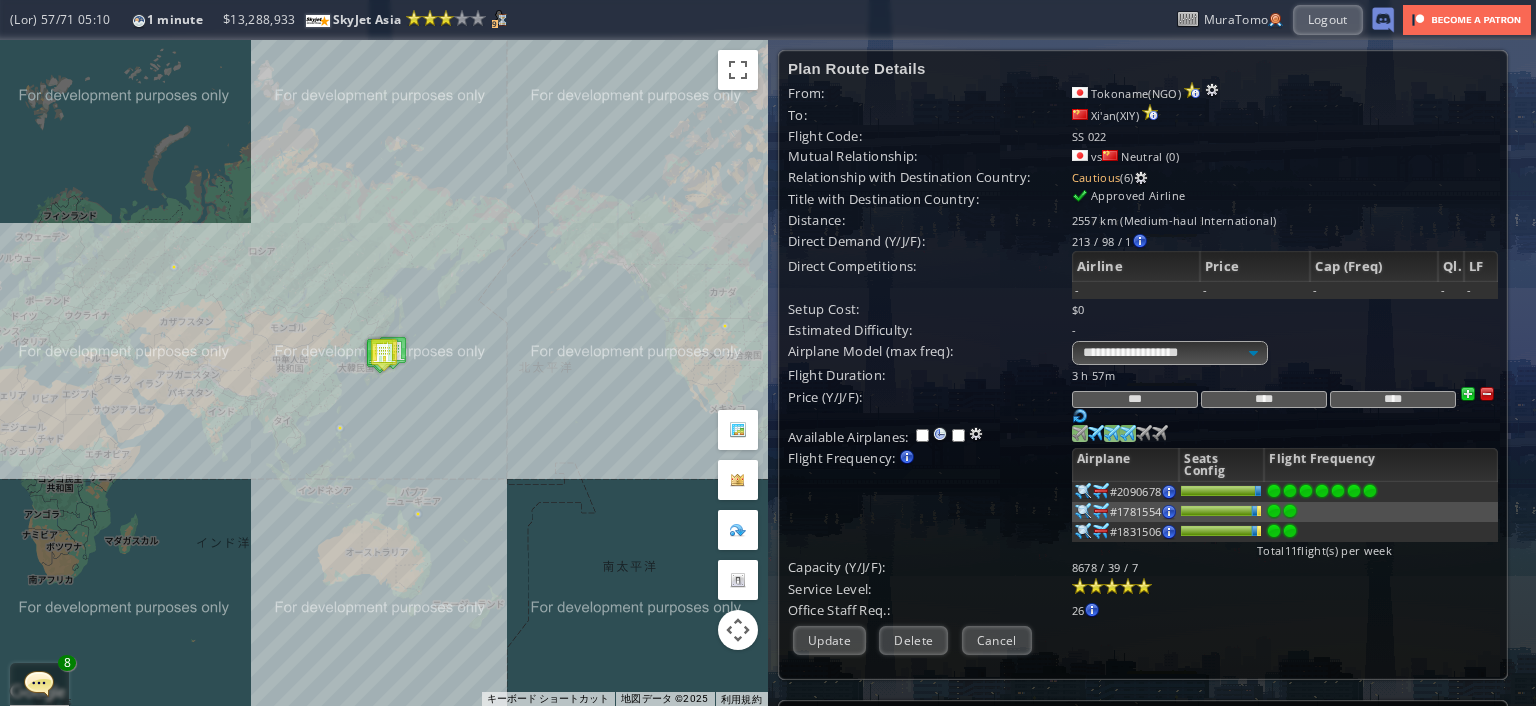 click on "****" at bounding box center (1393, 399) 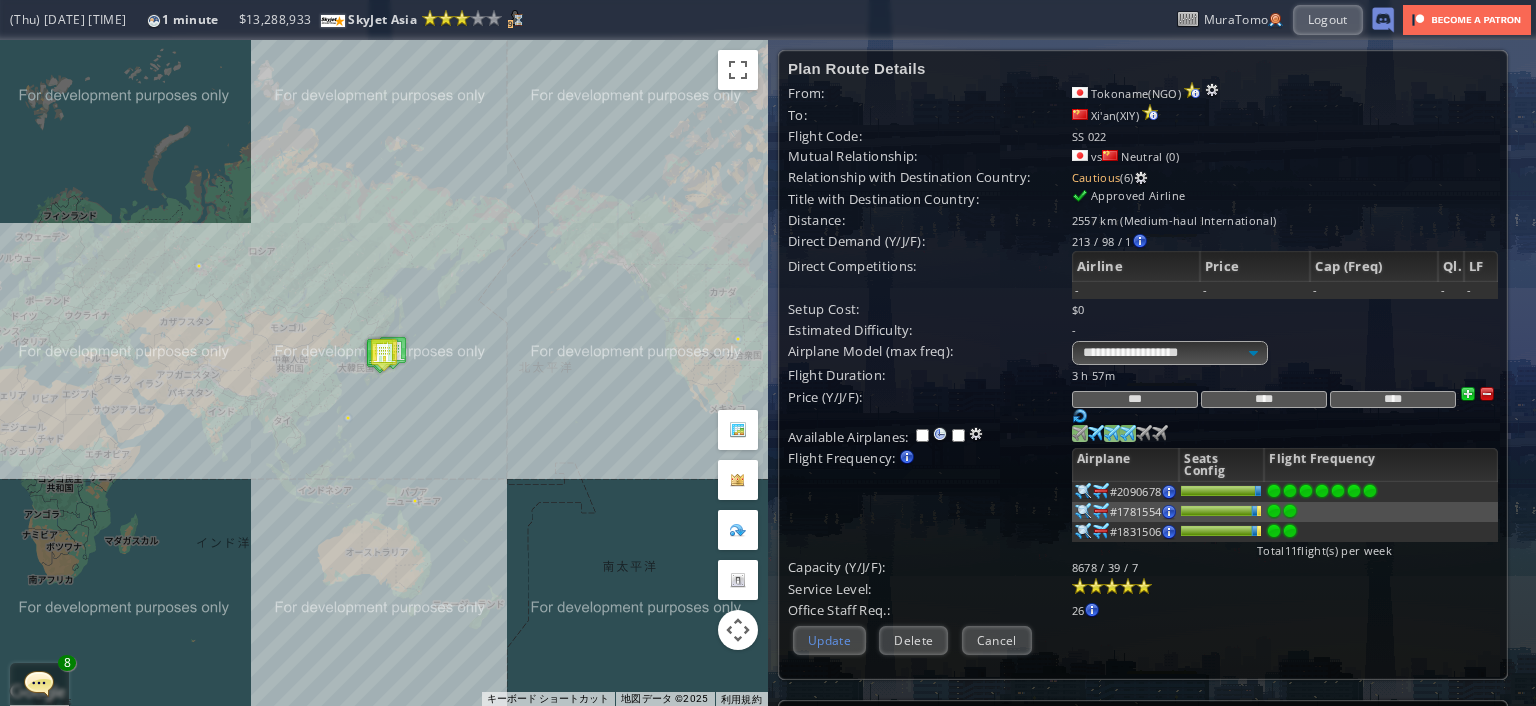 type on "****" 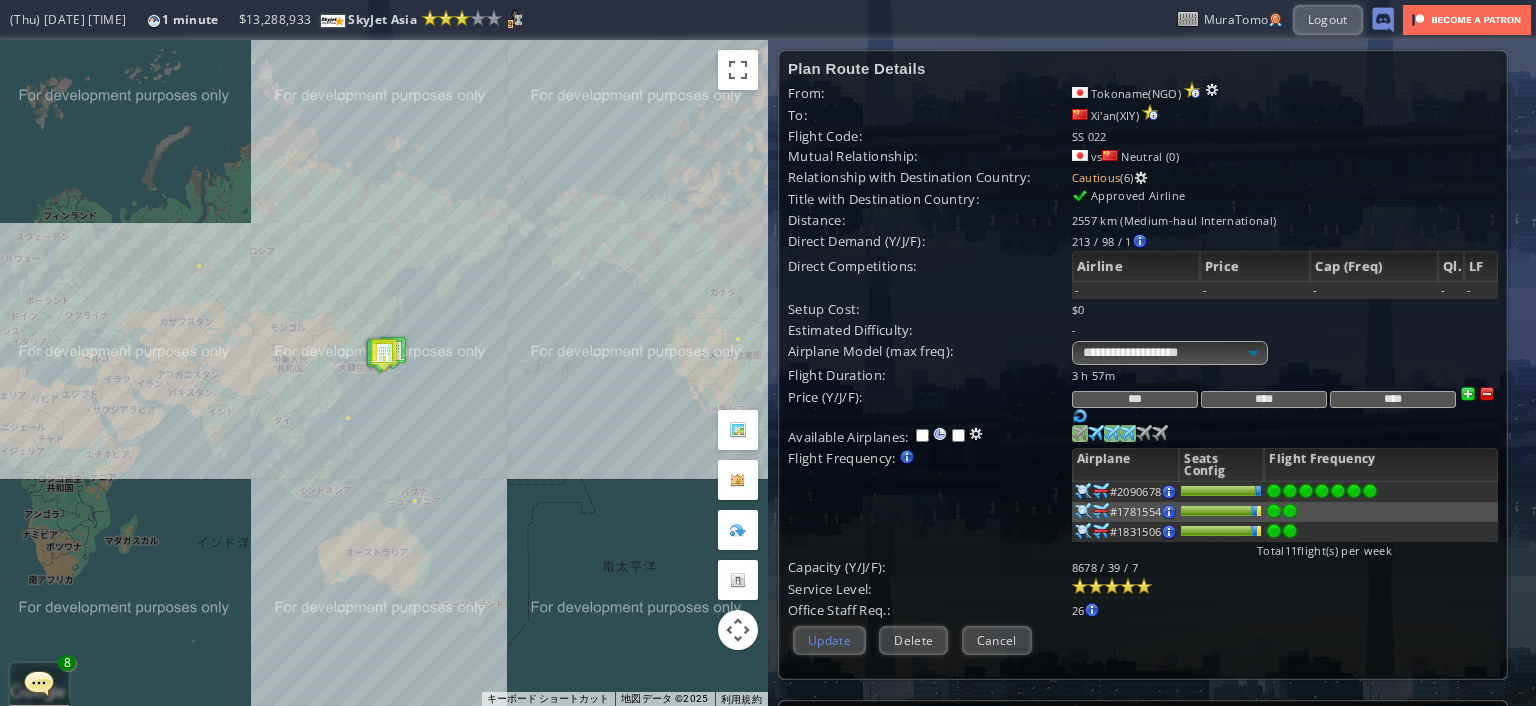 click on "Update" at bounding box center (829, 640) 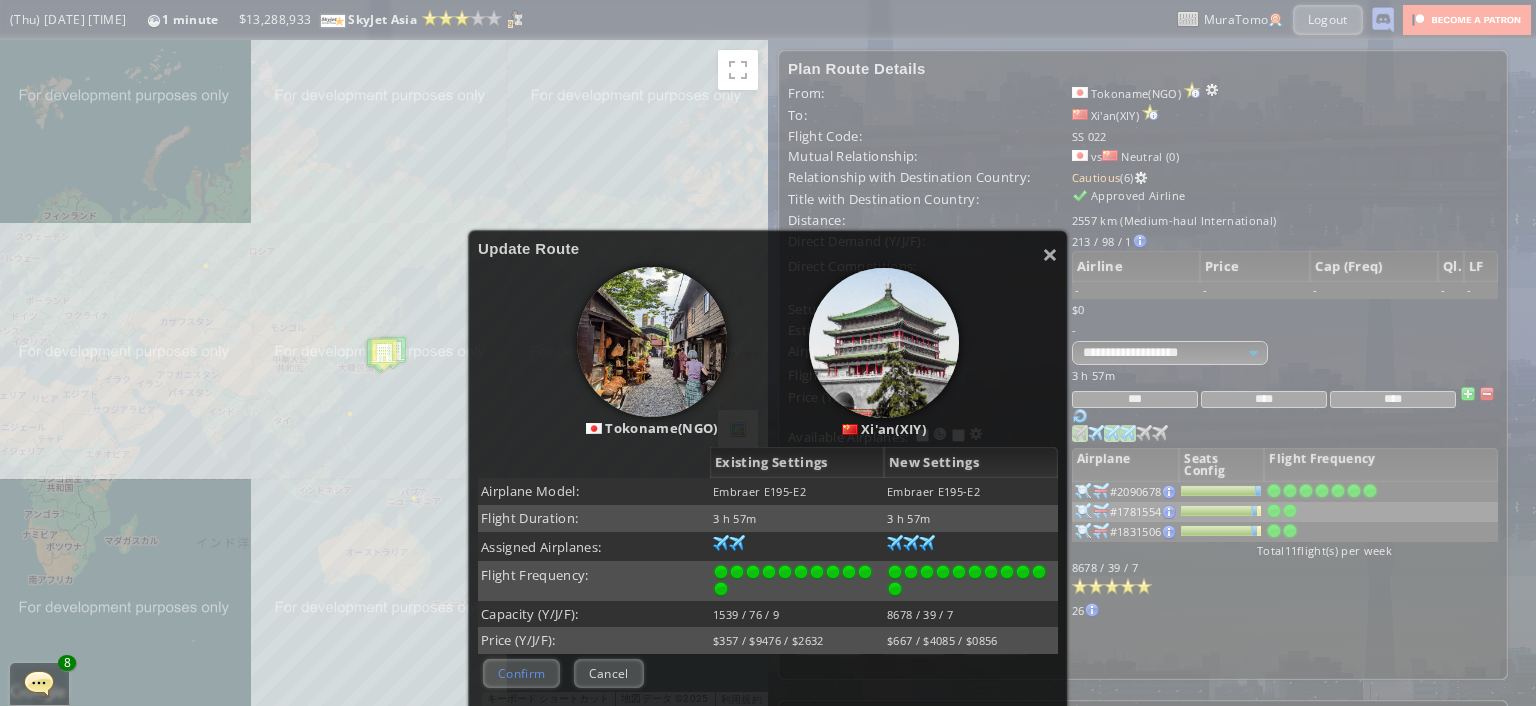 click on "Confirm" at bounding box center (521, 673) 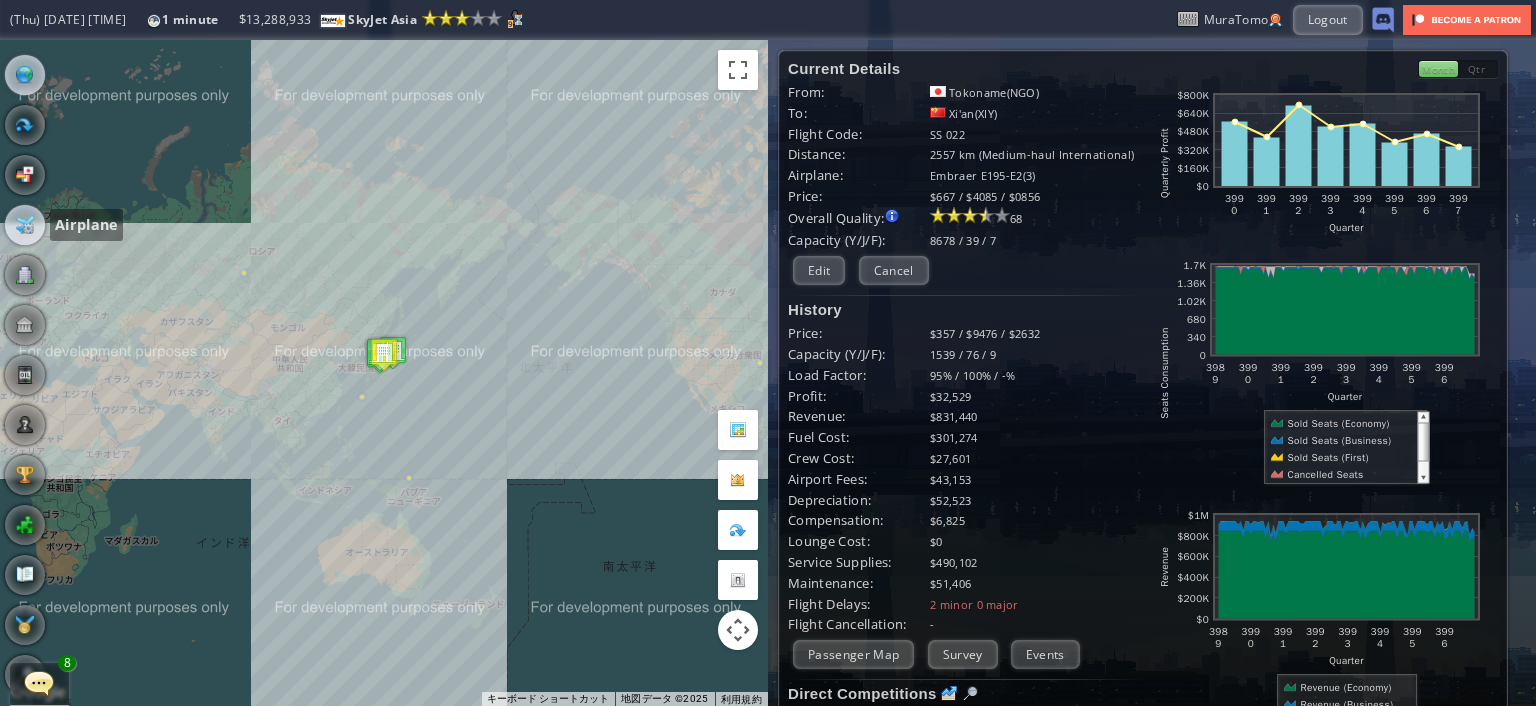 click at bounding box center [25, 225] 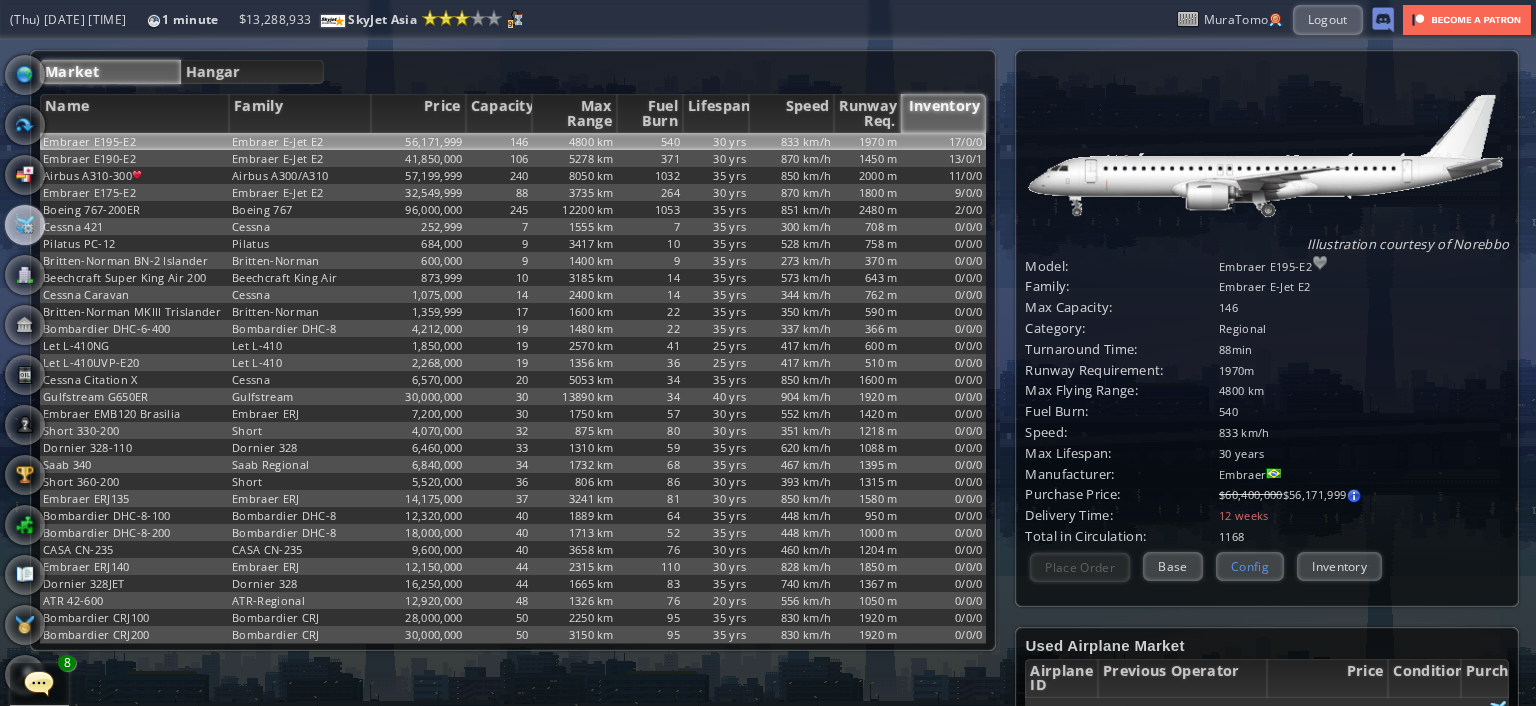 click on "Config" at bounding box center (1250, 566) 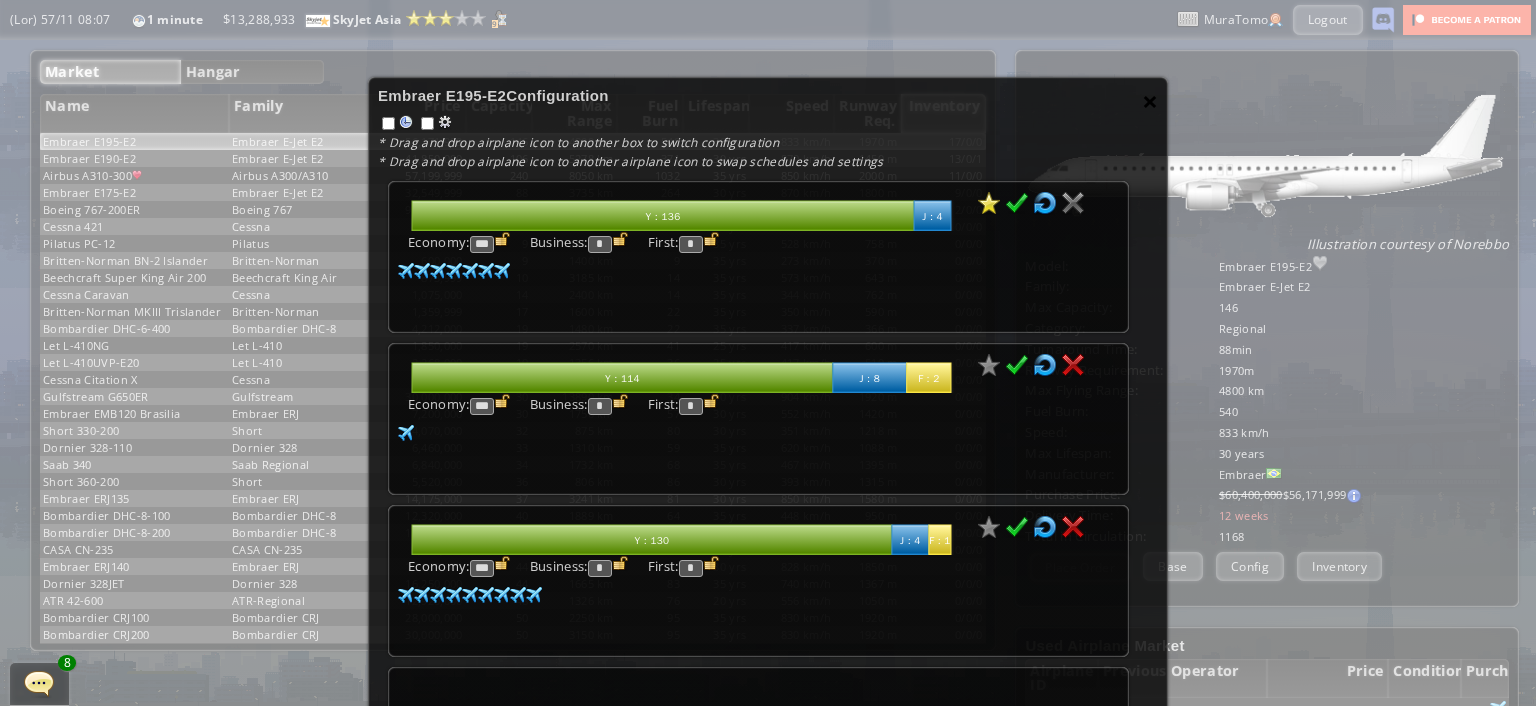 click on "×" at bounding box center (1150, 101) 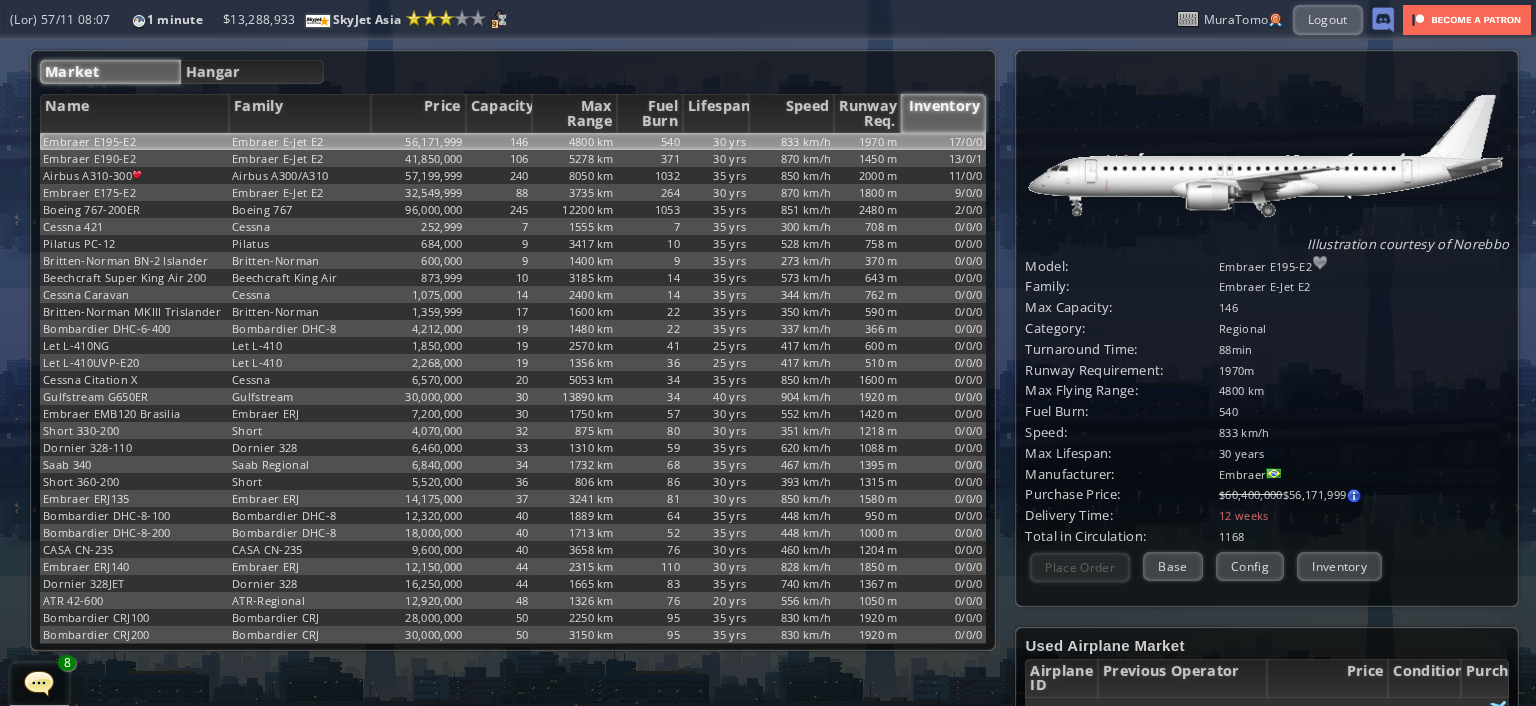 click on "Loremipsumdo sitametc ad Elitsed
Doeiu:
Tempori U984-L0
Etdolo:
Magnaal E-Adm V5
Qui Nostrude:
487
Ullamcol:
Nisialiq
Exeacommod Cons:
49  dui
Auteir Inreprehend:
7685  v
Vel Esseci Fugia:
0457 nu
Pari Exce:
587
Sinto:
290 cu/n
Pro Suntculp:
61 quiof
Deseruntmoll:
Animide
Laborump Undeo:
$32,321,779  $25,764,532 4% ist Natus err volup accusanti doloremq
Laudanti Tota:
6934" at bounding box center (1267, 328) 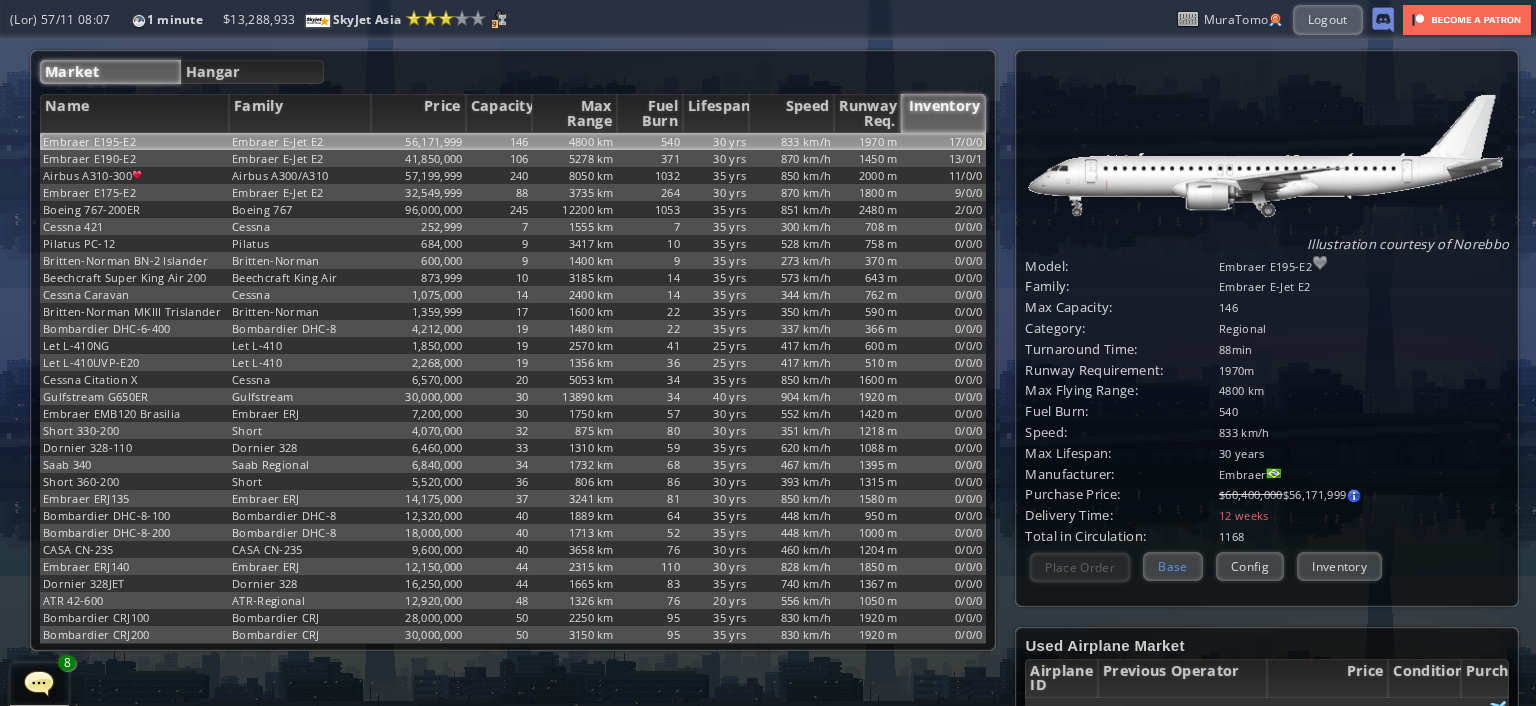 click on "Base" at bounding box center [1172, 566] 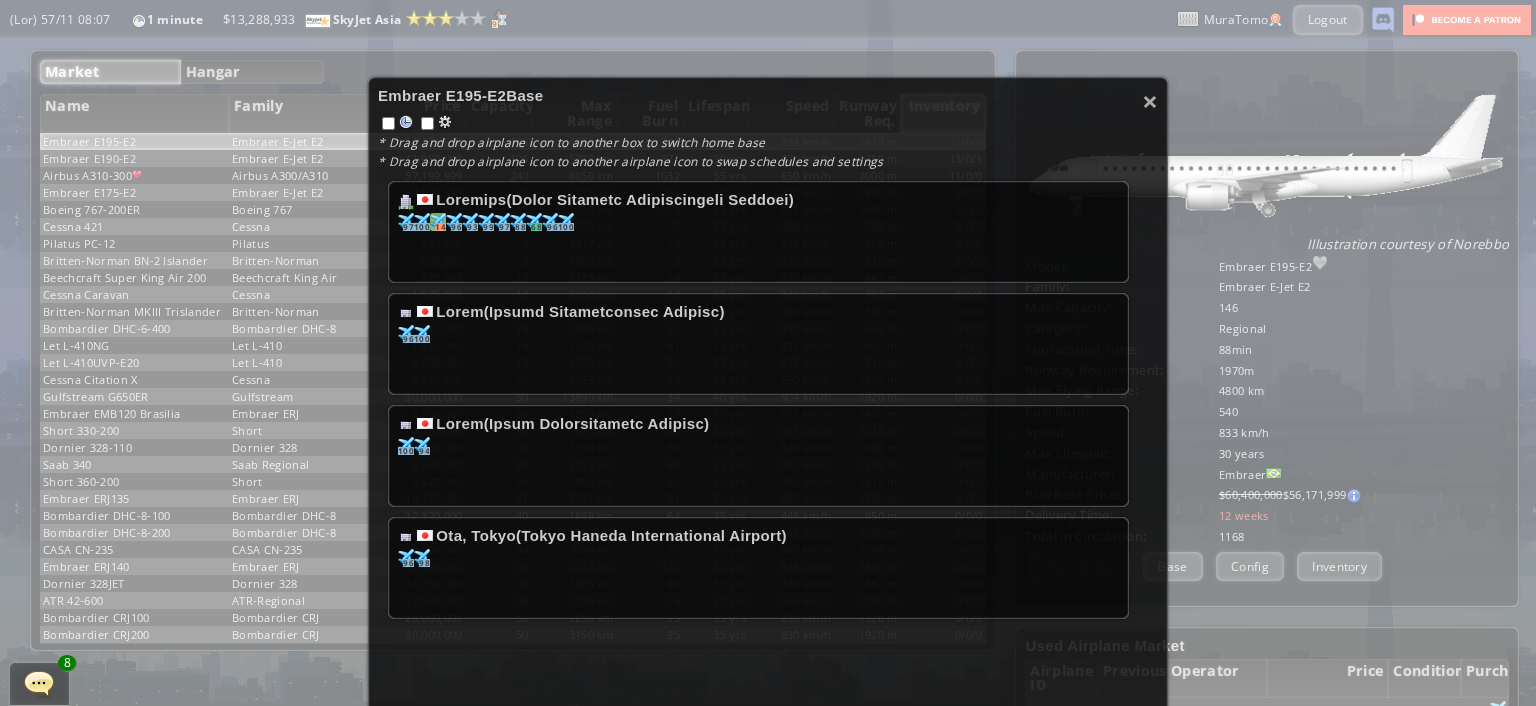 click at bounding box center [406, 221] 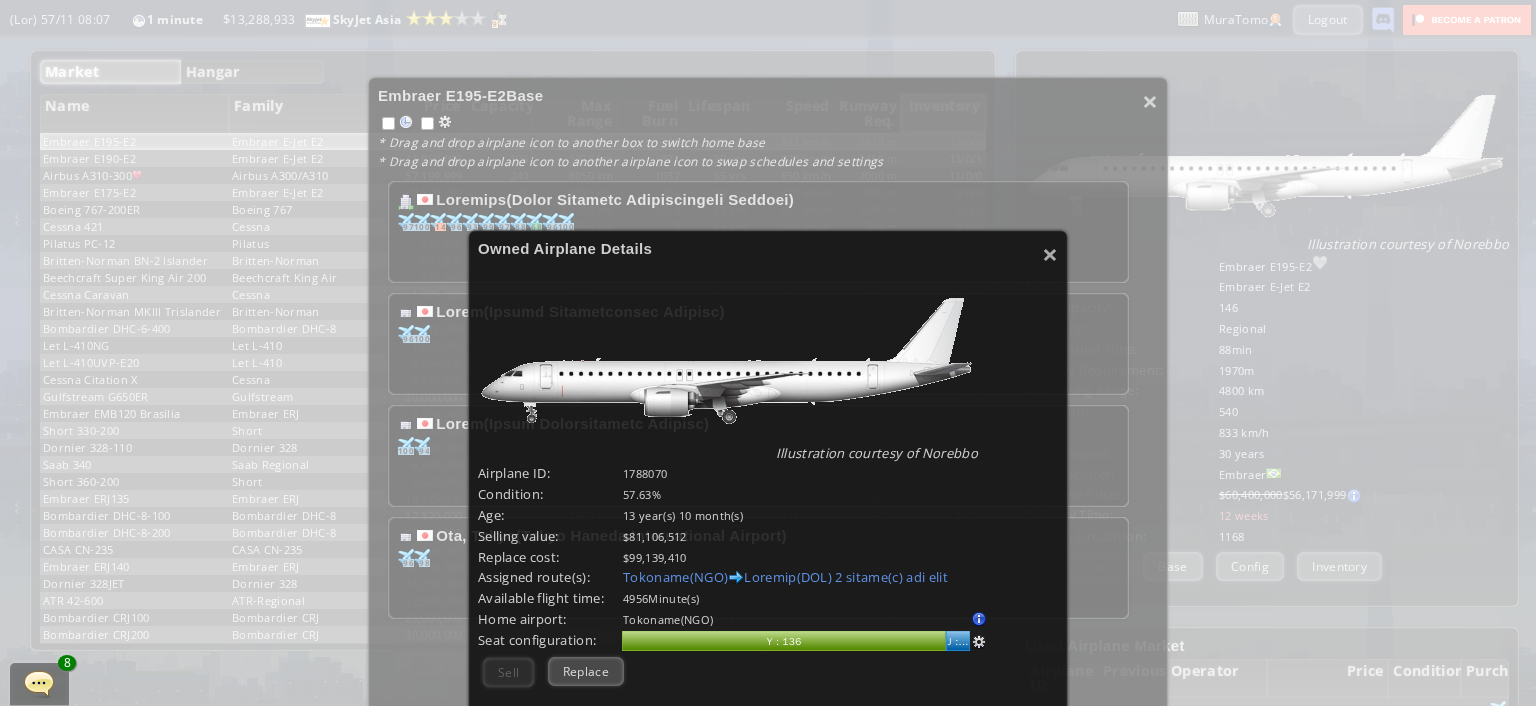 click on "Loremips(DOL) Sitamet(CON) 8 adipis(e) sed doei" at bounding box center (840, 578) 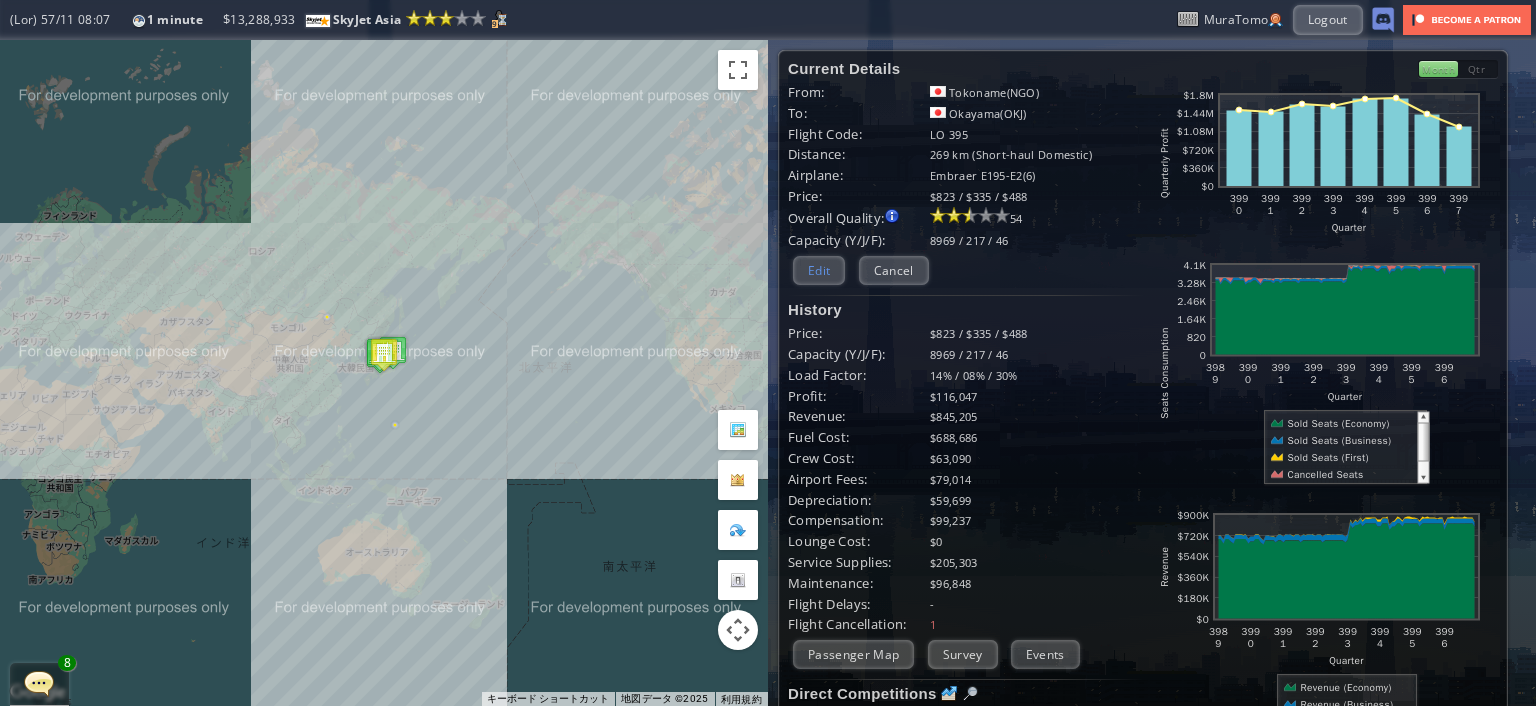 click on "Edit" at bounding box center [819, 270] 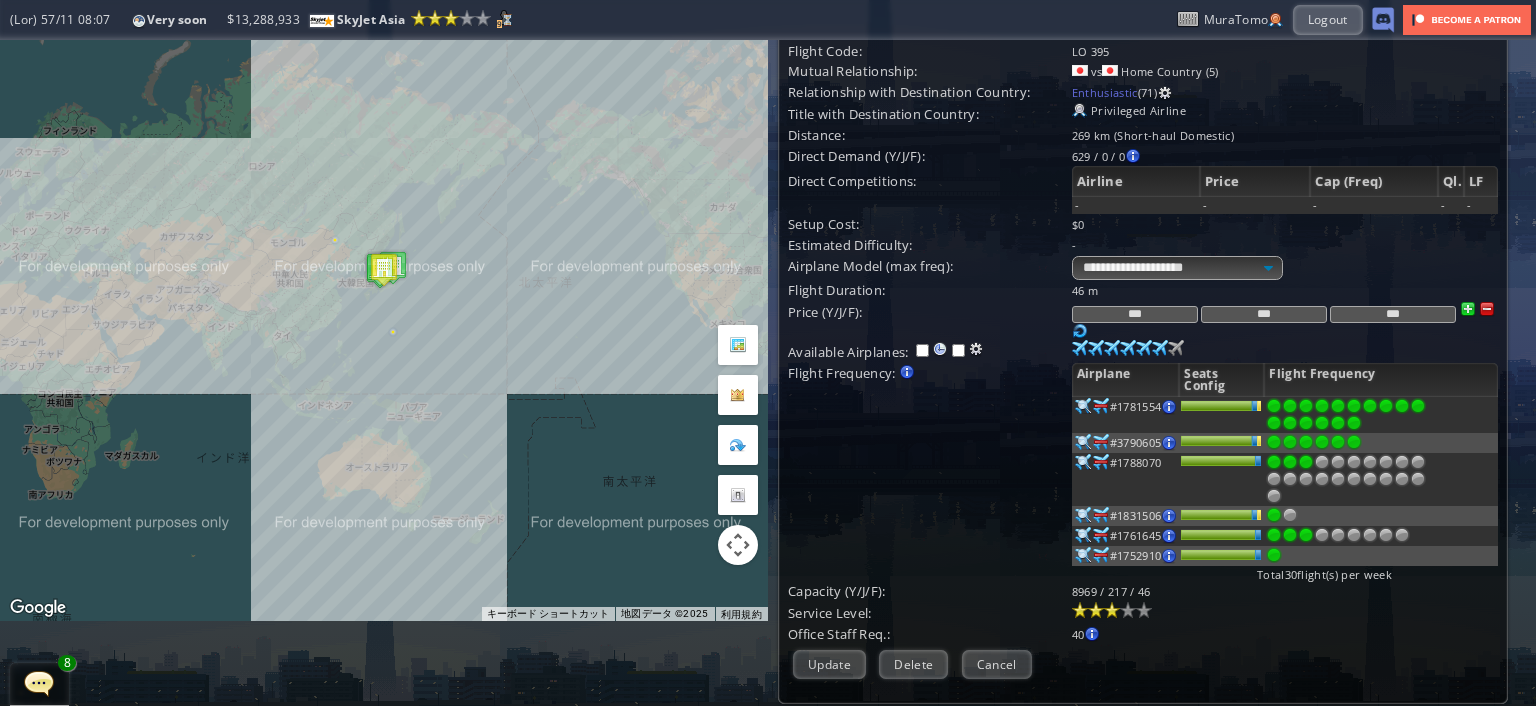 scroll, scrollTop: 100, scrollLeft: 0, axis: vertical 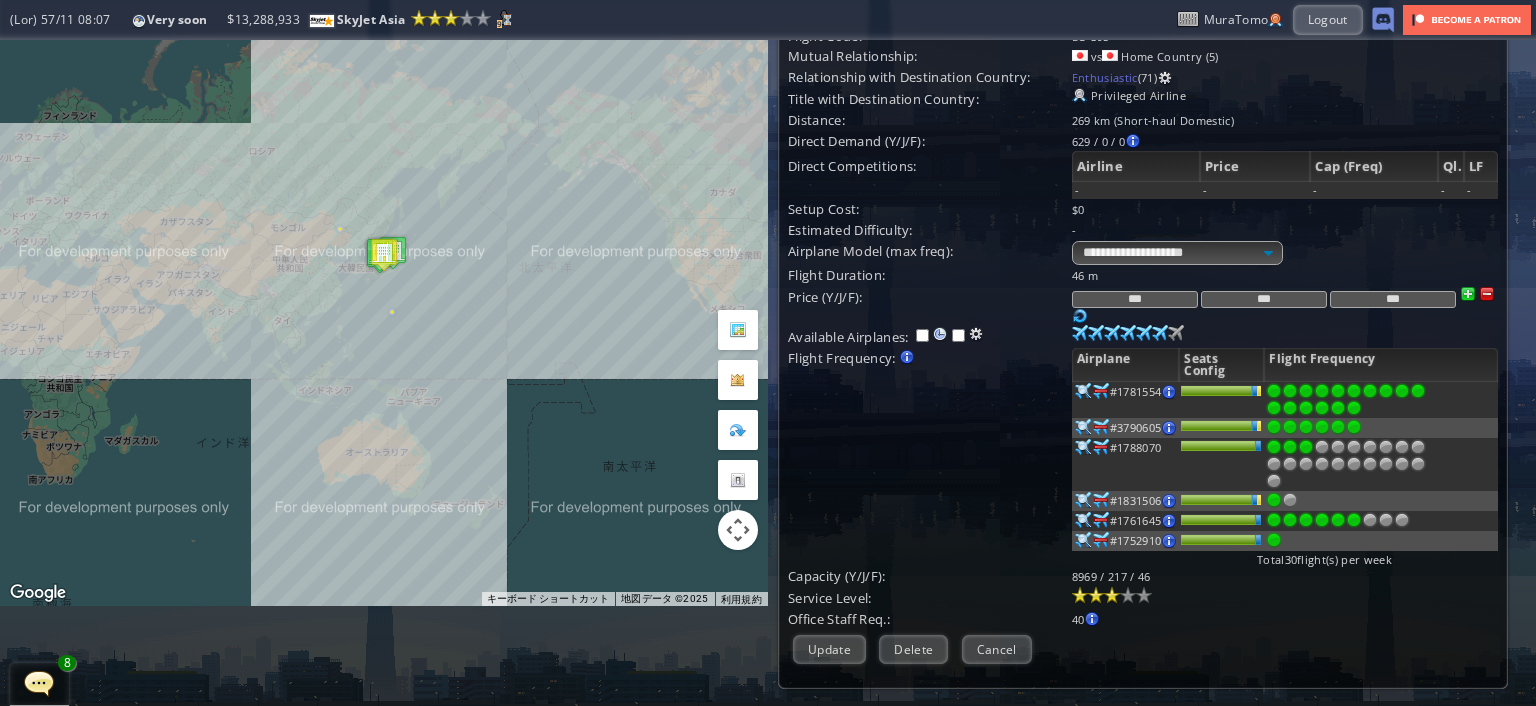 click at bounding box center (1354, 391) 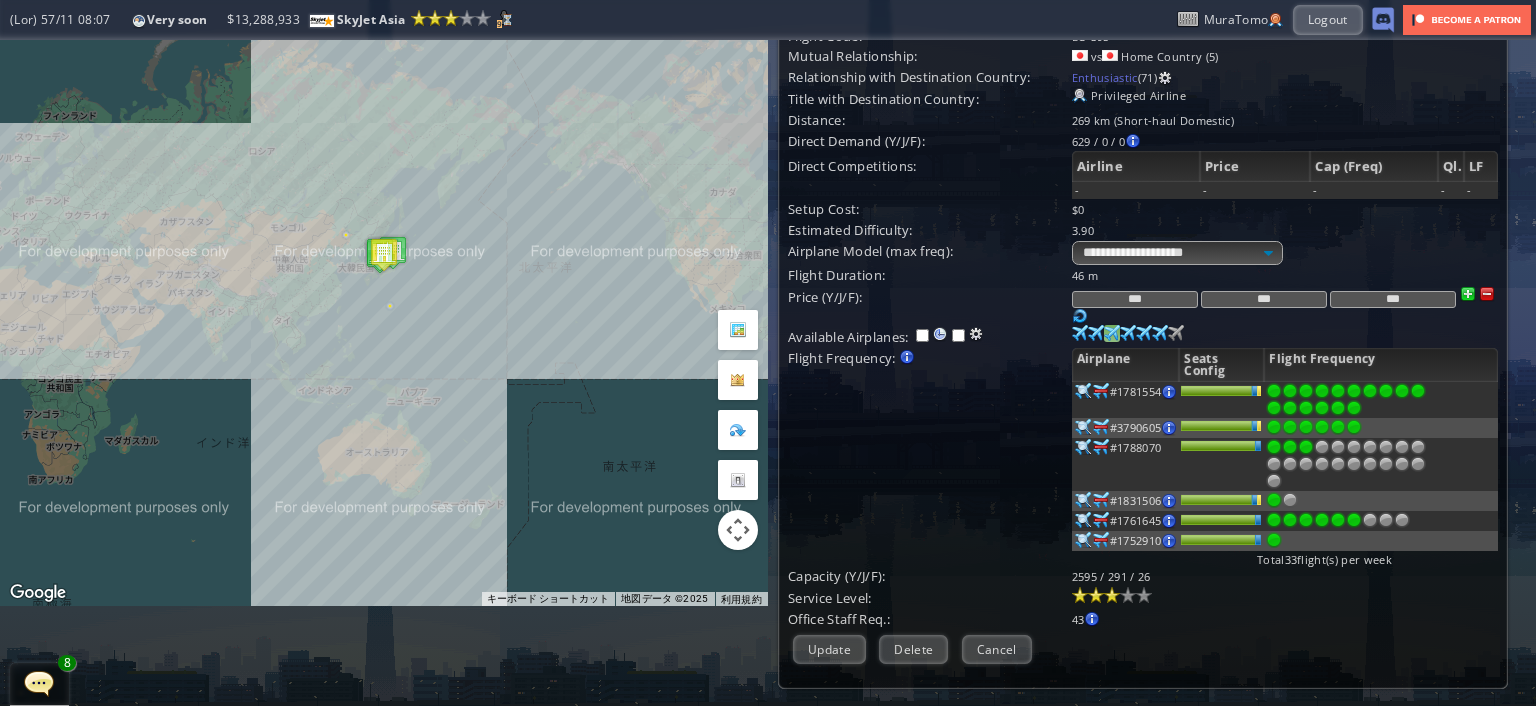 click at bounding box center [1080, 333] 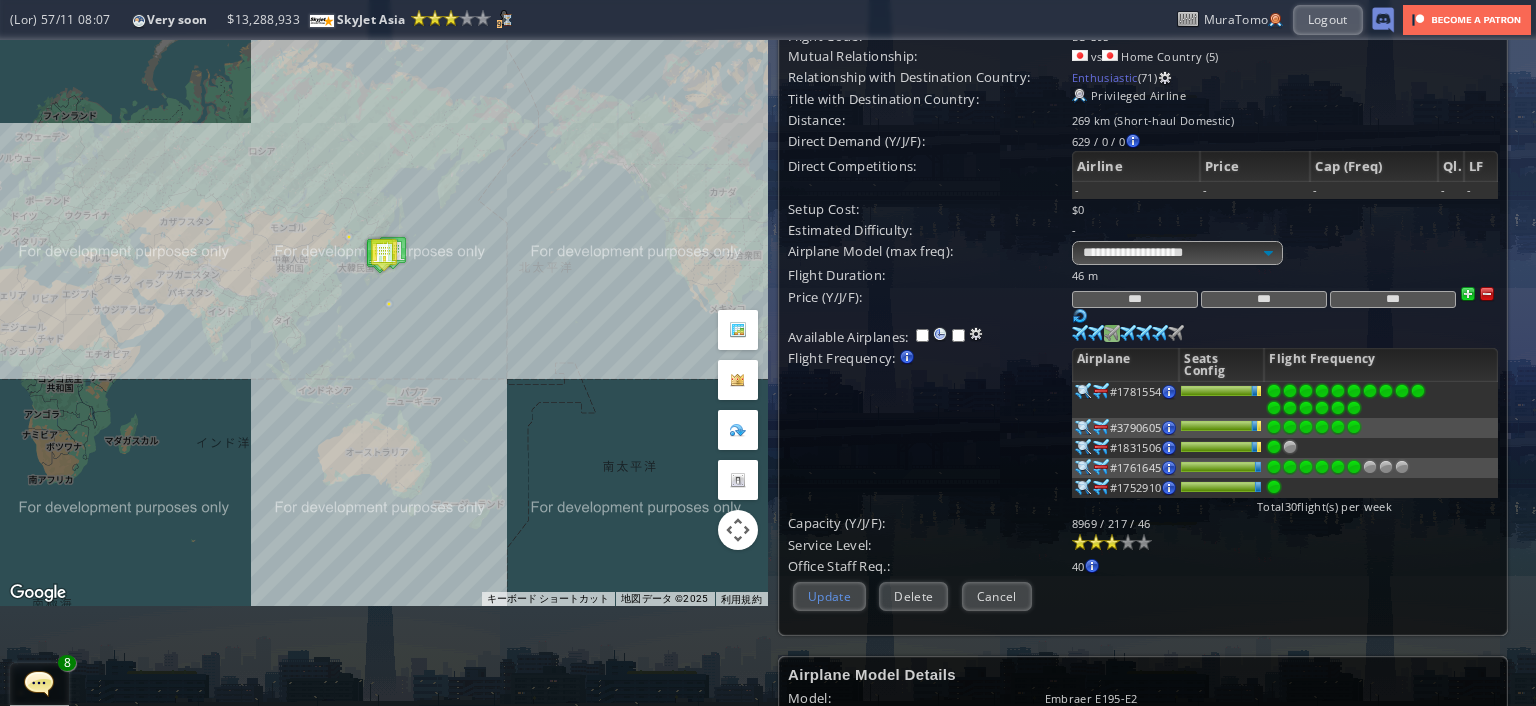 click on "Update" at bounding box center [829, 596] 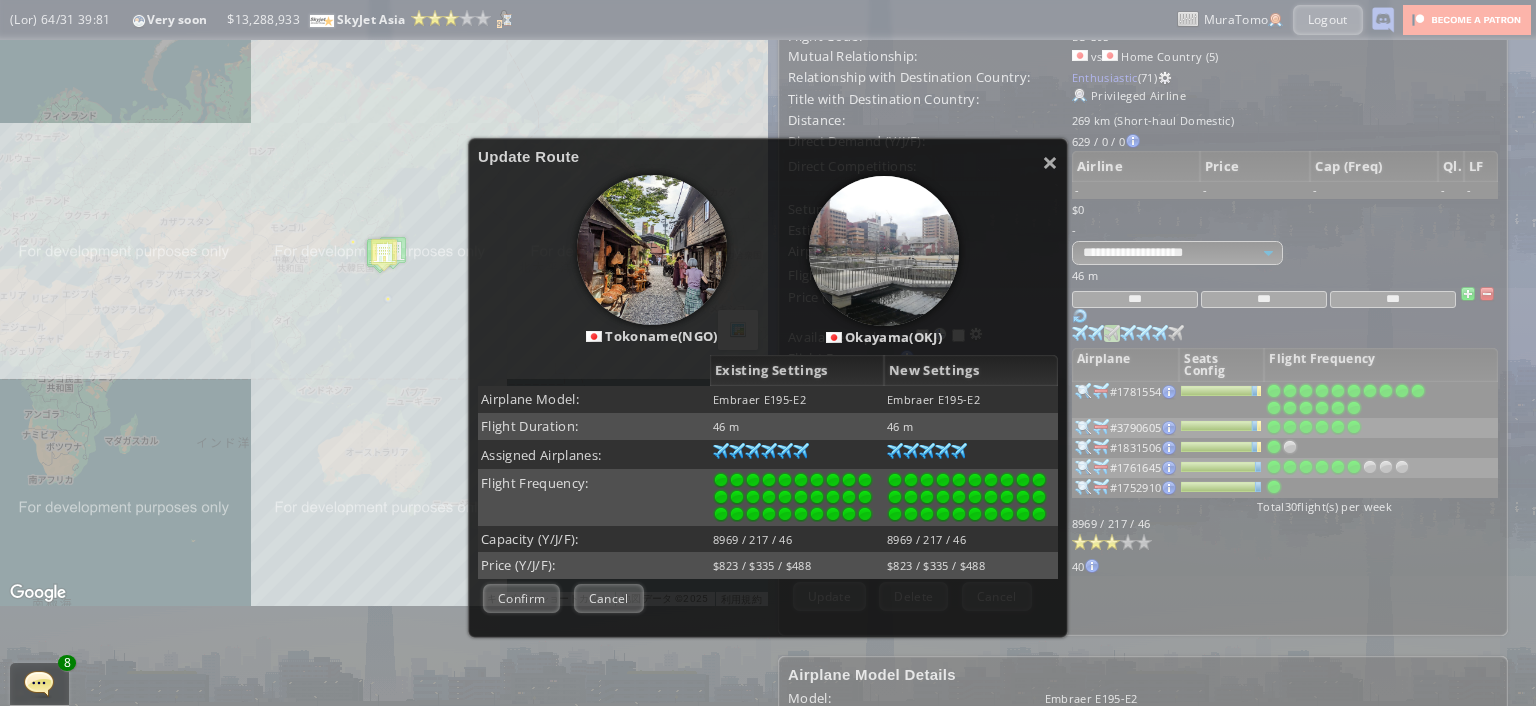 scroll, scrollTop: 100, scrollLeft: 0, axis: vertical 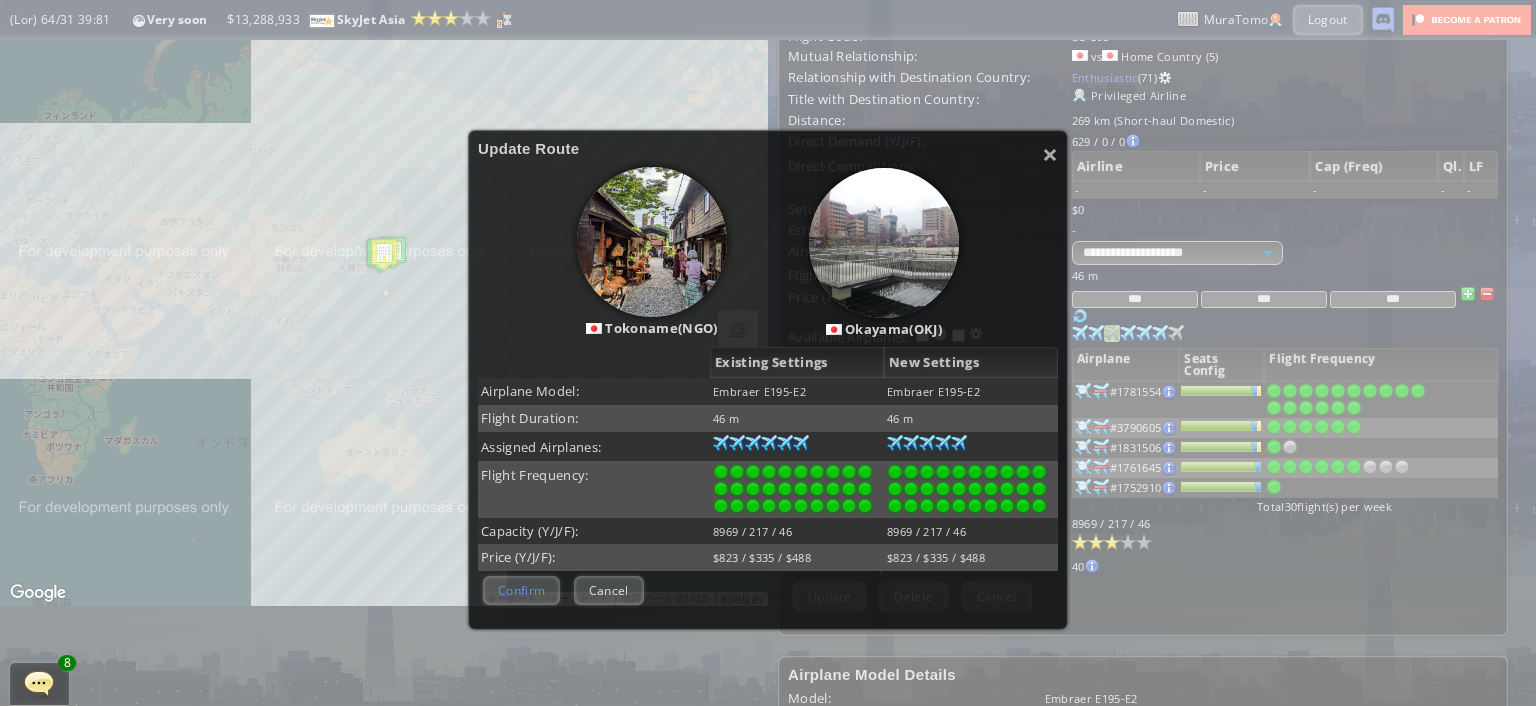 click on "Confirm" at bounding box center [521, 590] 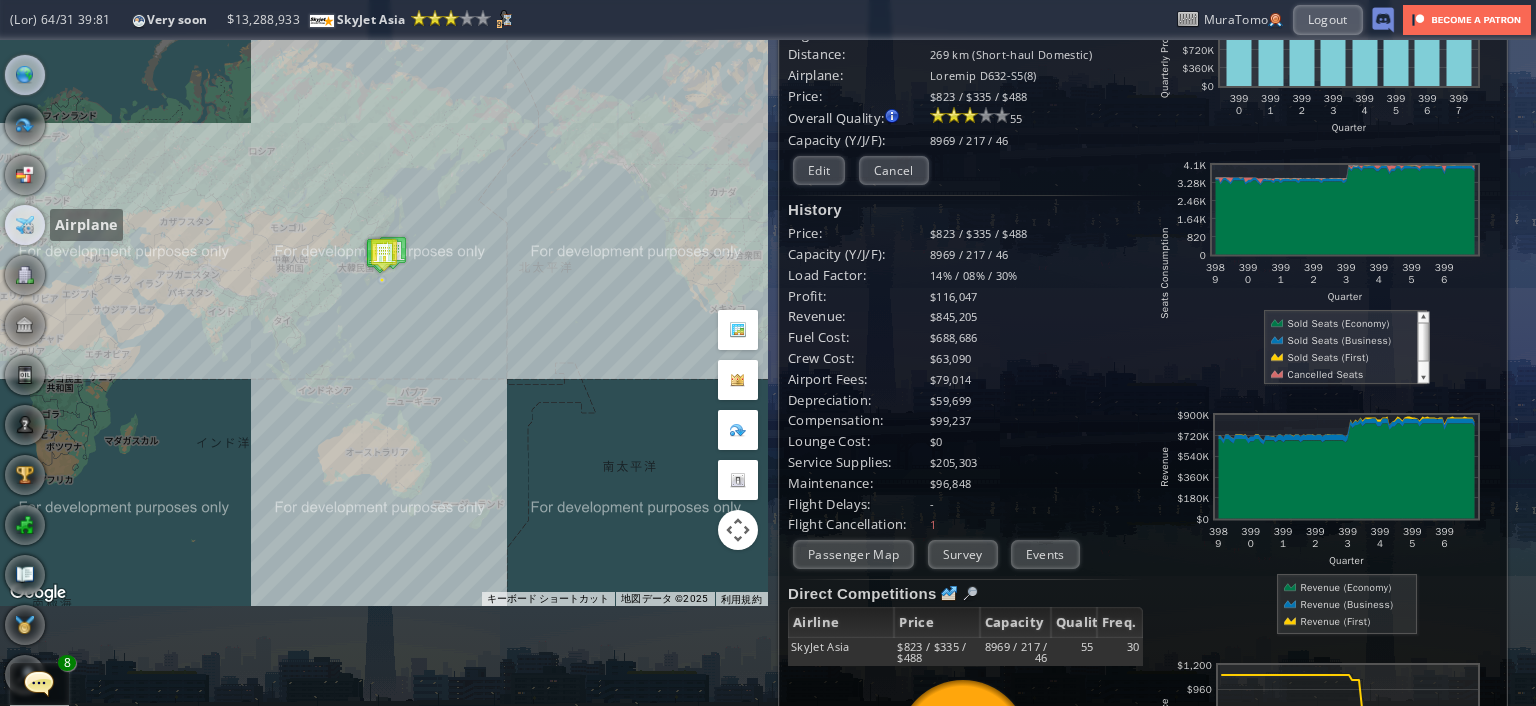 click at bounding box center (25, 225) 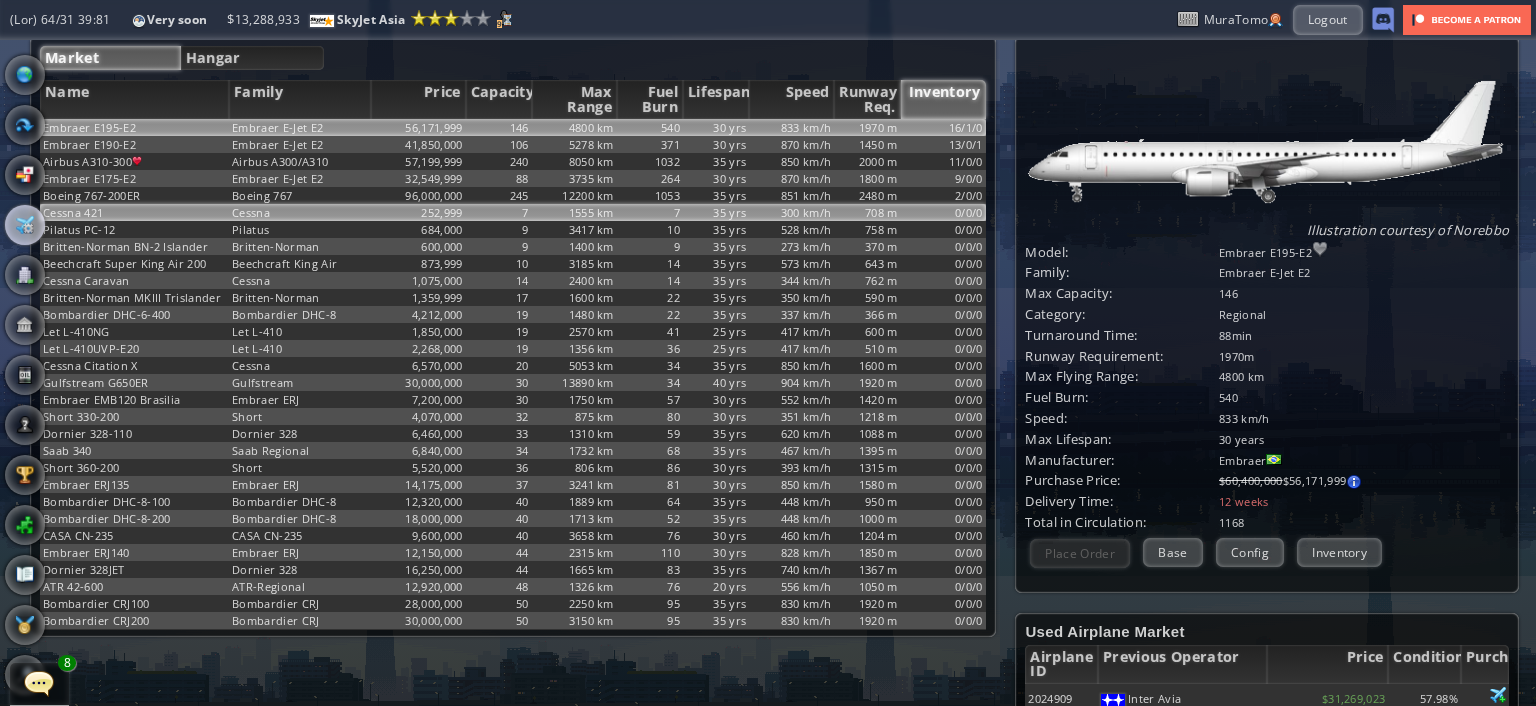 scroll, scrollTop: 0, scrollLeft: 0, axis: both 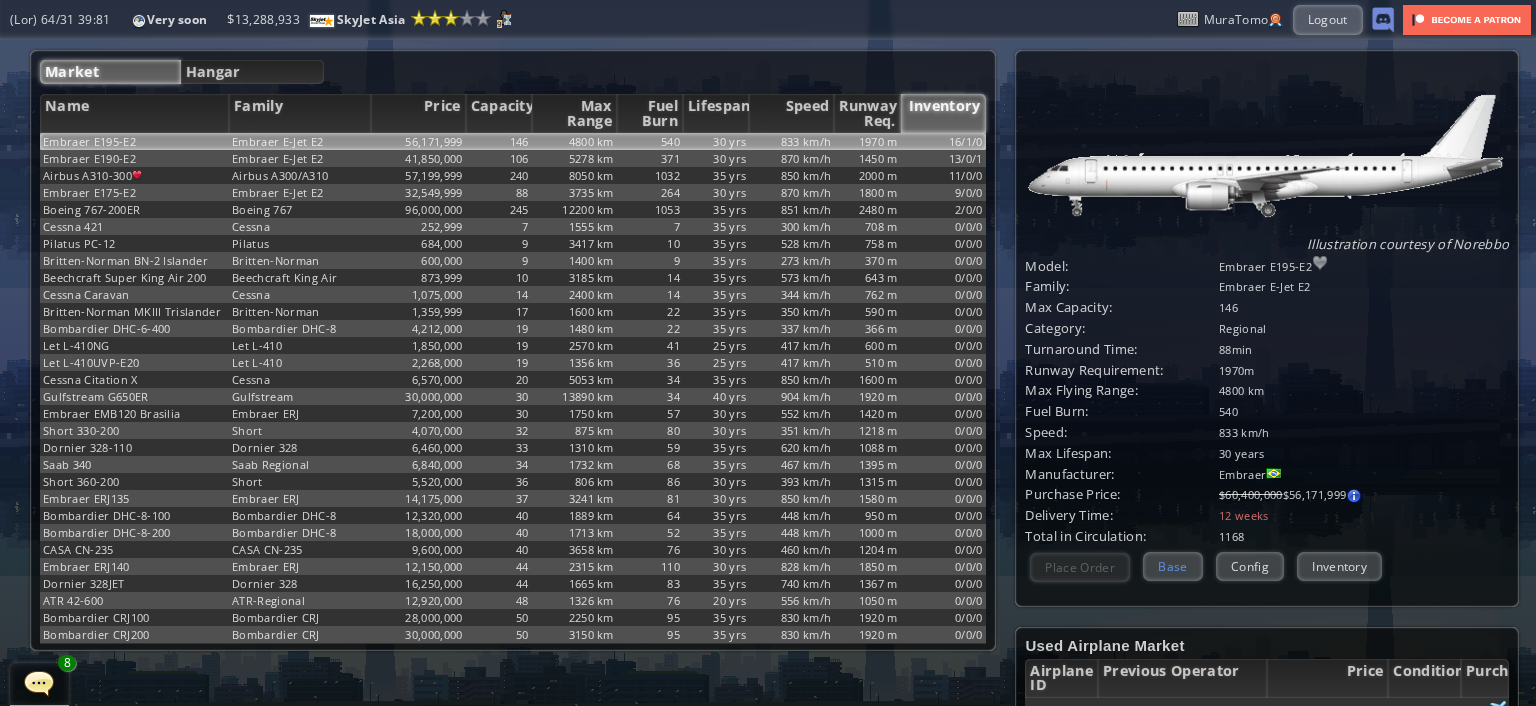 click on "Base" at bounding box center (1172, 566) 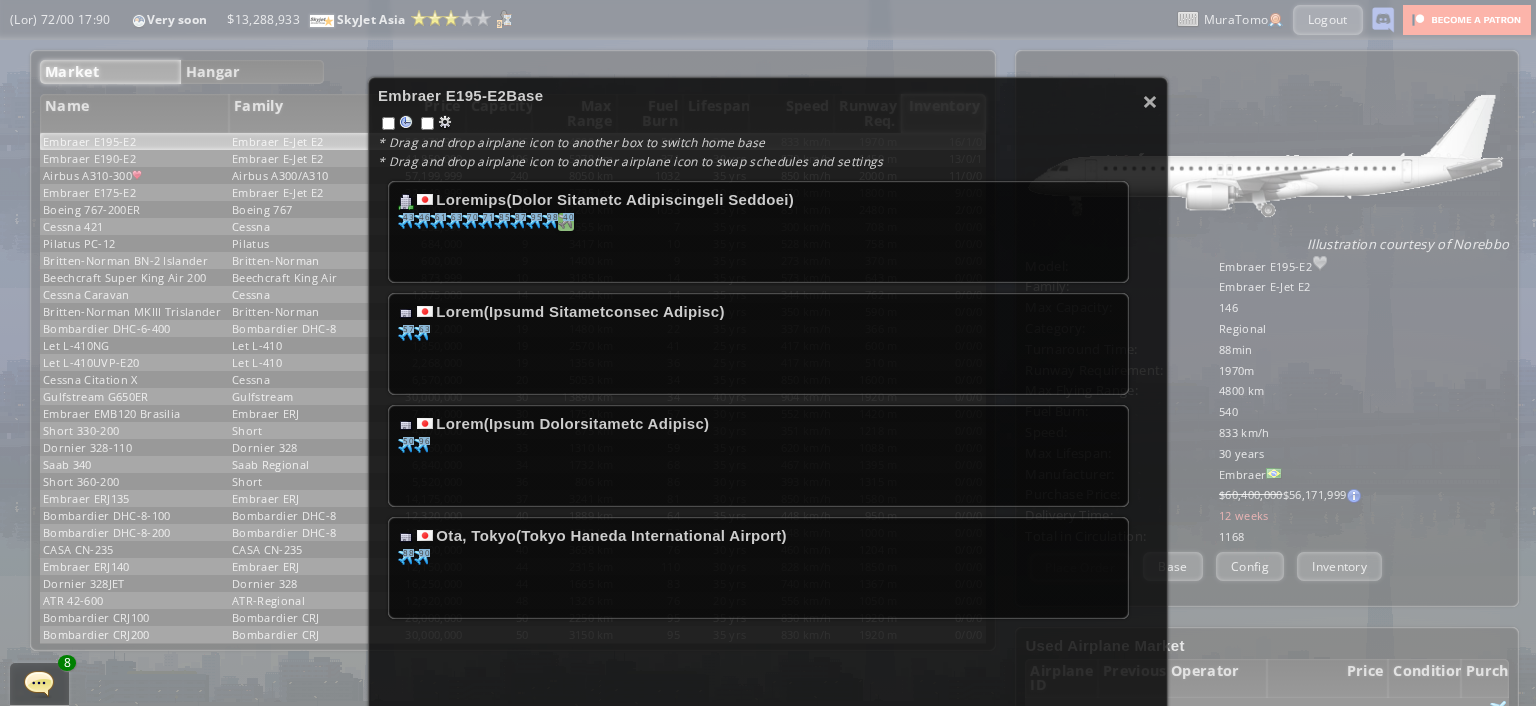 click at bounding box center [406, 221] 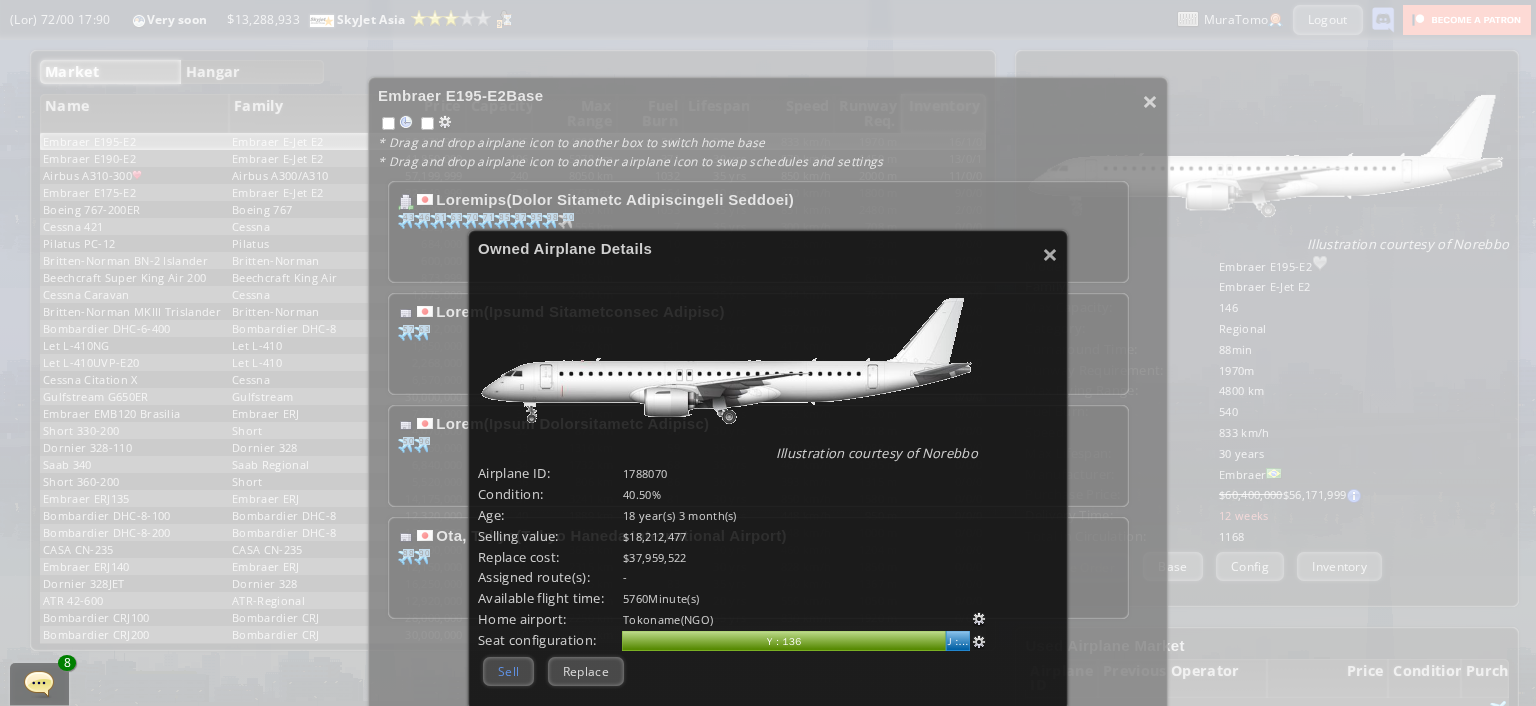 click on "Sell" at bounding box center [508, 671] 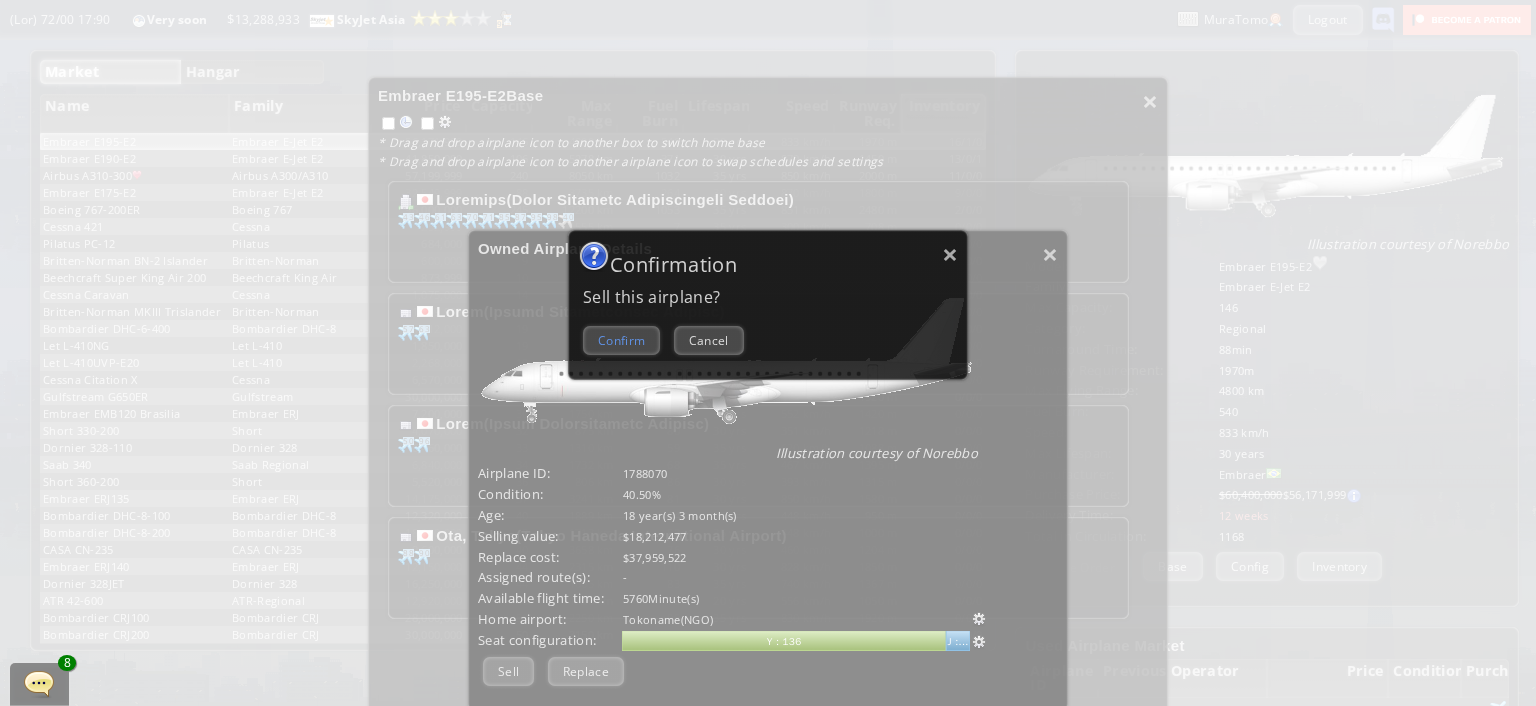 click on "Confirm" at bounding box center (621, 340) 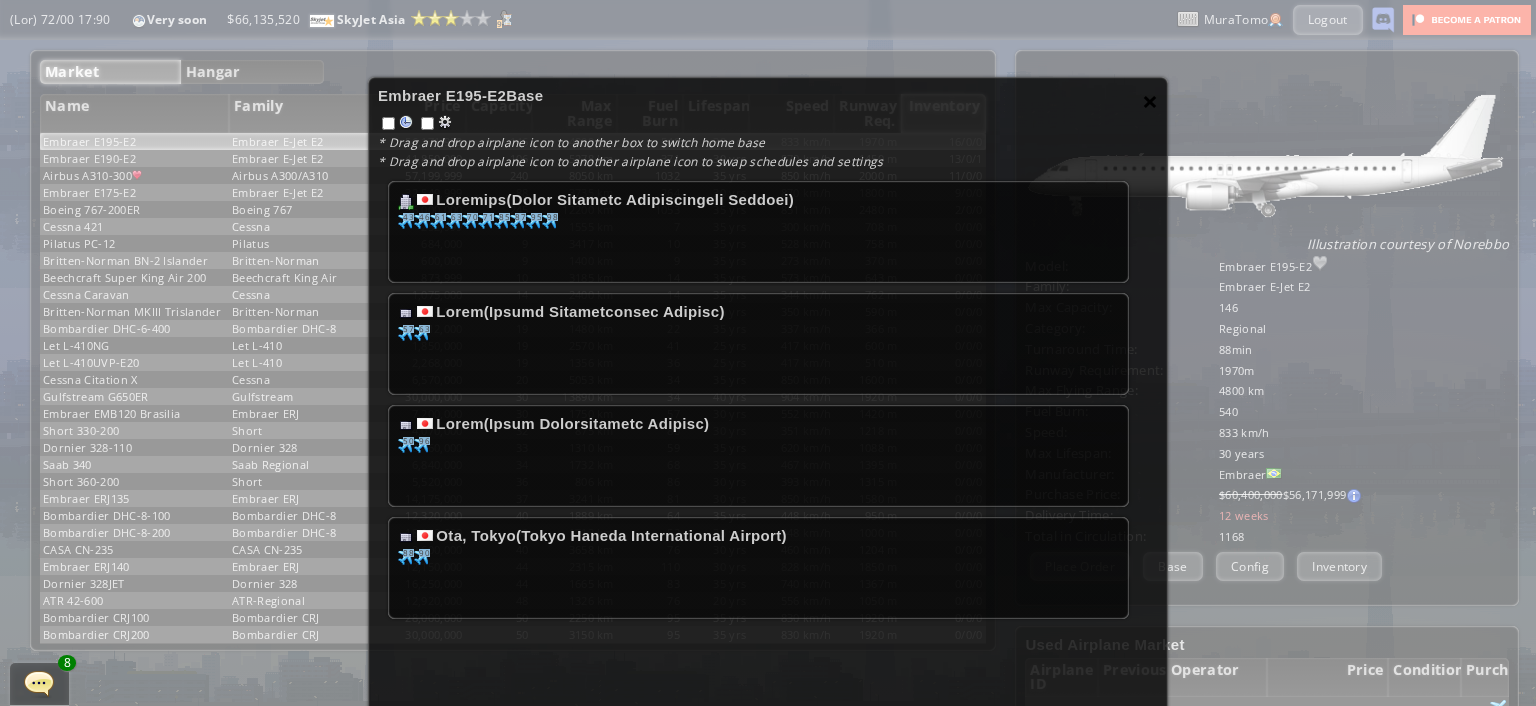 click on "×" at bounding box center [1150, 101] 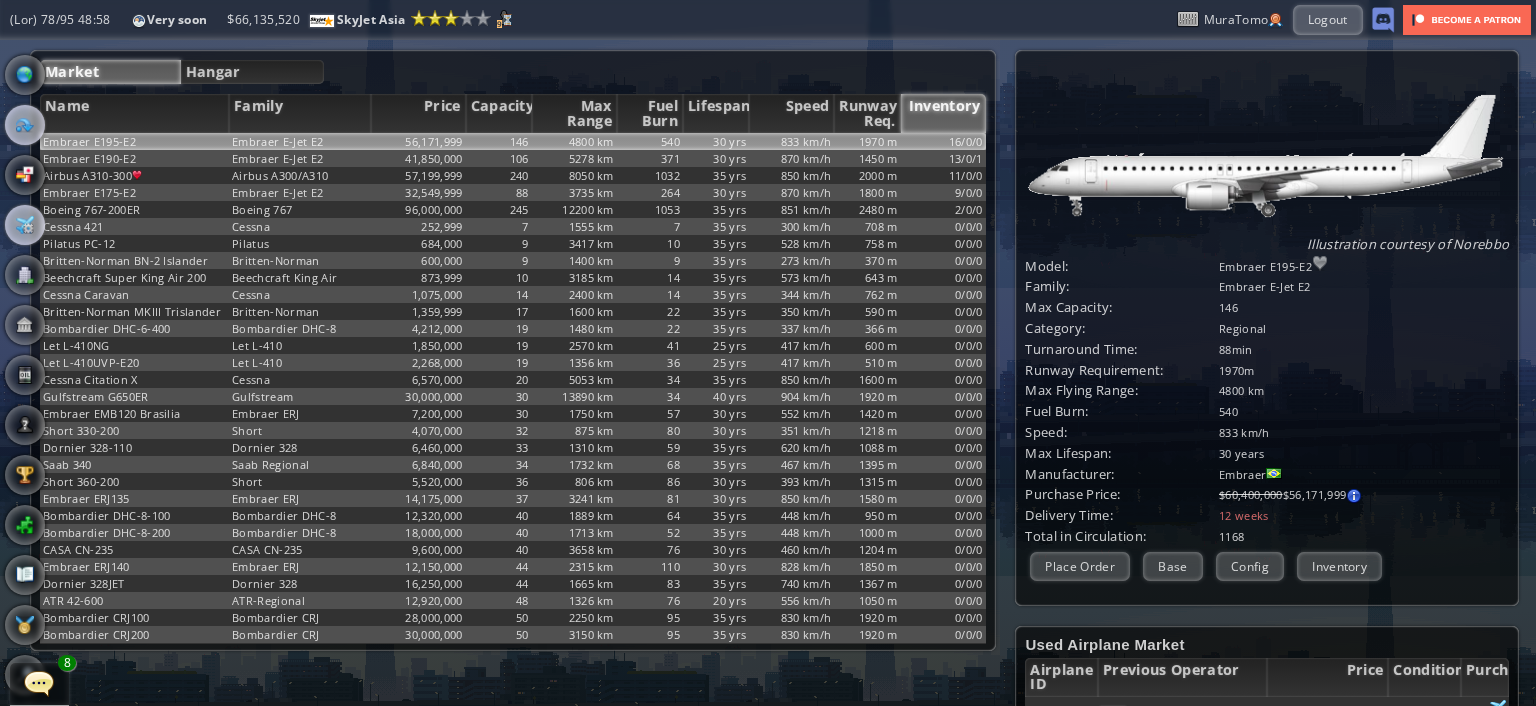 click at bounding box center [25, 125] 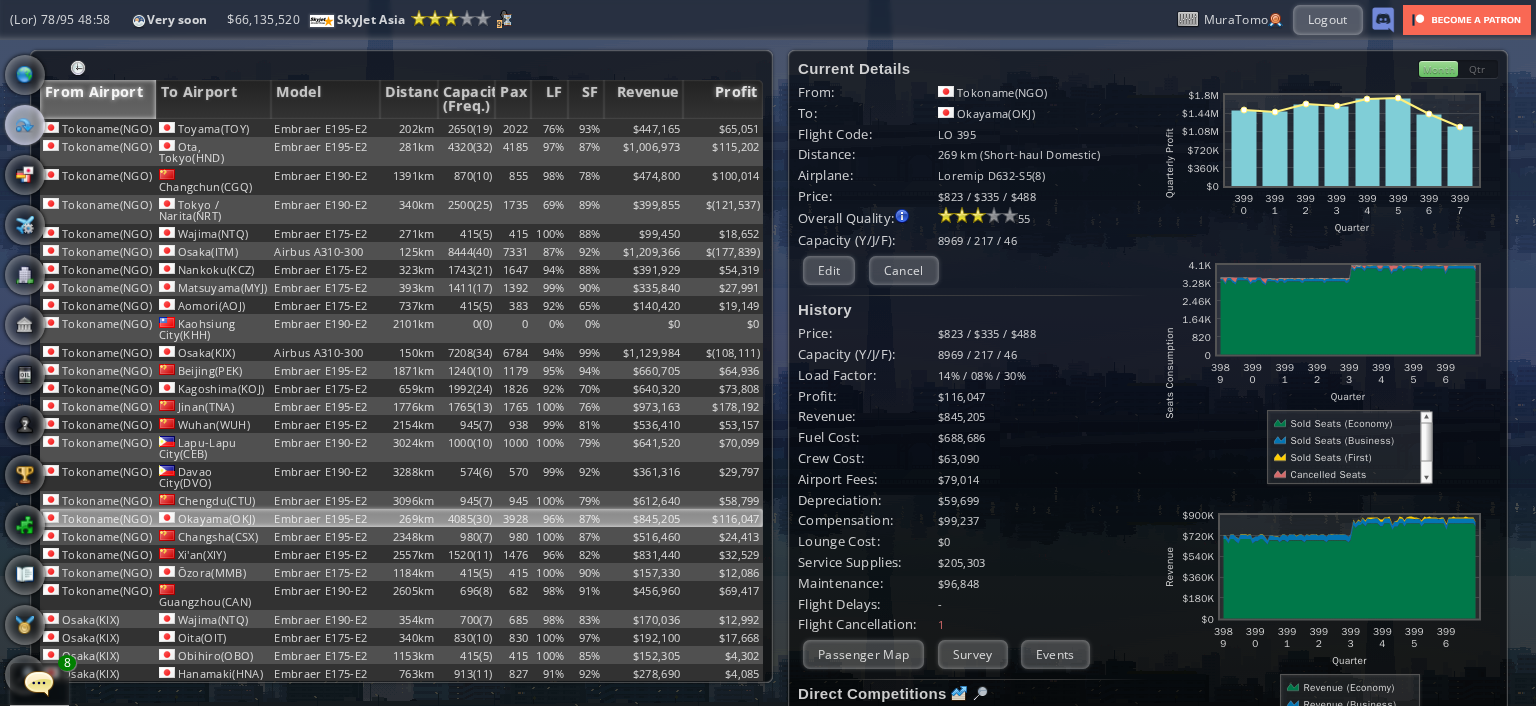 click on "Profit" at bounding box center [723, 99] 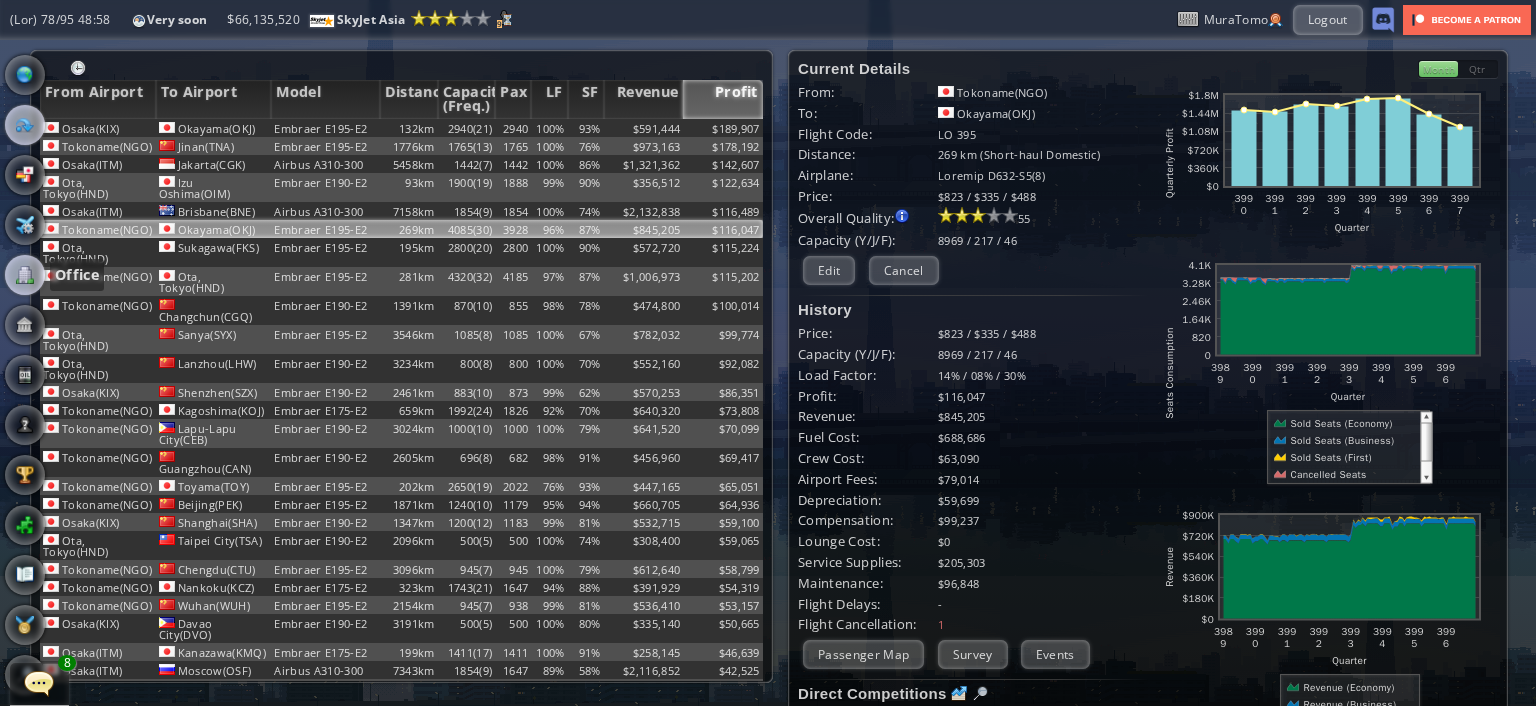 click at bounding box center [25, 275] 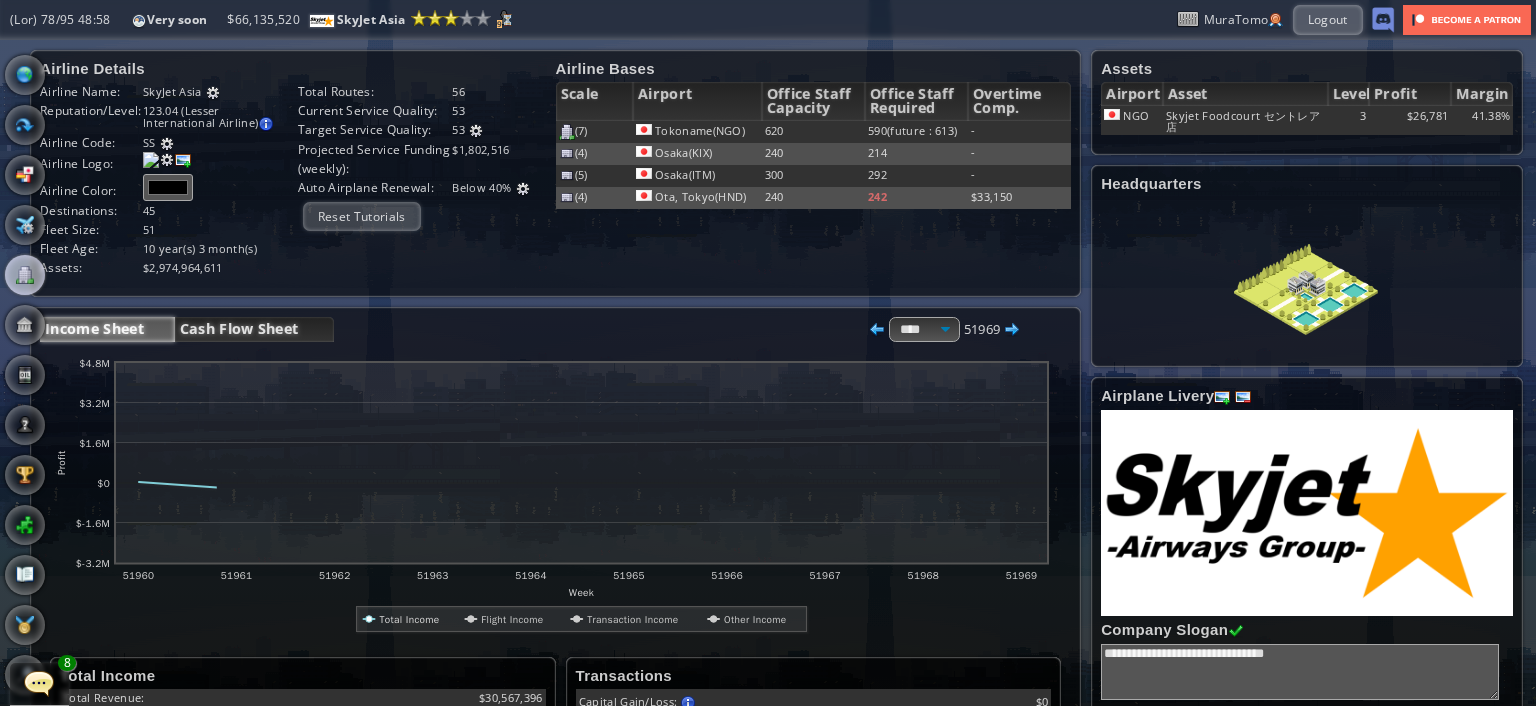 click on "Cash Flow Sheet" at bounding box center (254, 329) 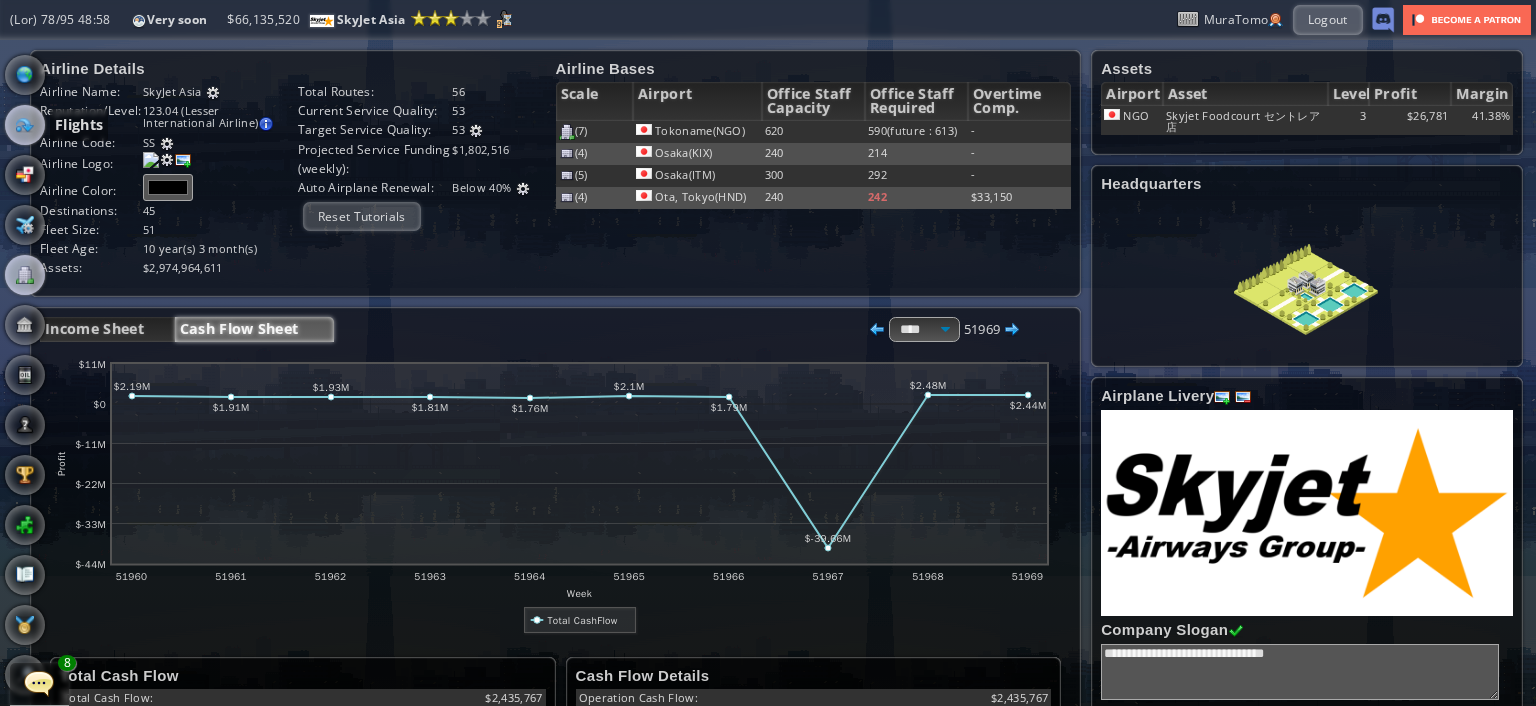 click at bounding box center (25, 125) 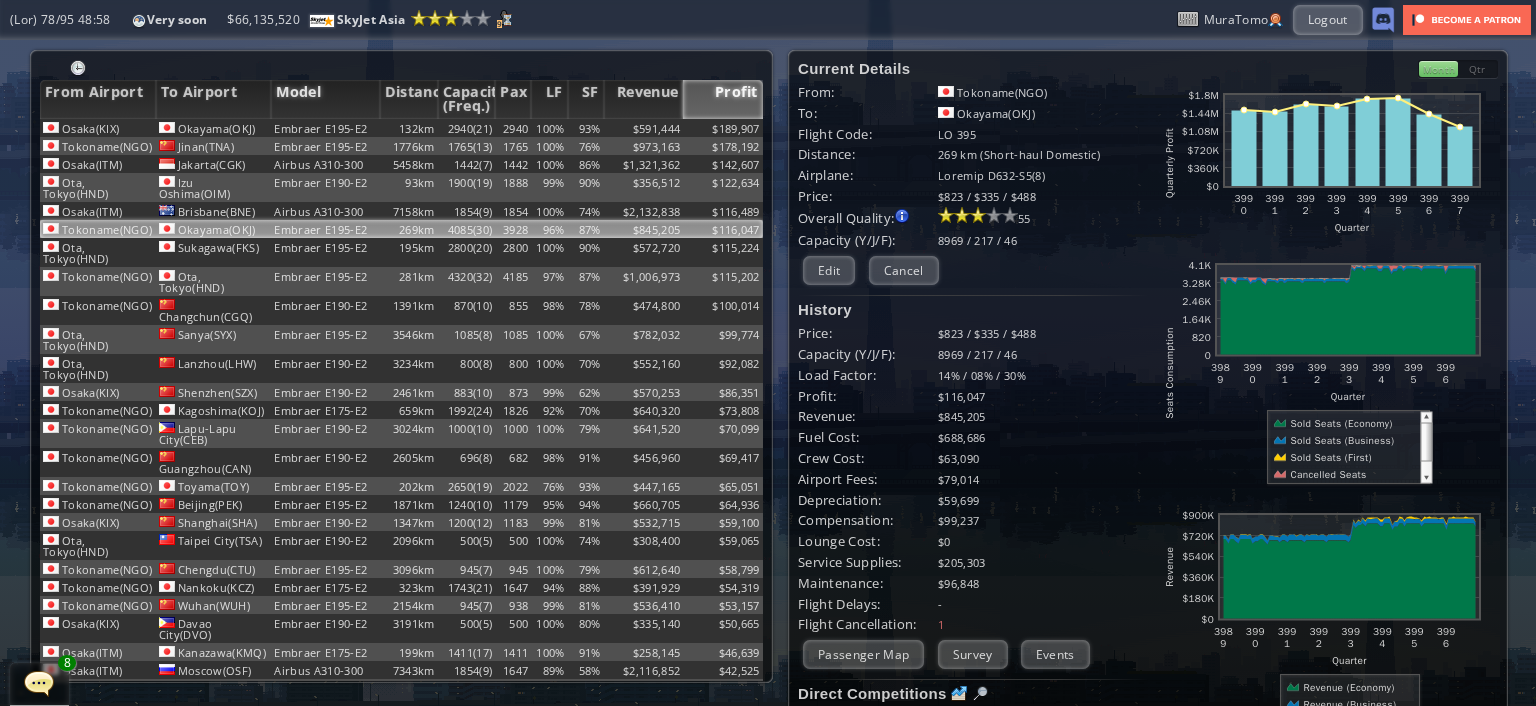 click on "Model" at bounding box center [325, 99] 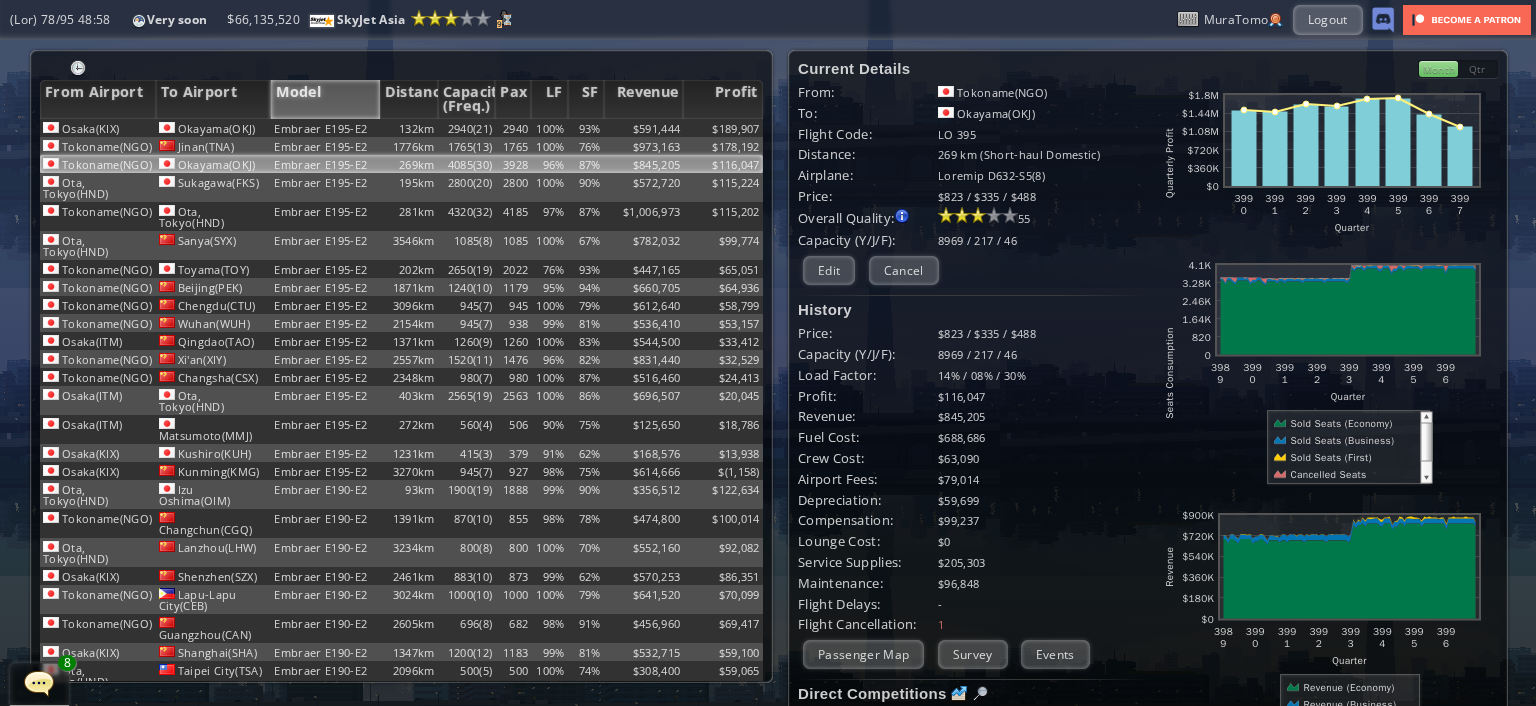 click on "Model" at bounding box center [325, 99] 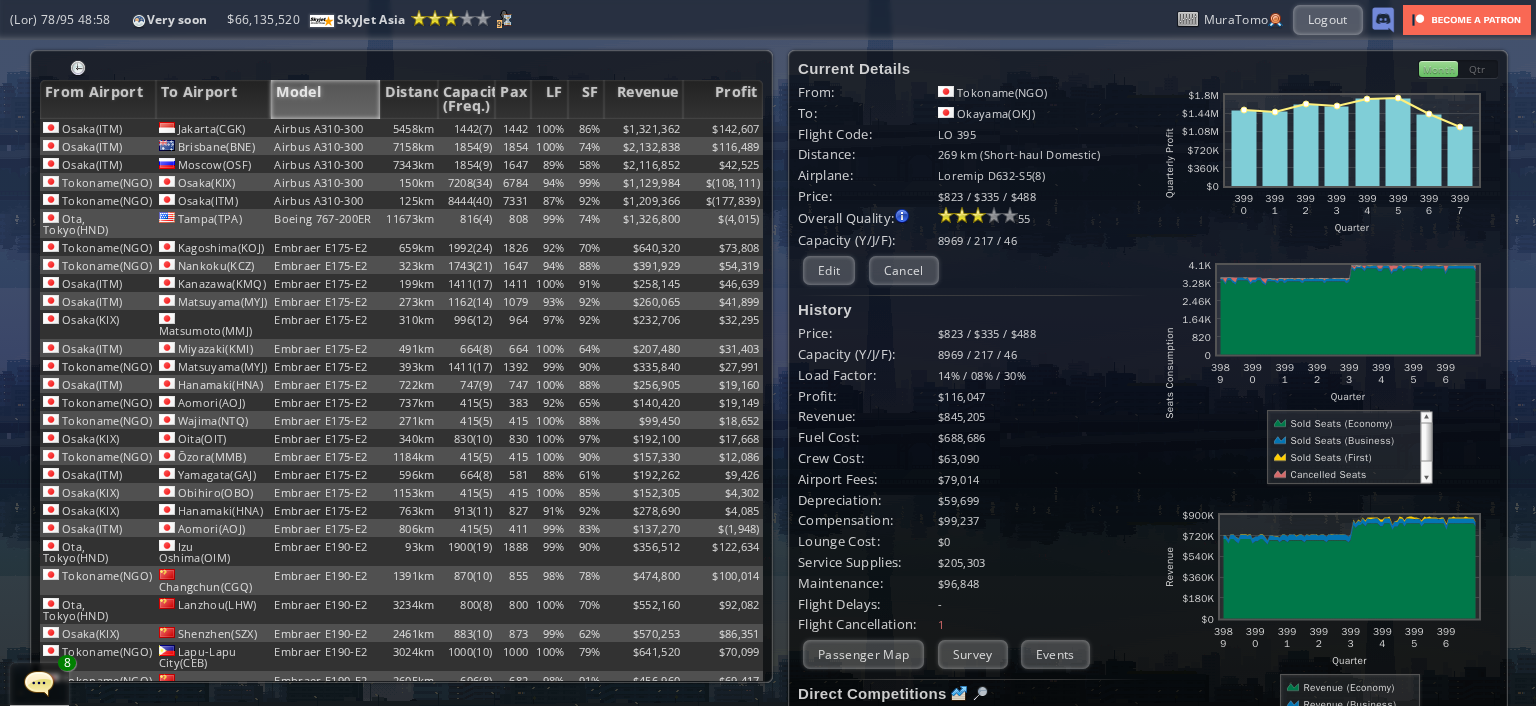 click on "Model" at bounding box center (325, 99) 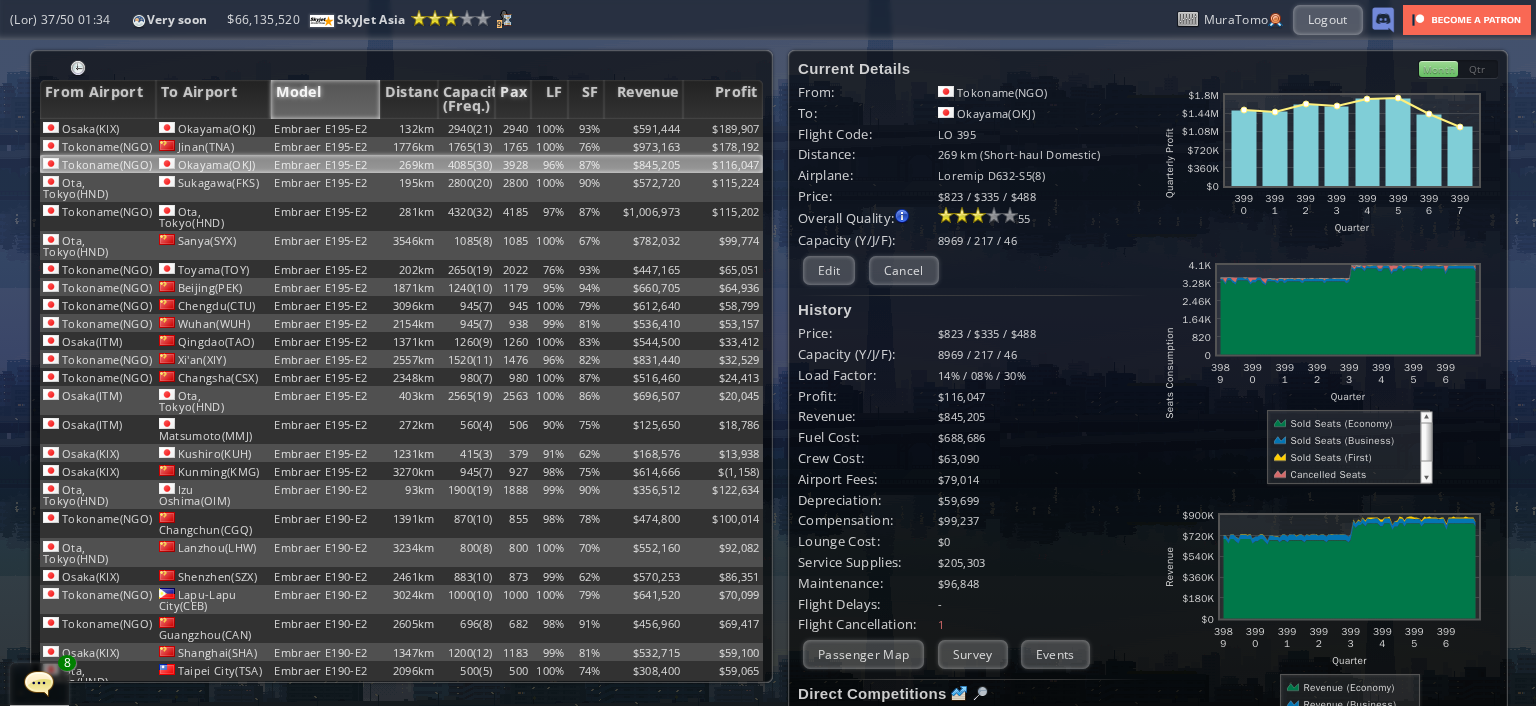 click on "Pax" at bounding box center (513, 99) 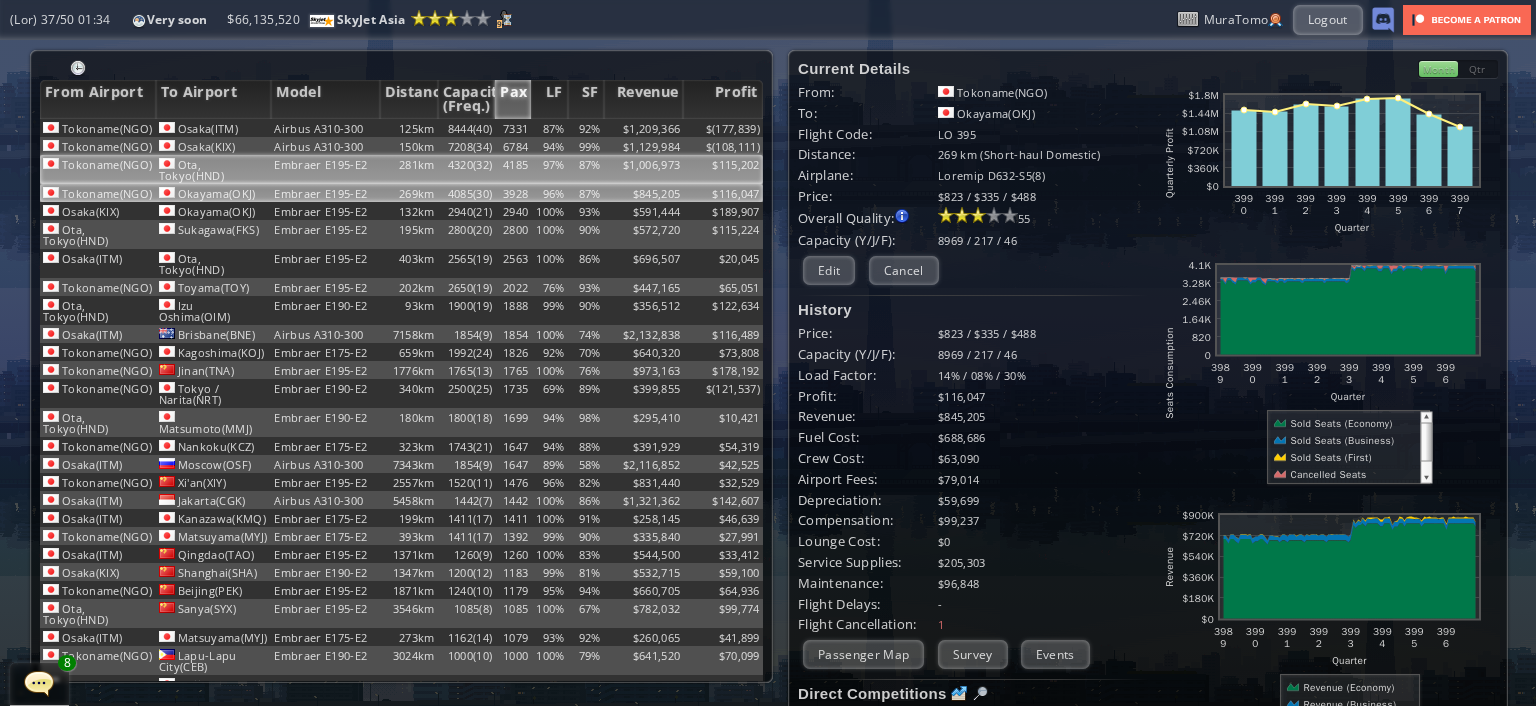 click on "281km" at bounding box center [409, 128] 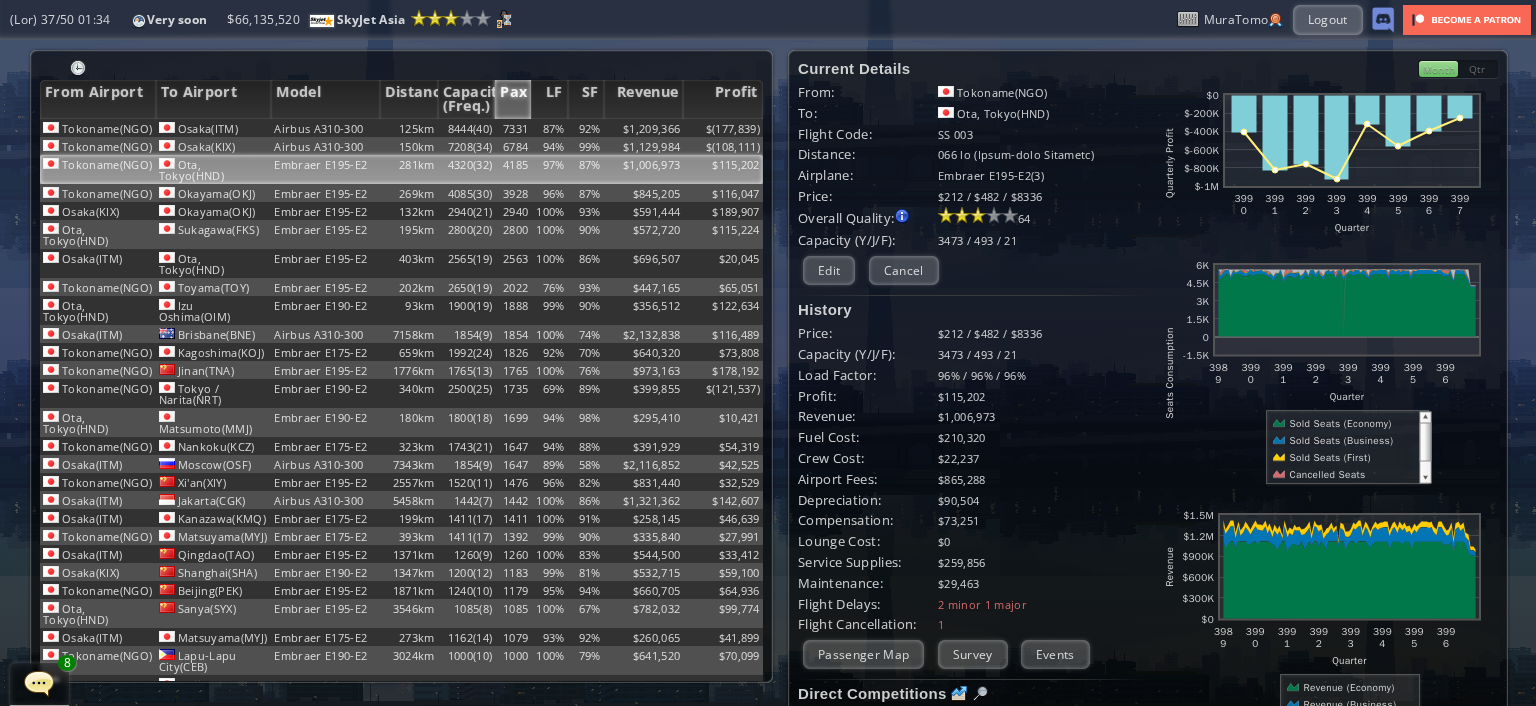 click on "Month" at bounding box center [1438, 69] 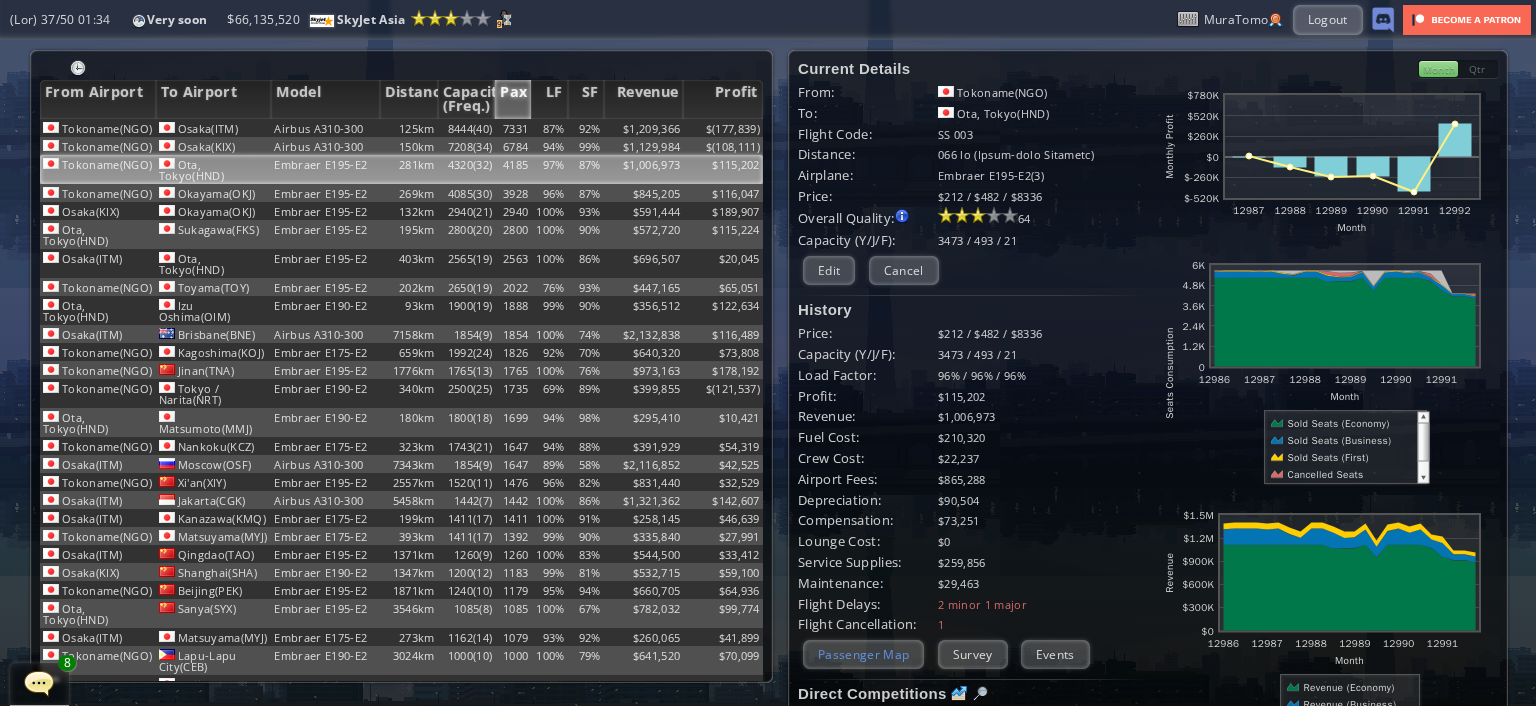 click on "Passenger Map" at bounding box center (863, 654) 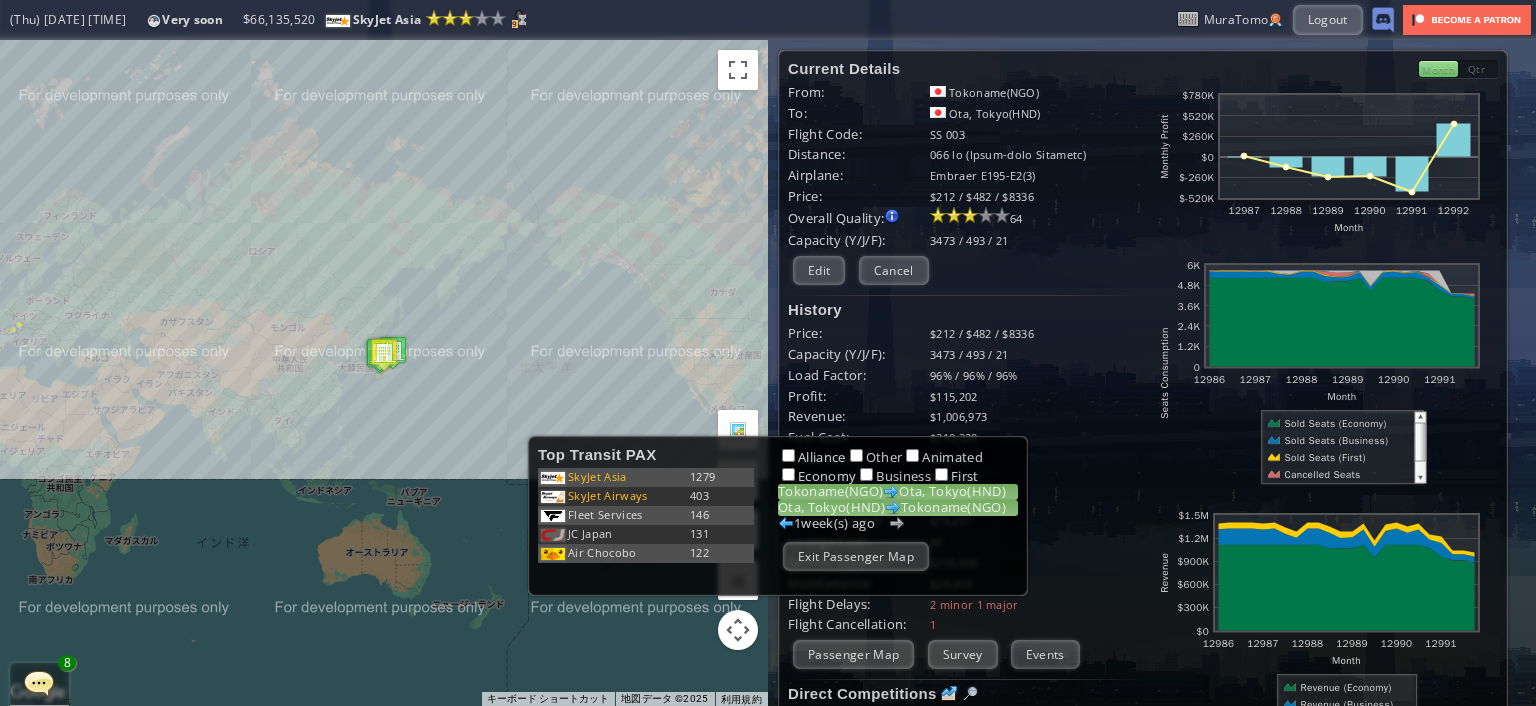 click on "Lor, Ipsum(DOL) Sitametc(ADI)" at bounding box center [898, 508] 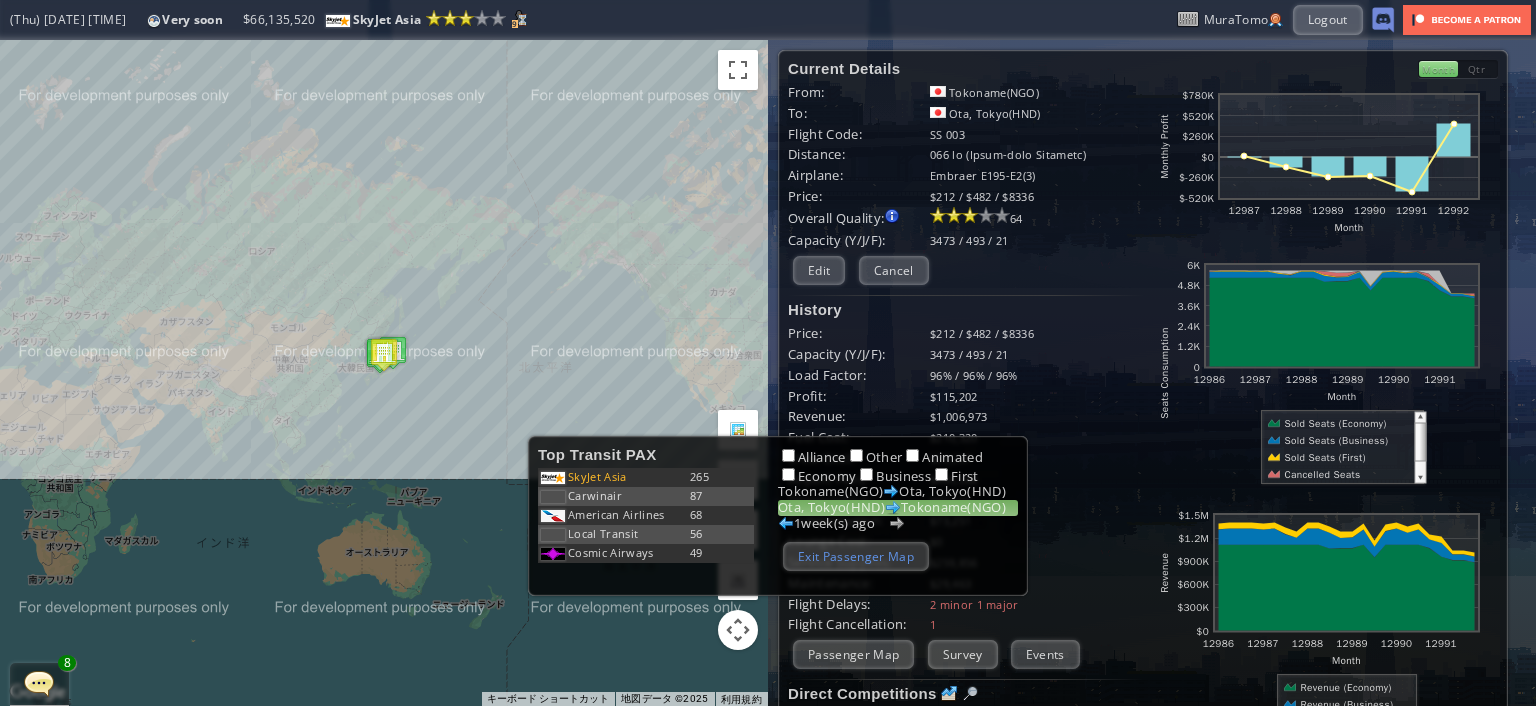 click on "Exit Passenger Map" at bounding box center (856, 556) 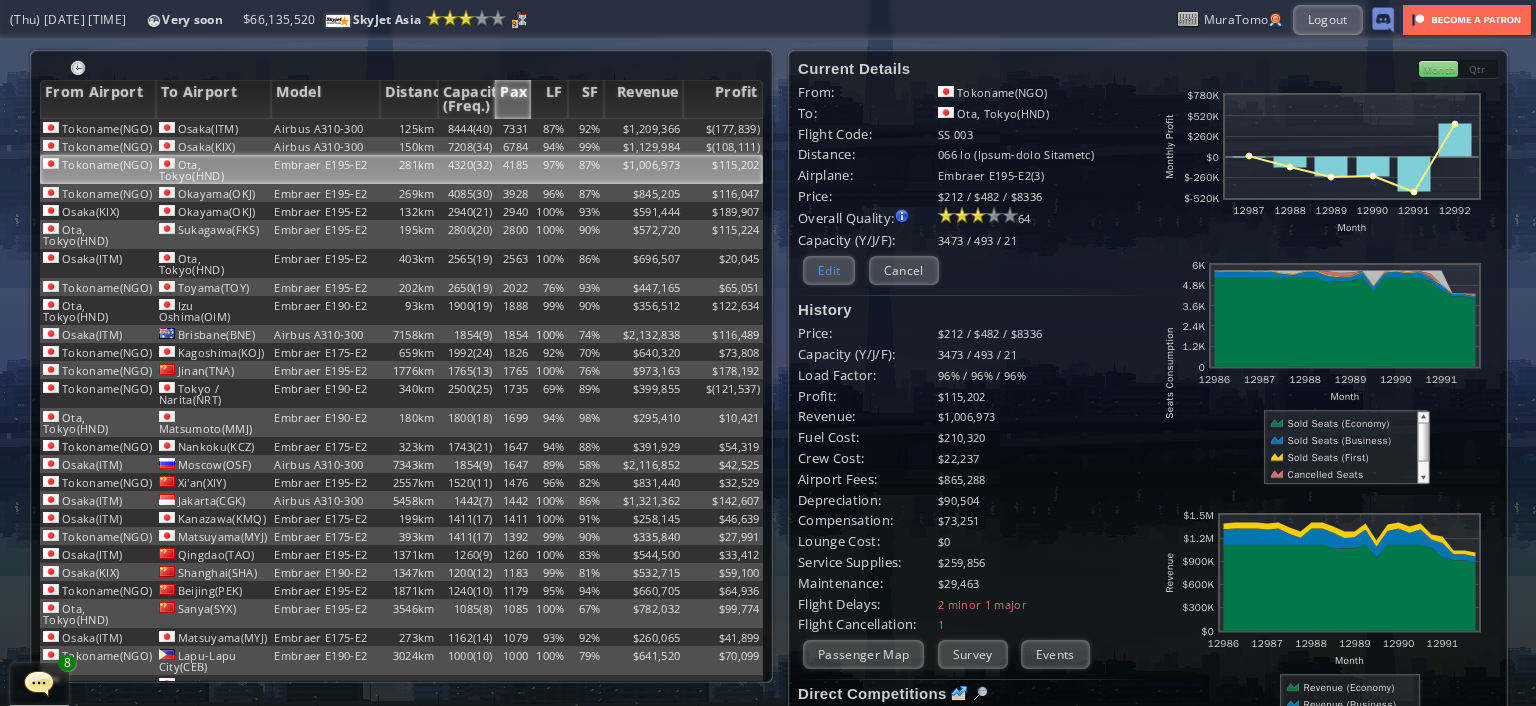 click on "Edit" at bounding box center [829, 270] 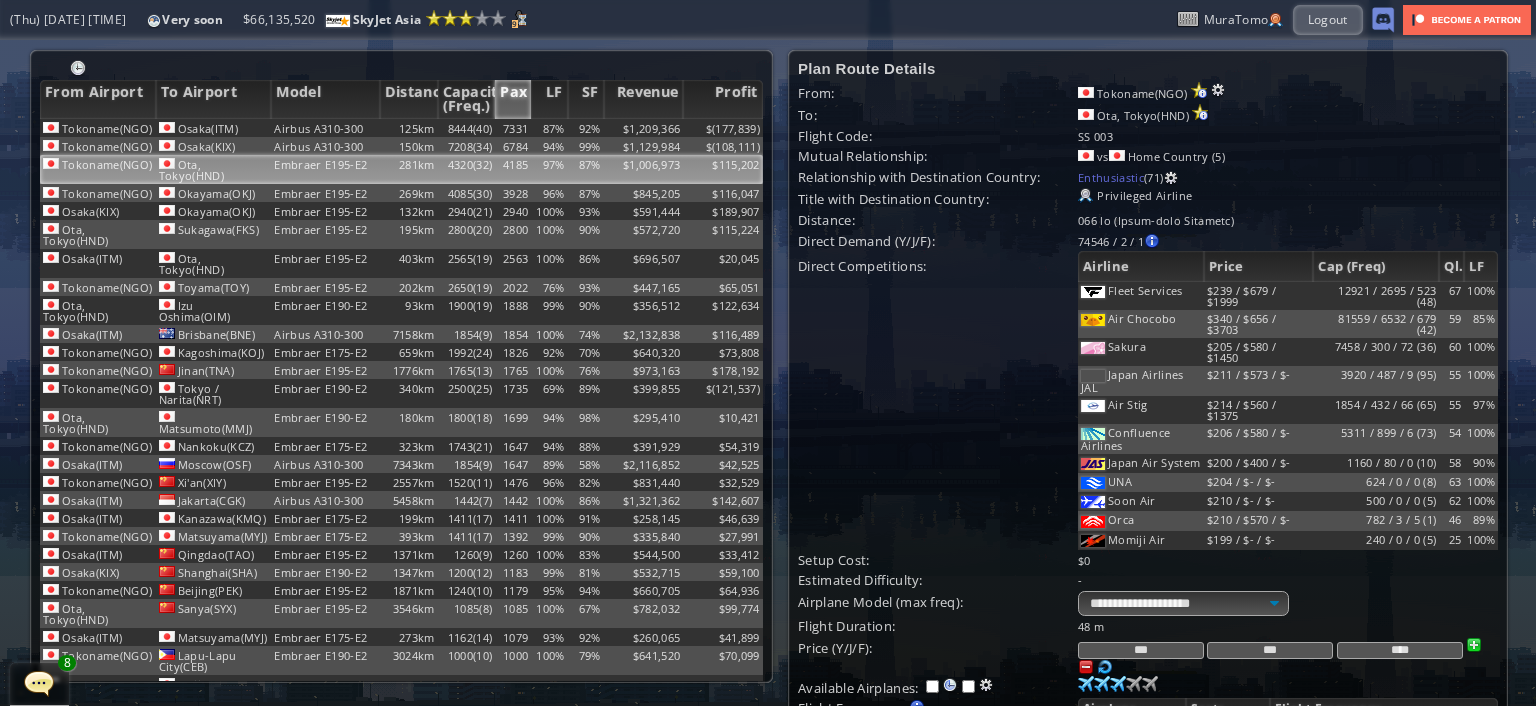 click on "****" at bounding box center (1400, 650) 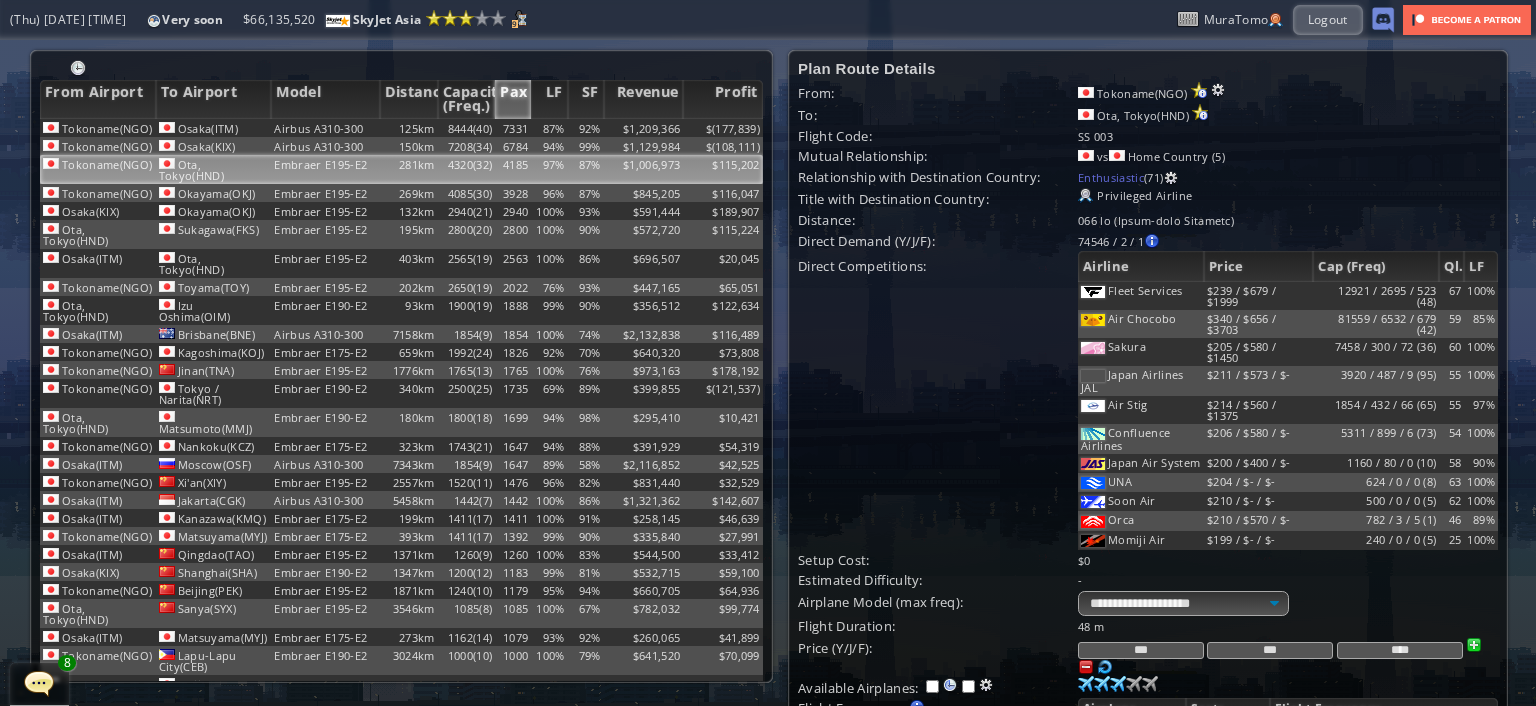 type on "****" 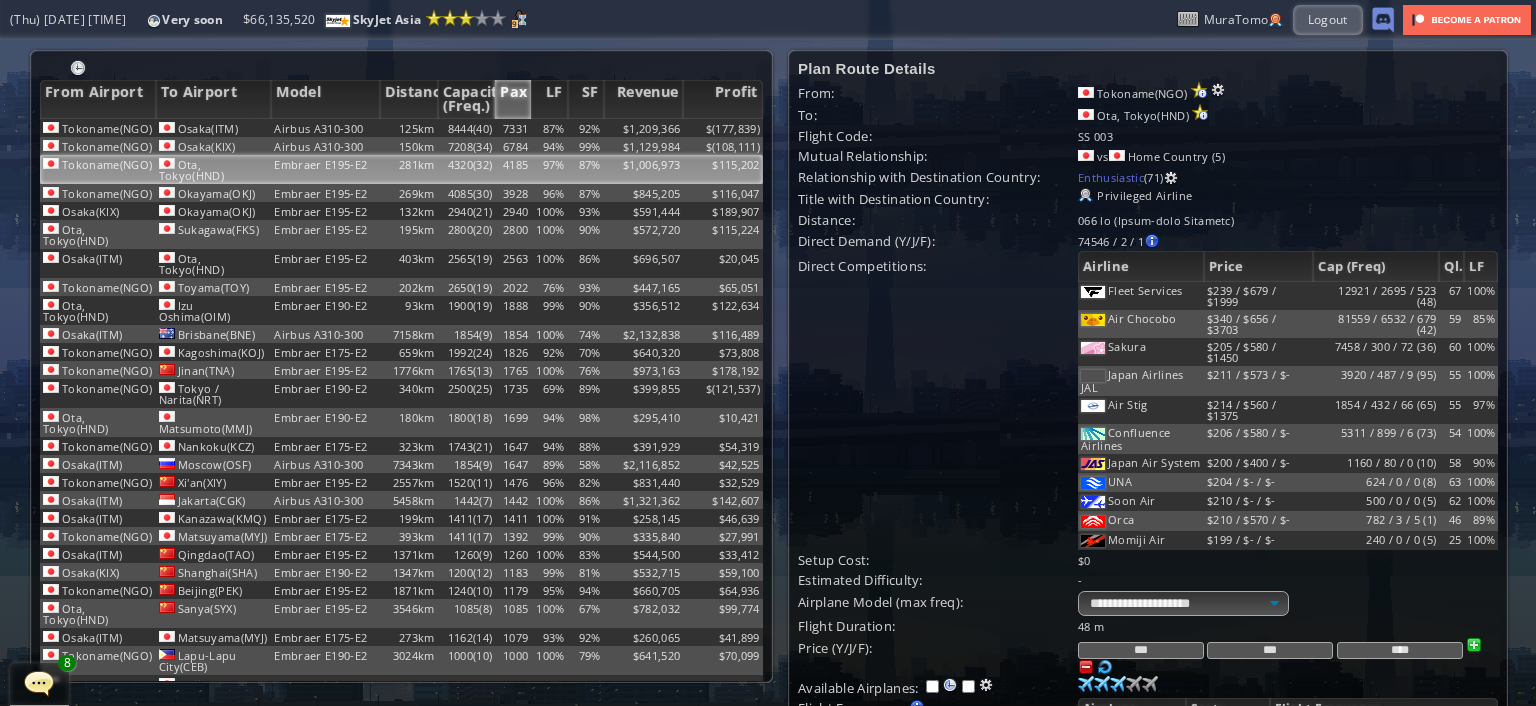 click on "***" at bounding box center [1141, 650] 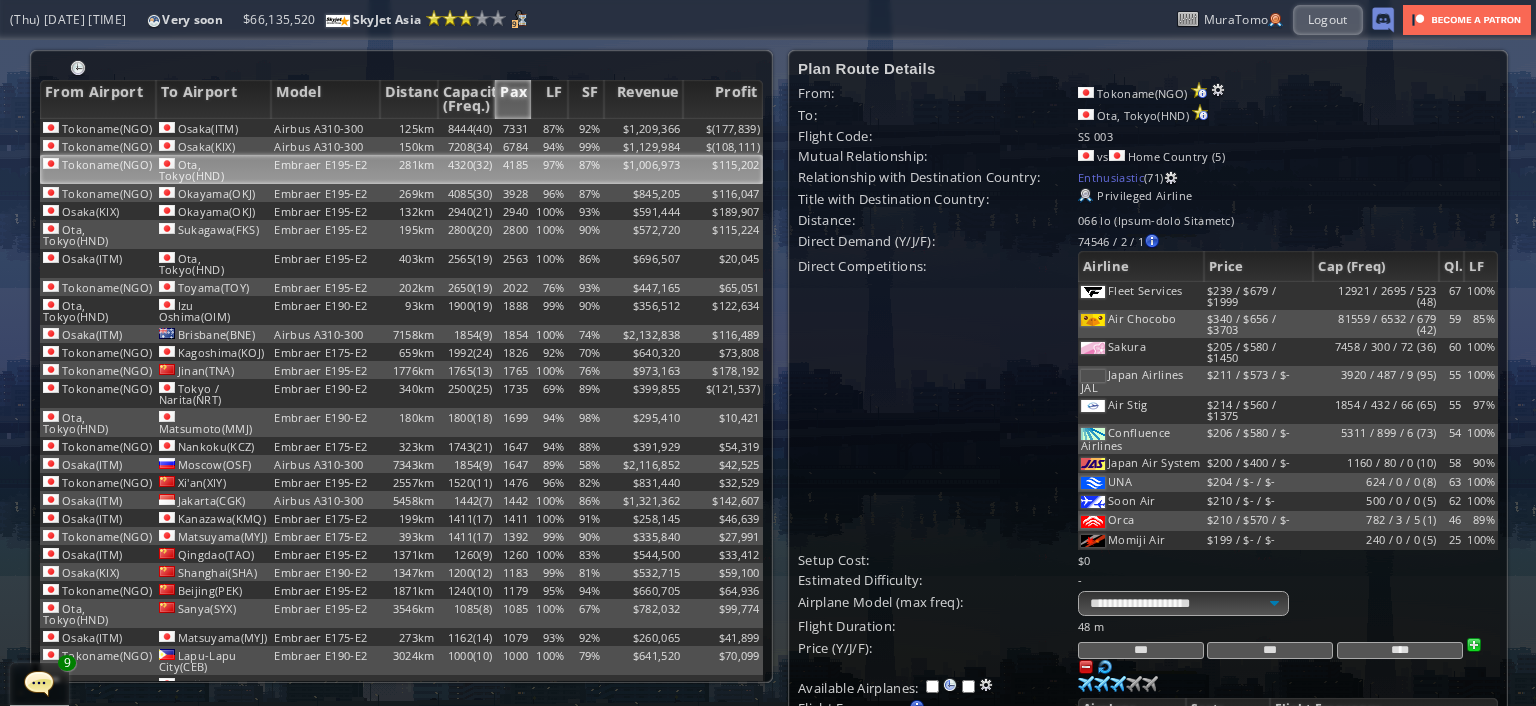 type on "***" 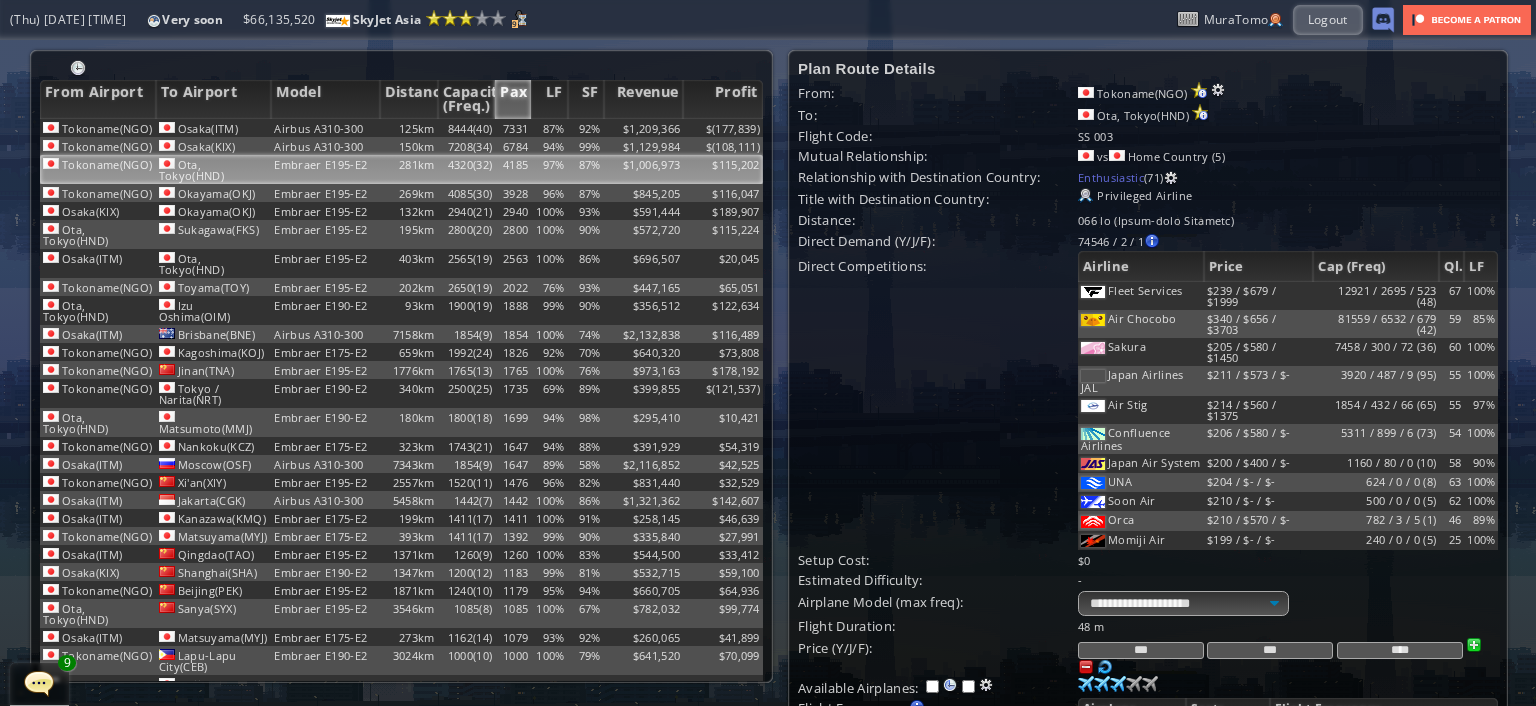 click on "***" at bounding box center (1270, 650) 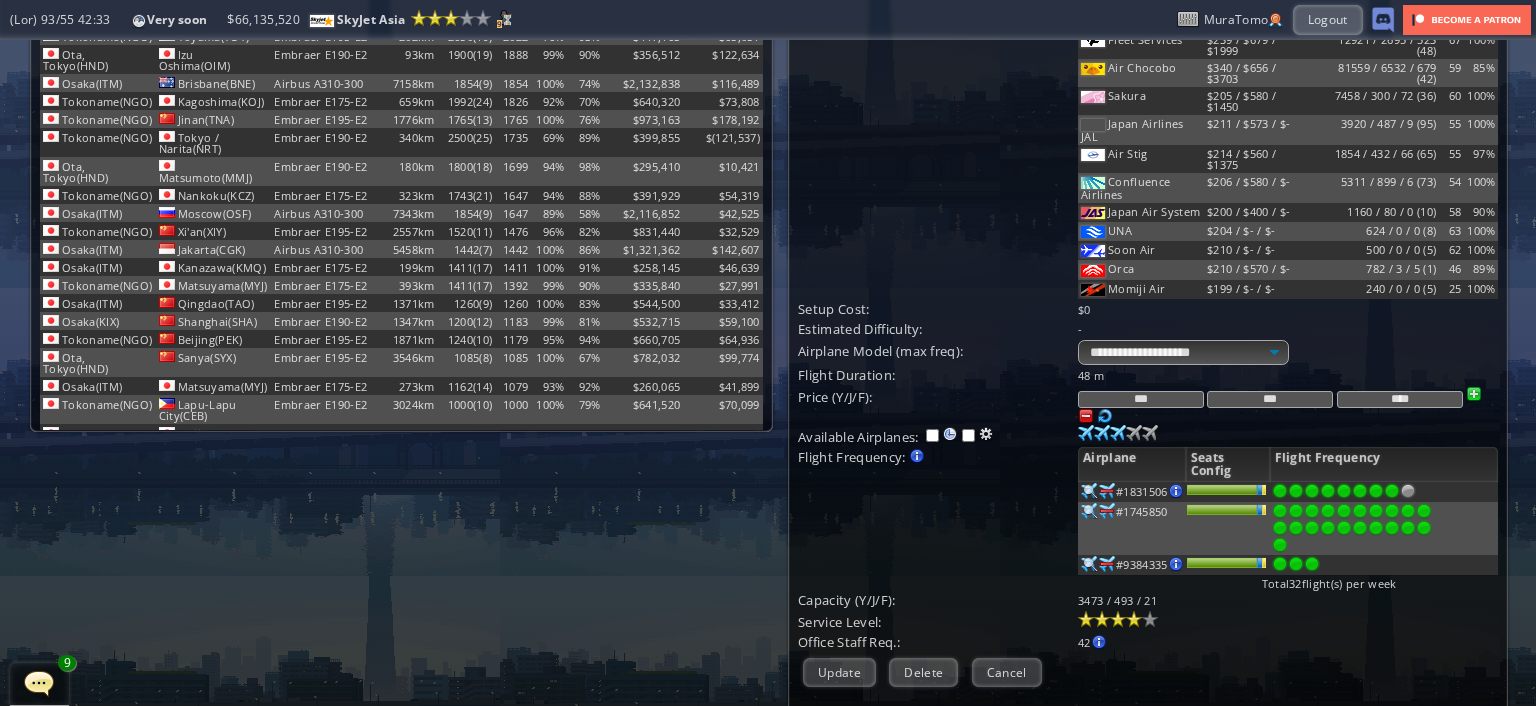 scroll, scrollTop: 300, scrollLeft: 0, axis: vertical 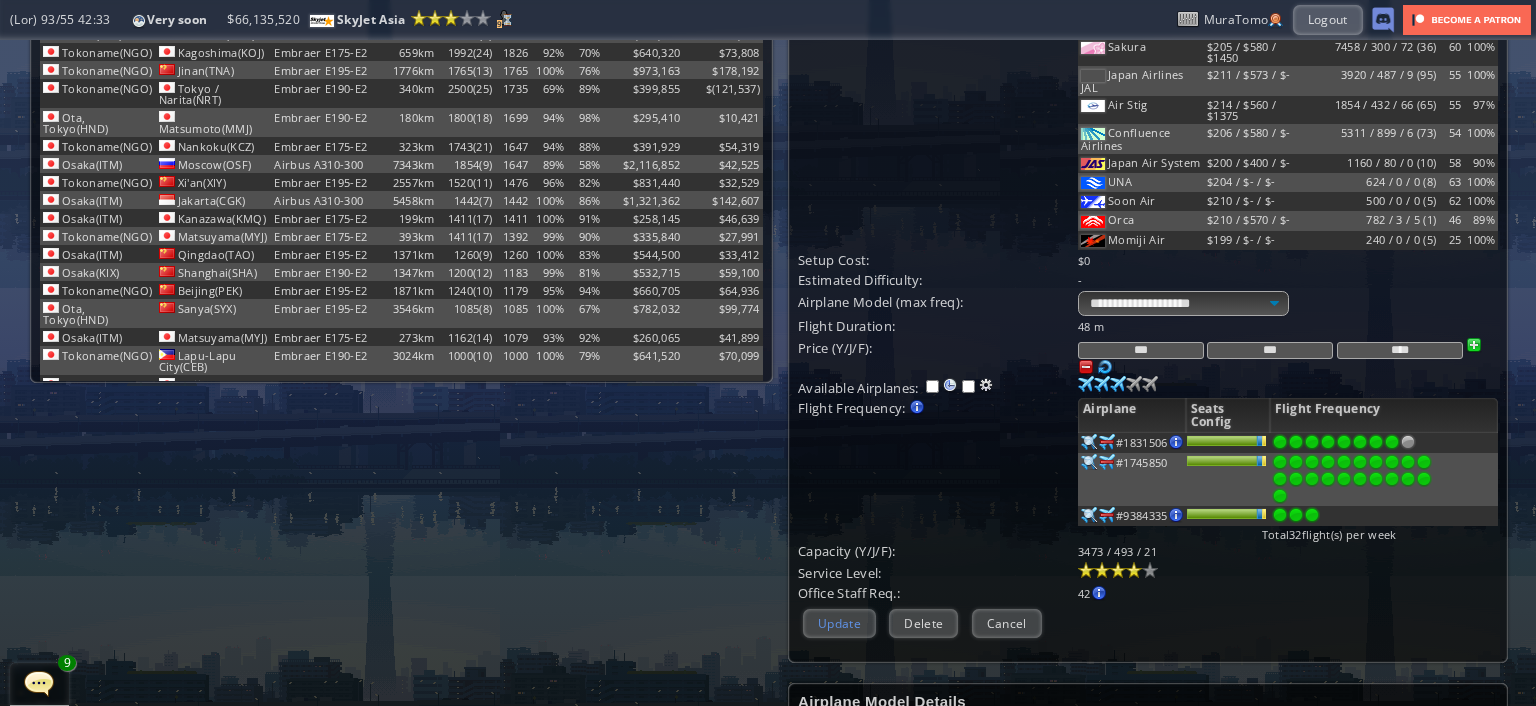 type on "***" 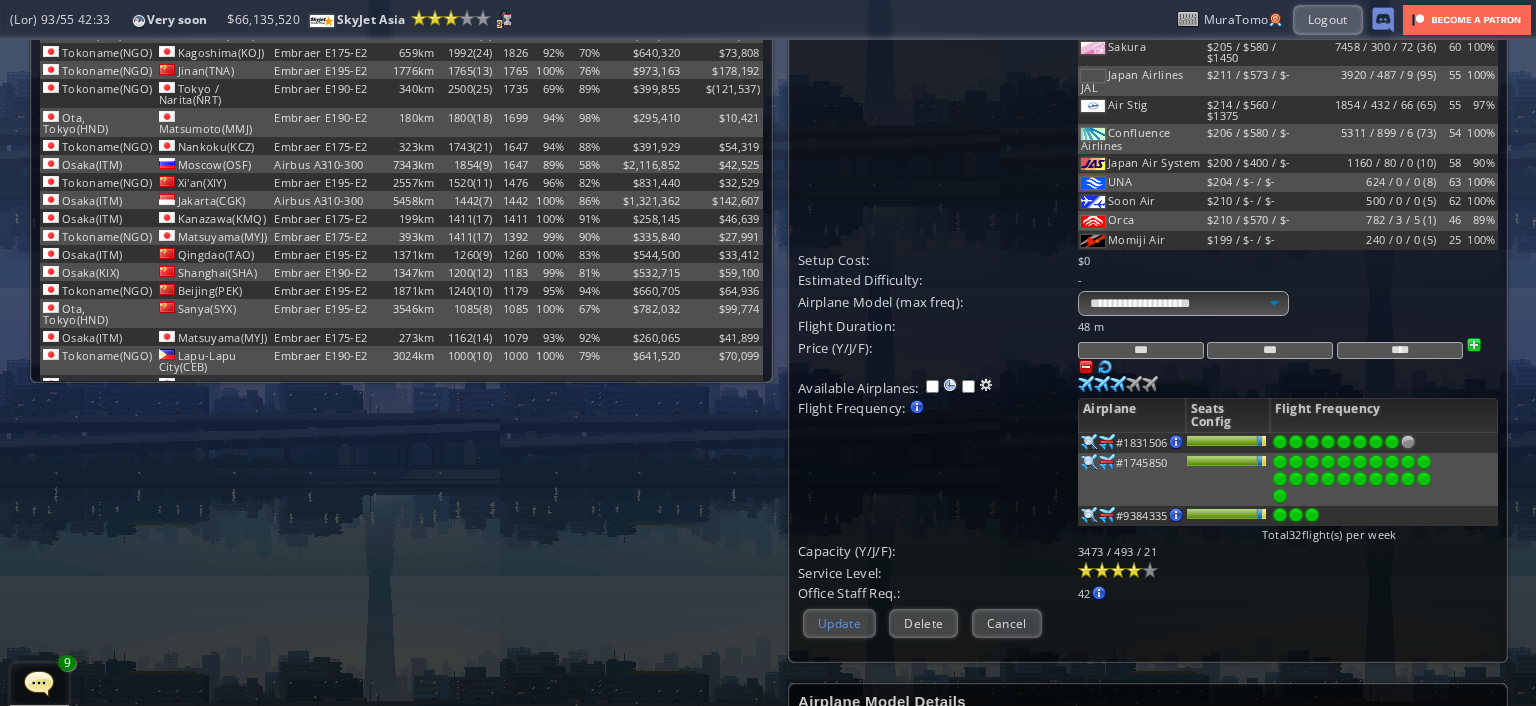click on "Update" at bounding box center (839, 623) 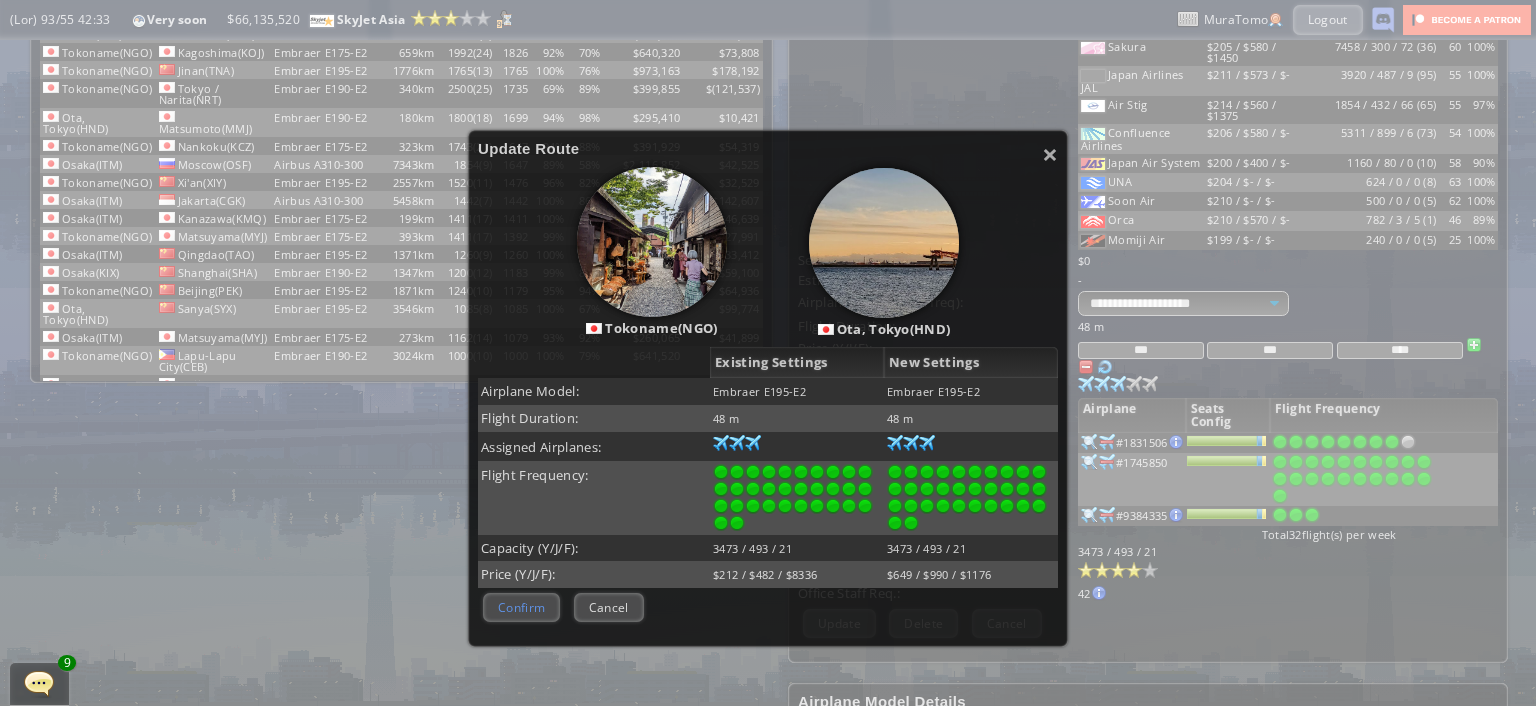 click on "Confirm" at bounding box center [521, 607] 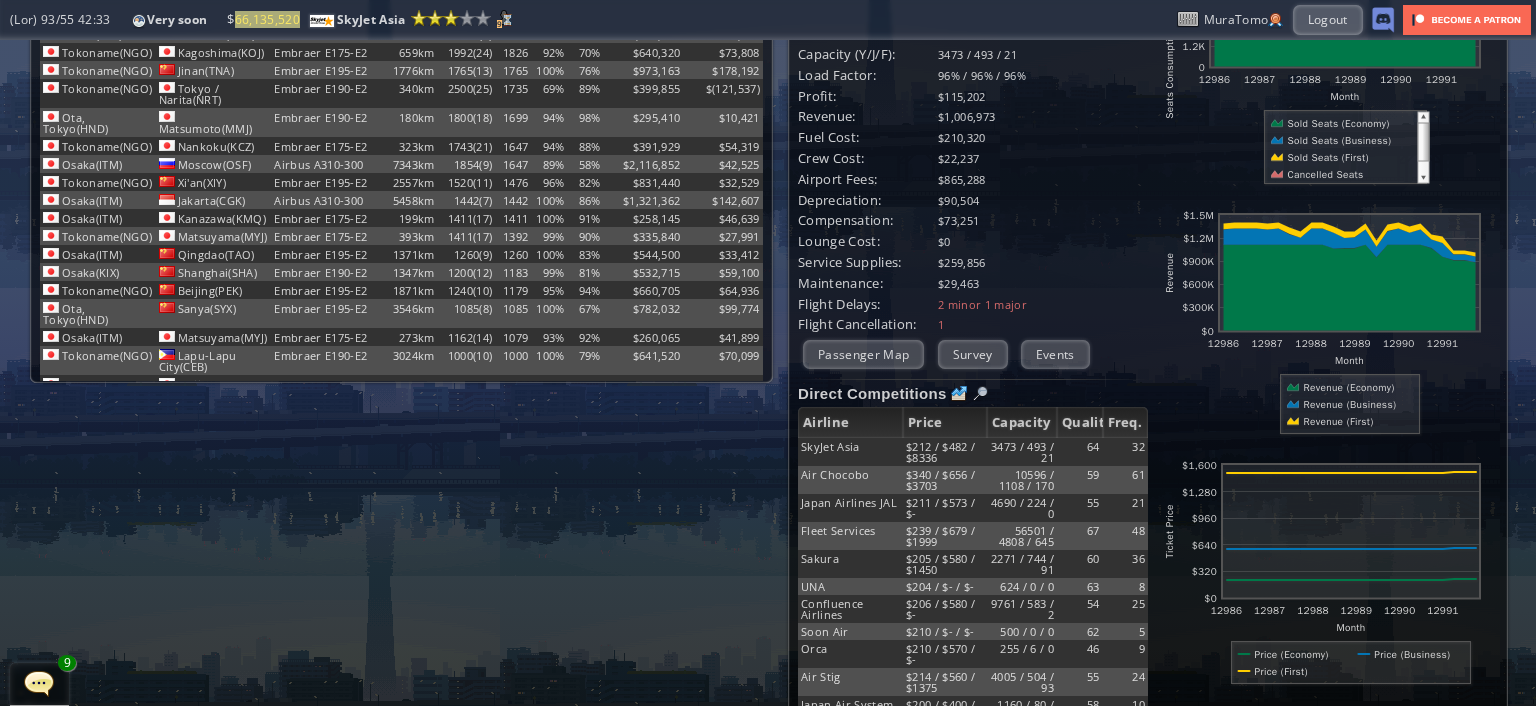 scroll, scrollTop: 0, scrollLeft: 0, axis: both 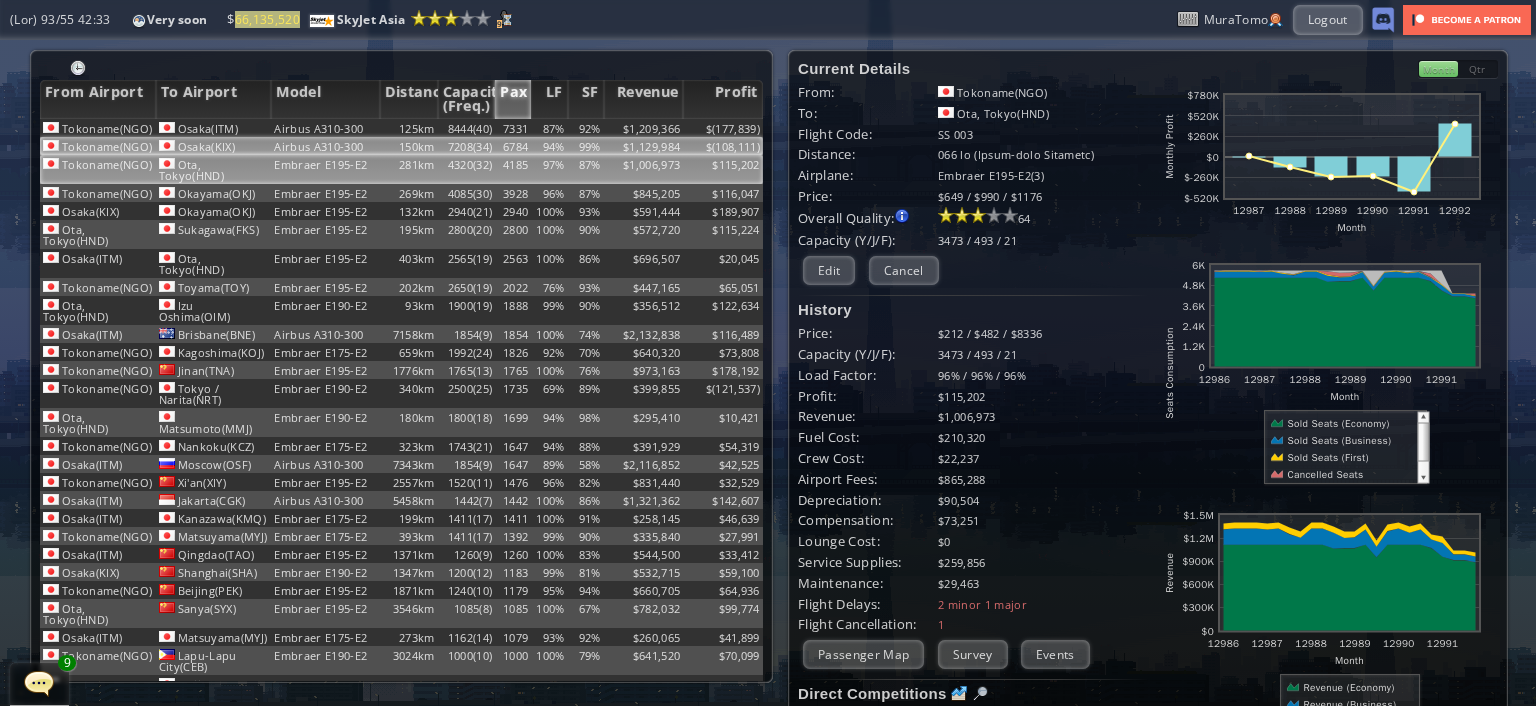 click on "6784" at bounding box center (513, 128) 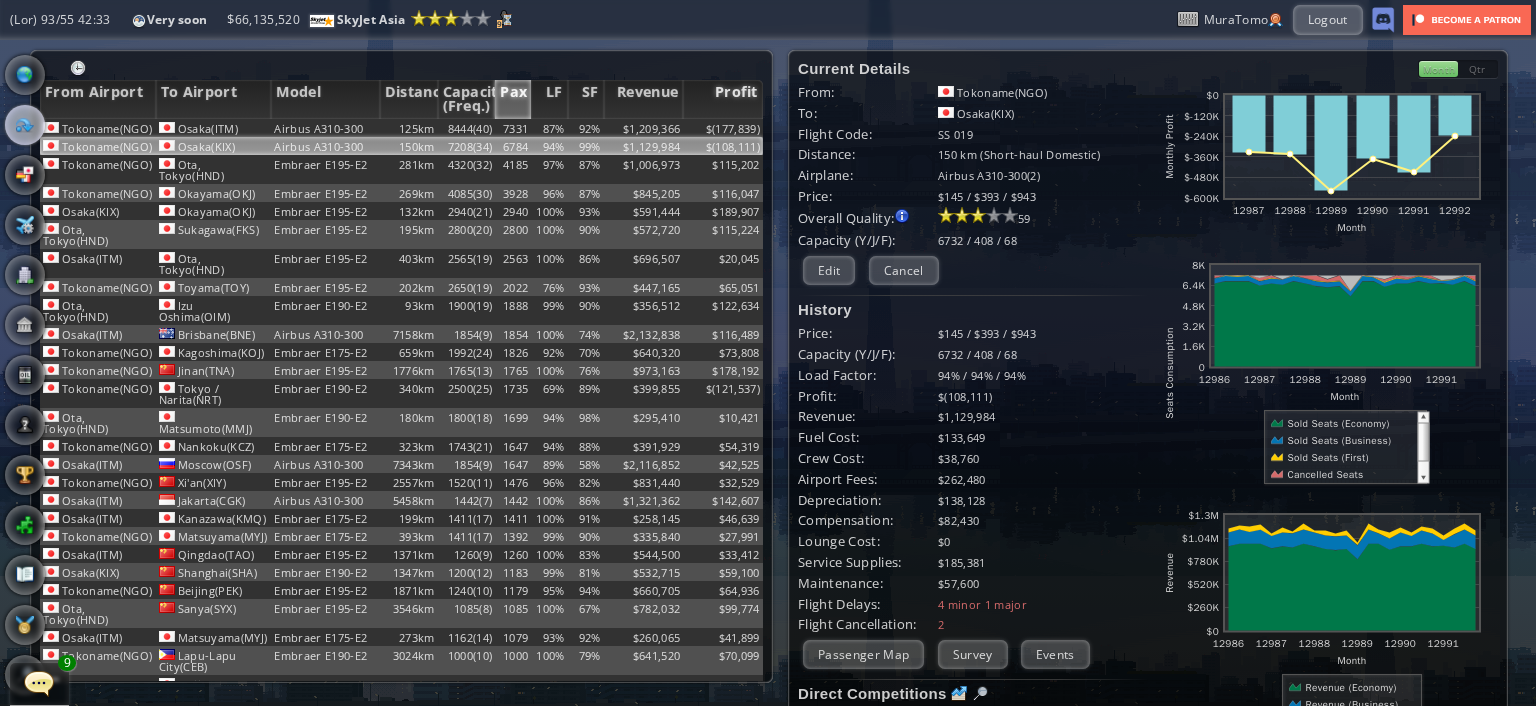 click on "Profit" at bounding box center [723, 99] 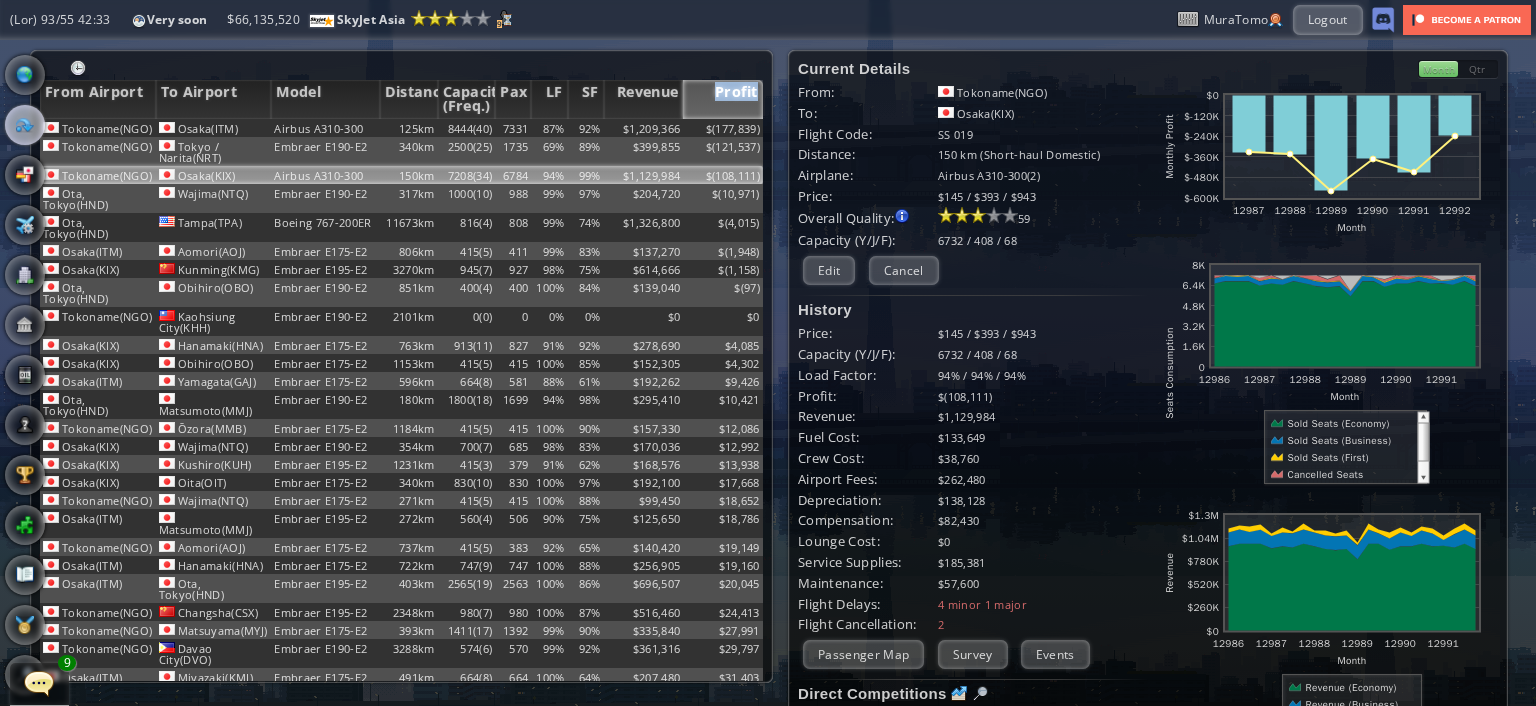 click on "Profit" at bounding box center (723, 99) 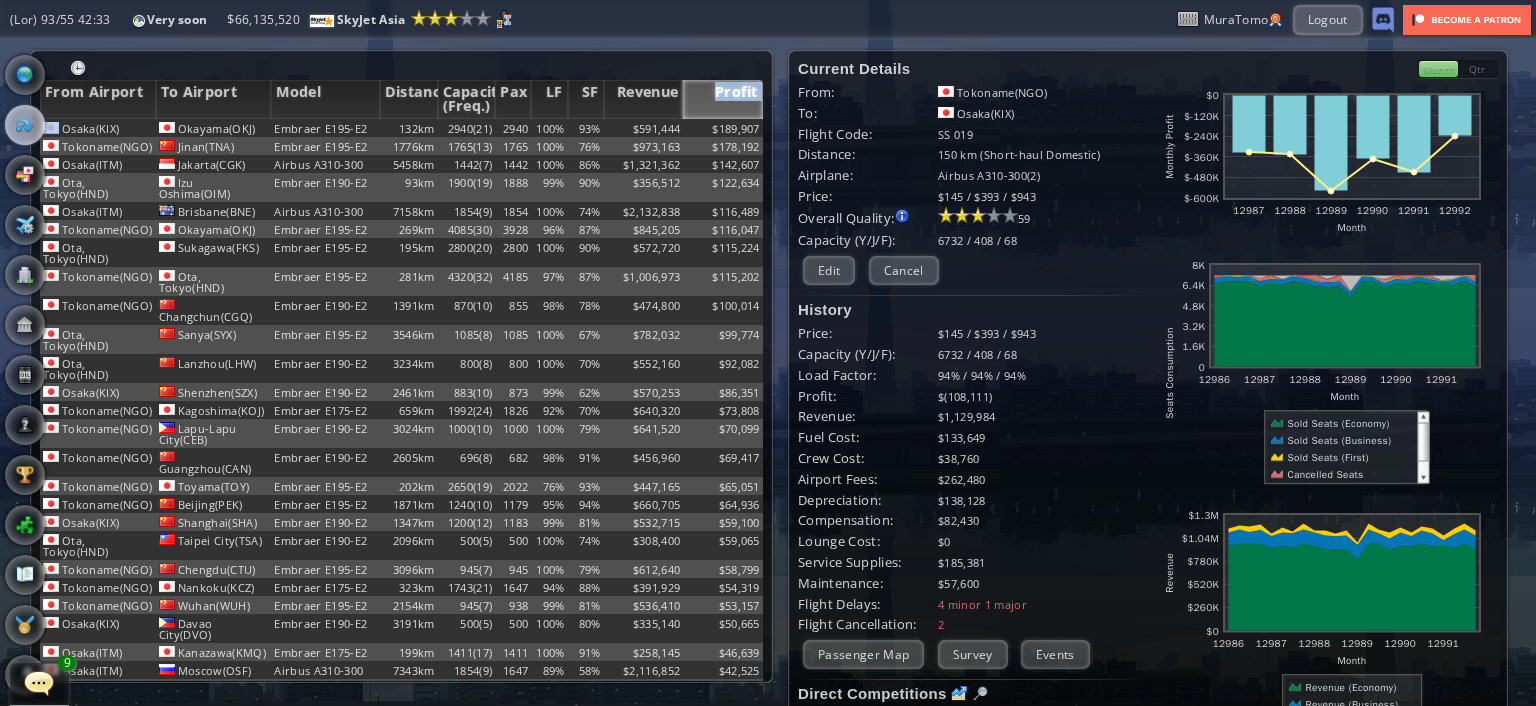 click on "Profit" at bounding box center [723, 99] 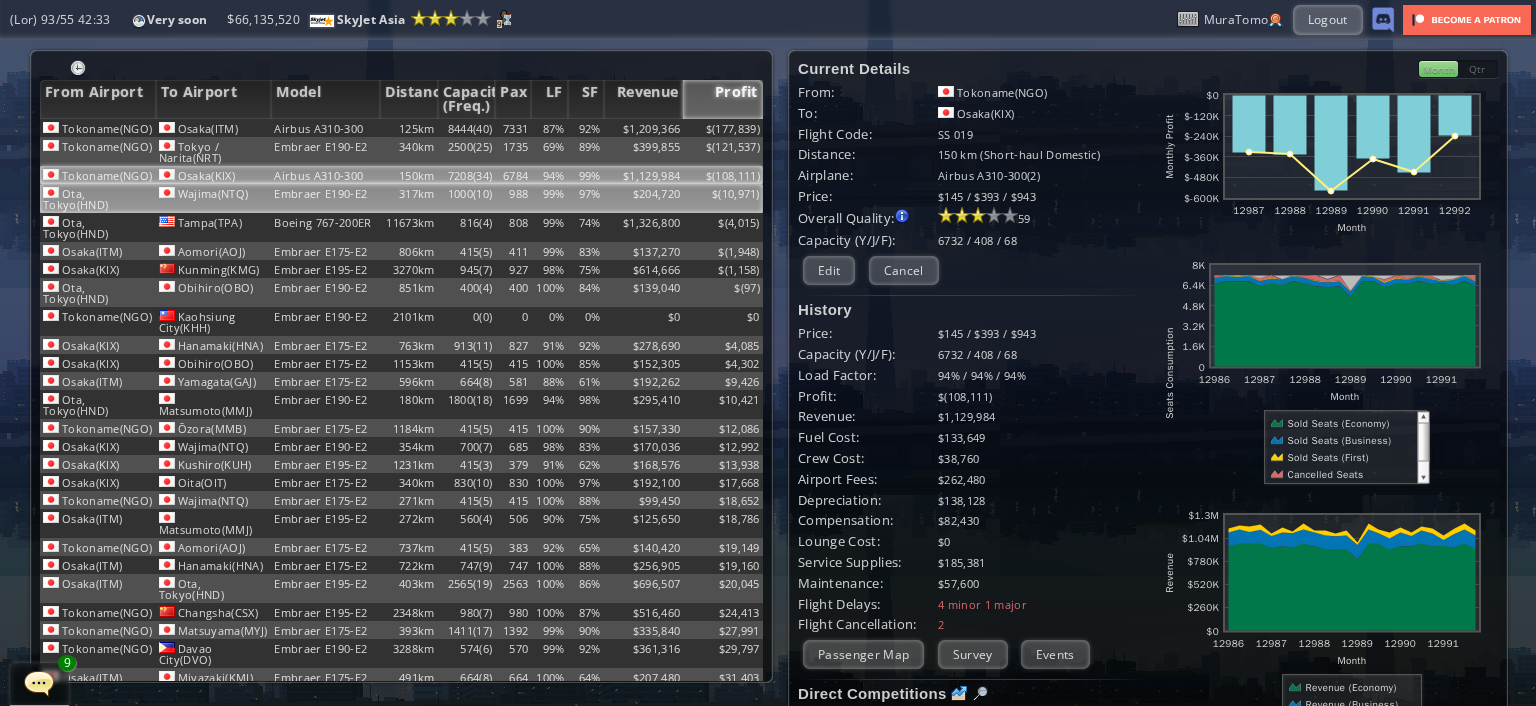 click on "Embraer E190-E2" at bounding box center (325, 128) 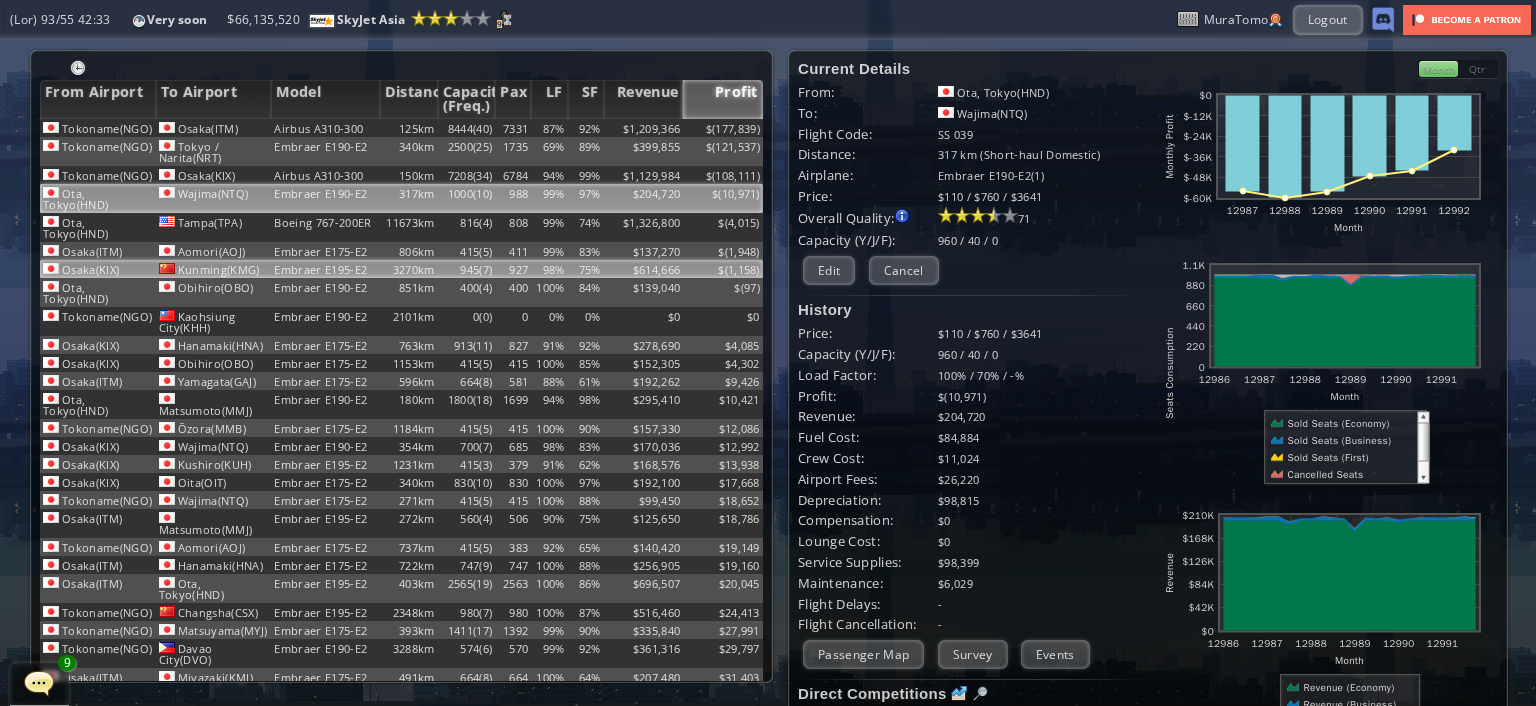 click on "Embraer E195-E2" at bounding box center [325, 128] 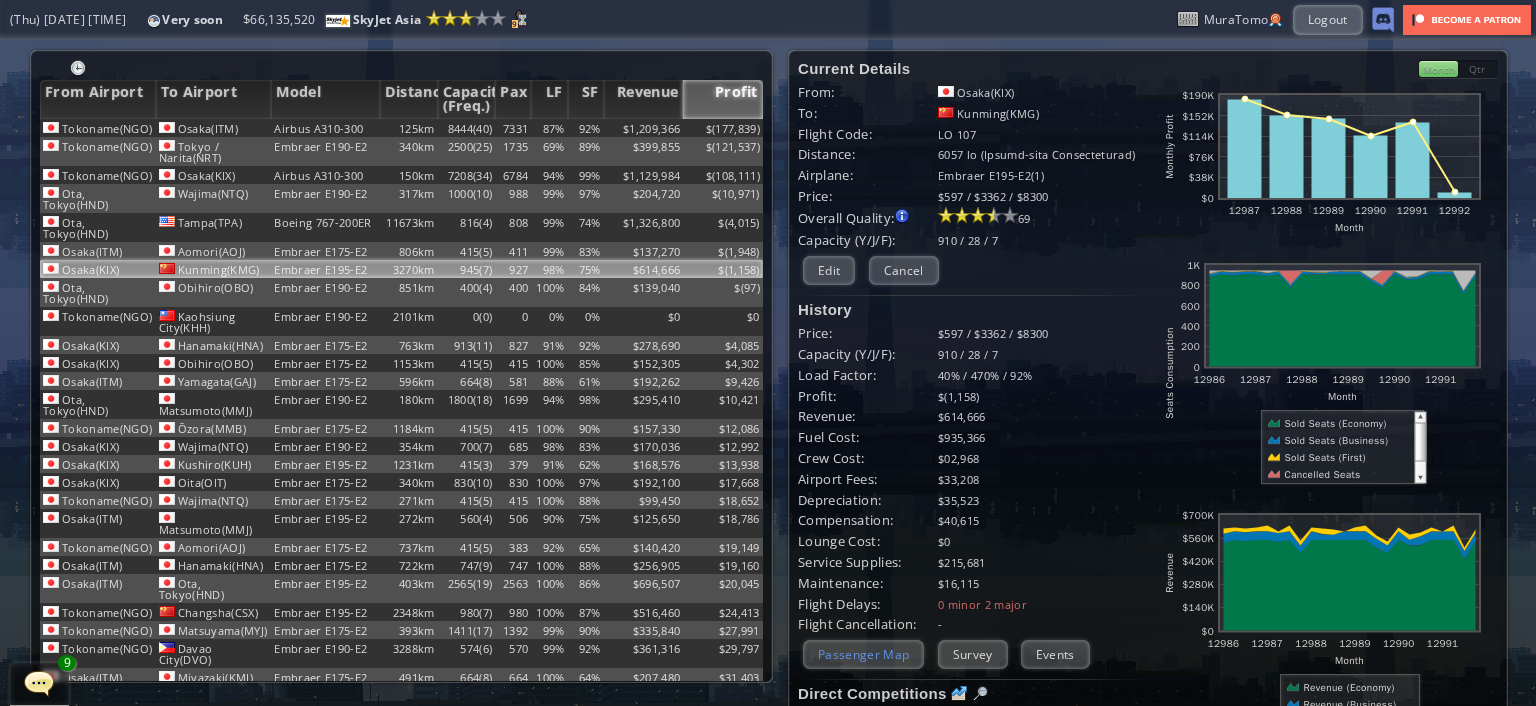 click on "Passenger Map" at bounding box center (863, 654) 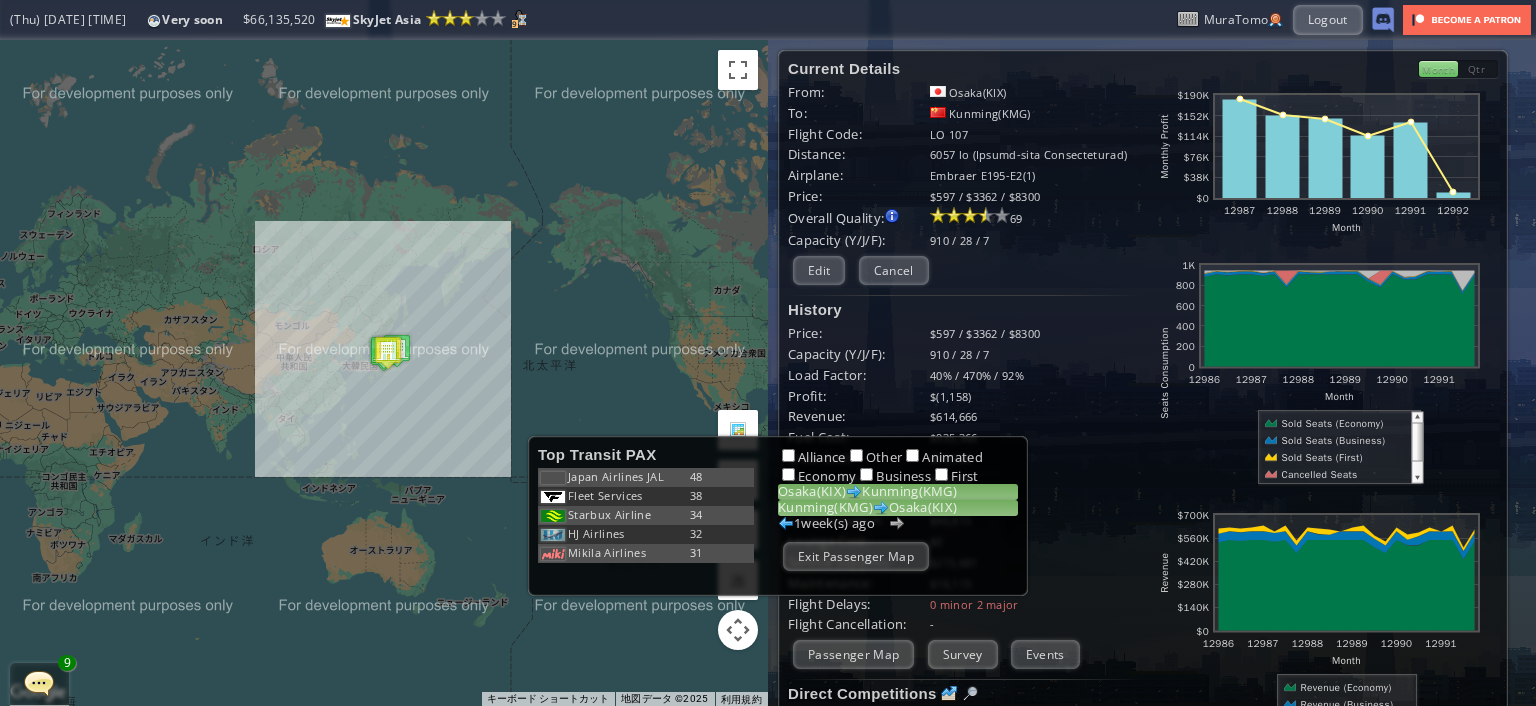 click on "Loremip(DOL) Sitam(CON)" at bounding box center (898, 508) 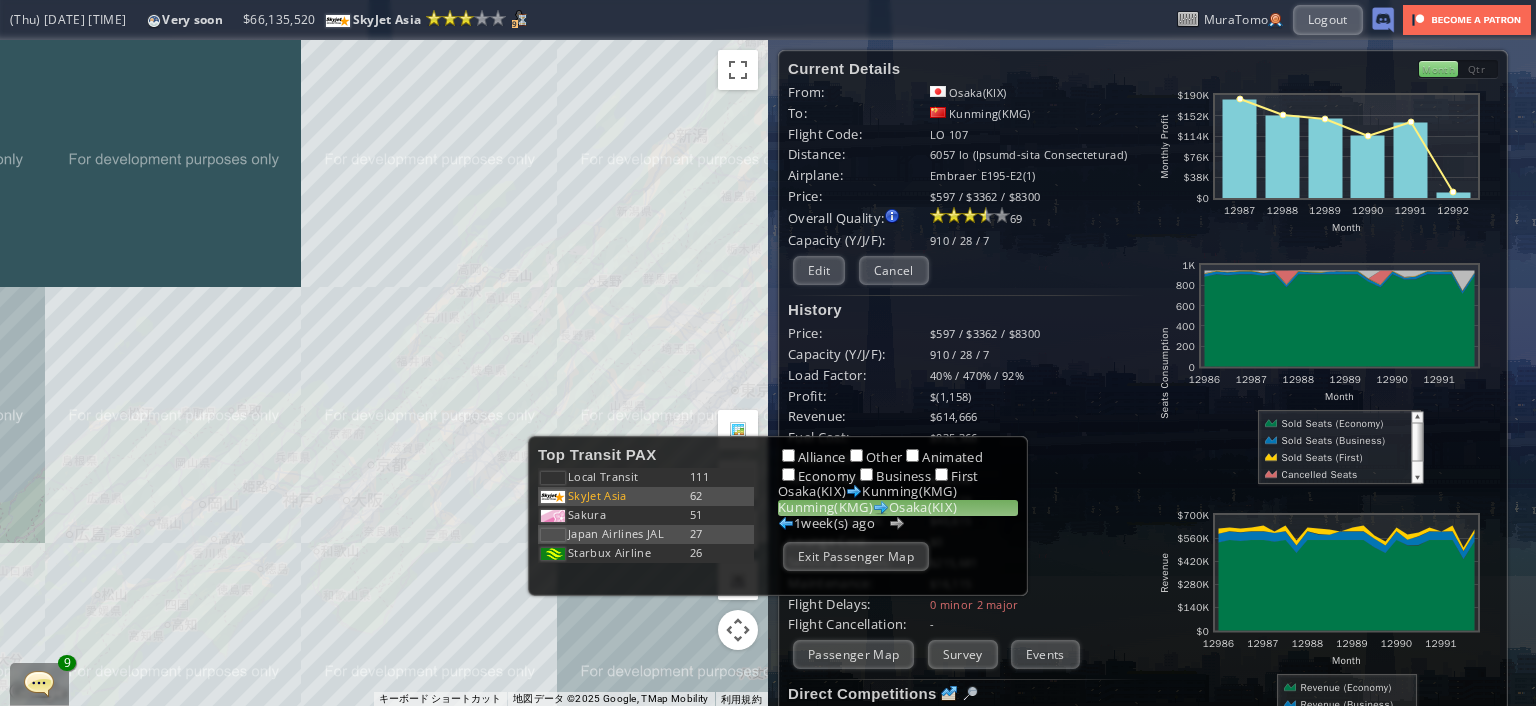 drag, startPoint x: 428, startPoint y: 552, endPoint x: 448, endPoint y: 516, distance: 41.18252 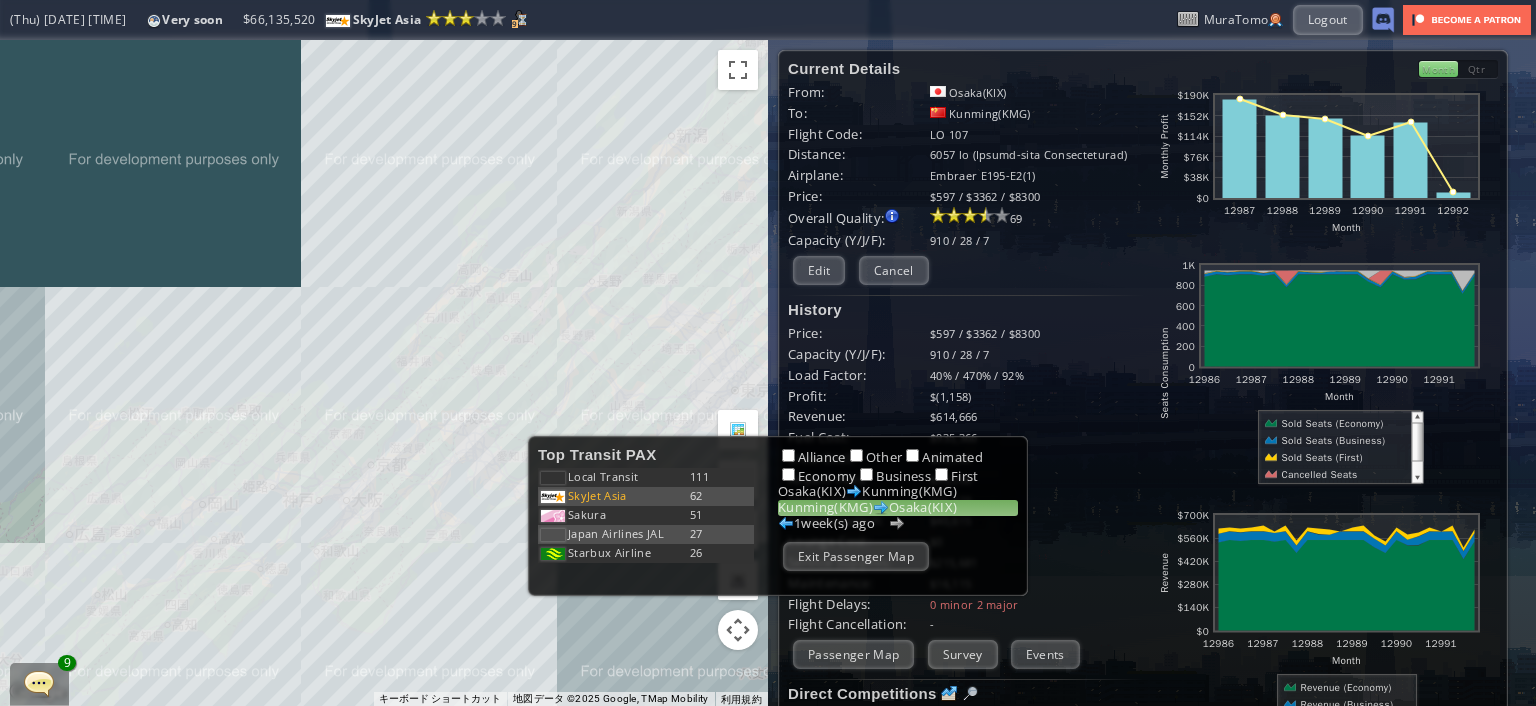 click on "矢印キーを押すと移動します。" at bounding box center [384, 373] 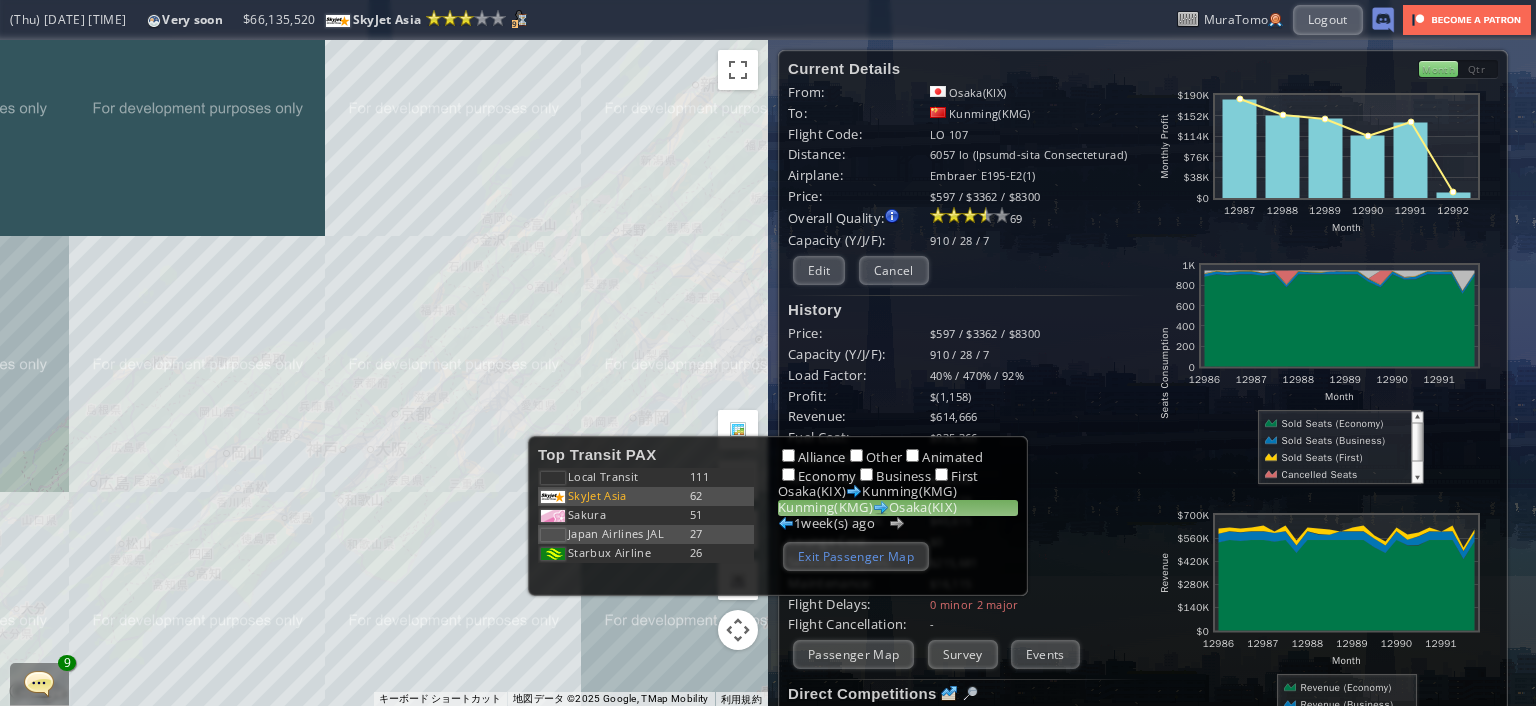 click on "Exit Passenger Map" at bounding box center [856, 556] 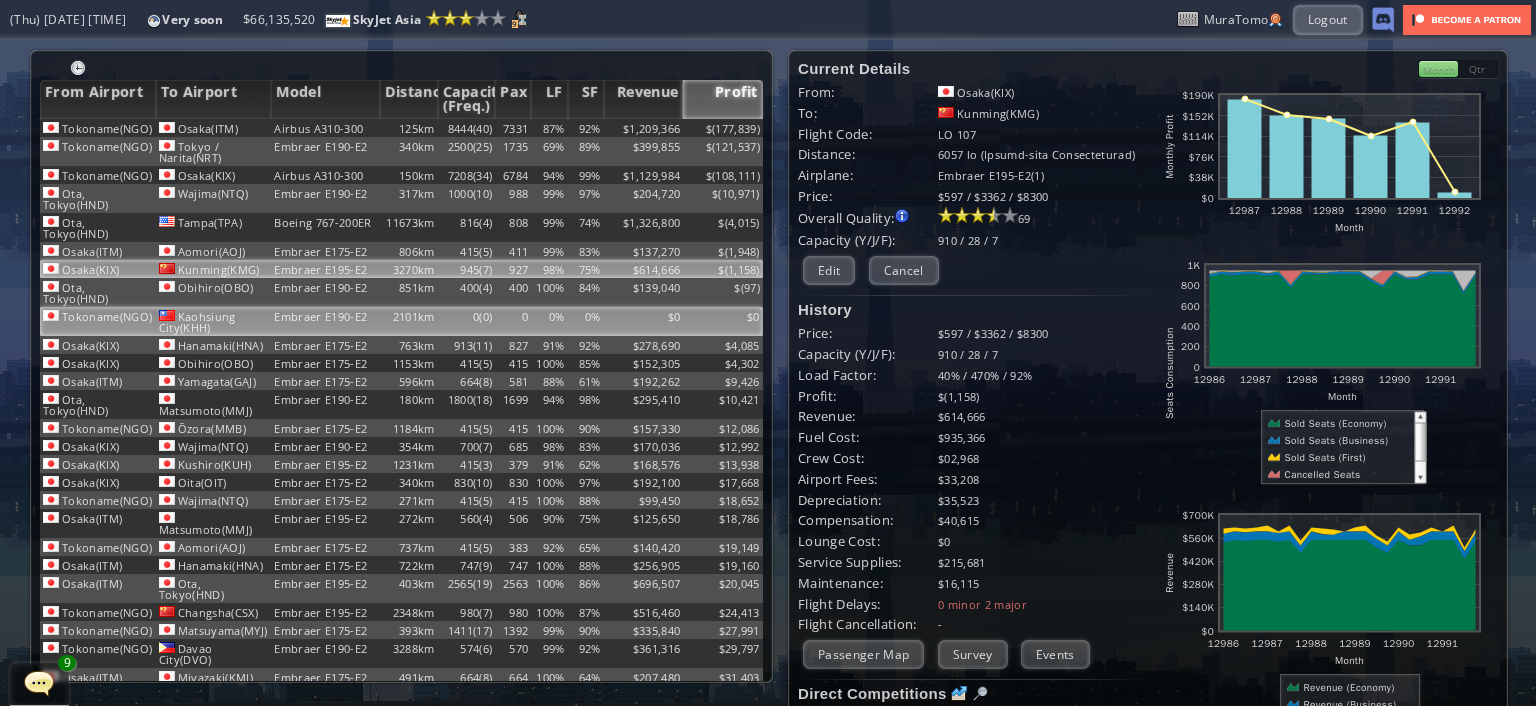 click on "$0" at bounding box center (723, 128) 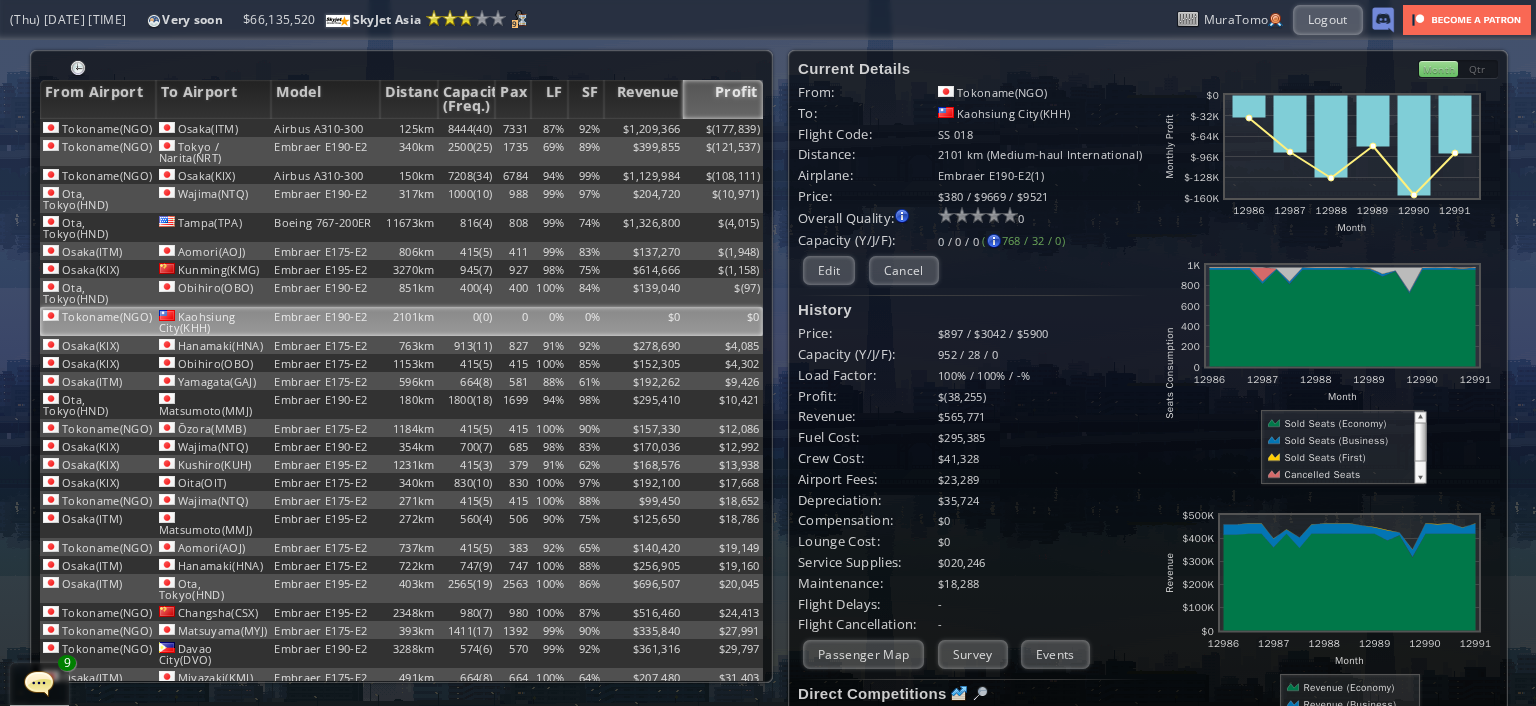 click on "Profit" at bounding box center [723, 99] 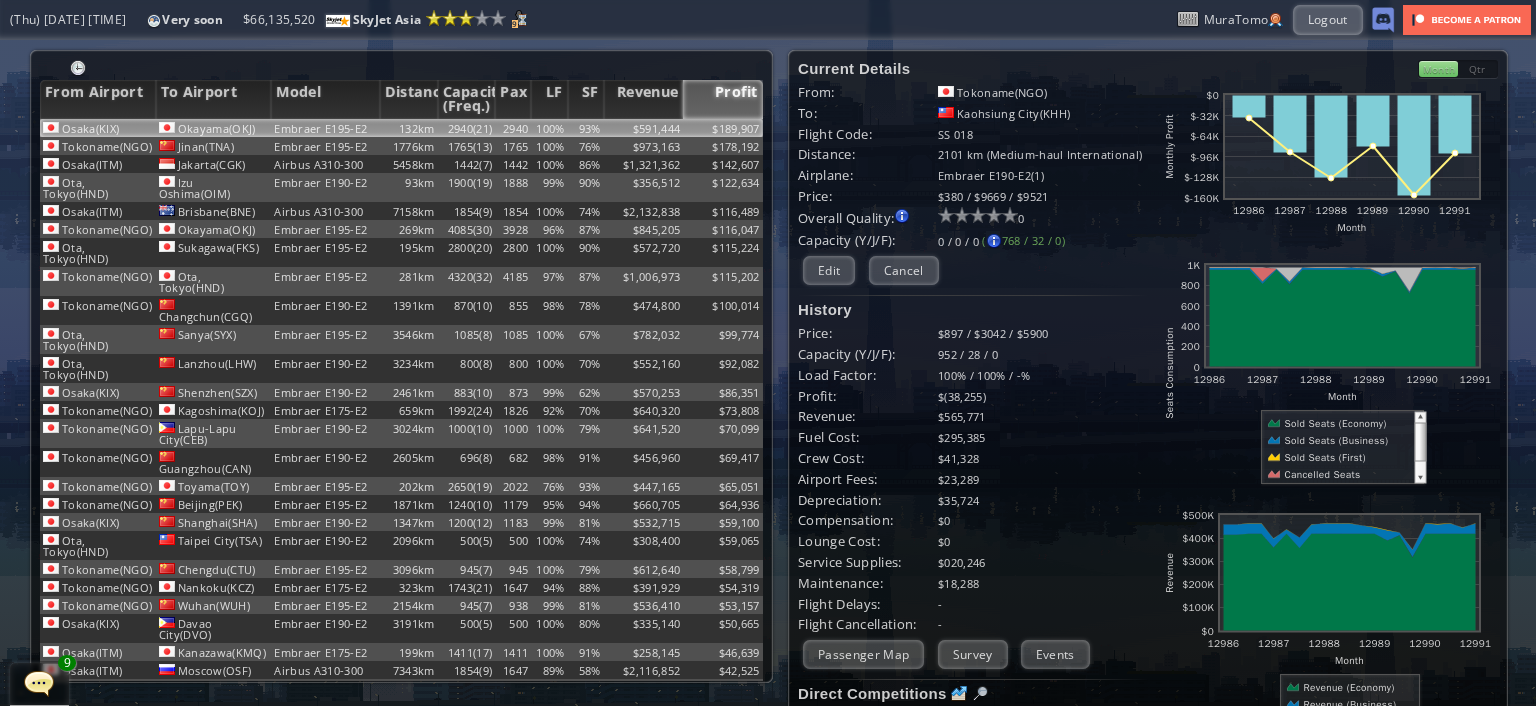 click on "Embraer E195-E2" at bounding box center (325, 128) 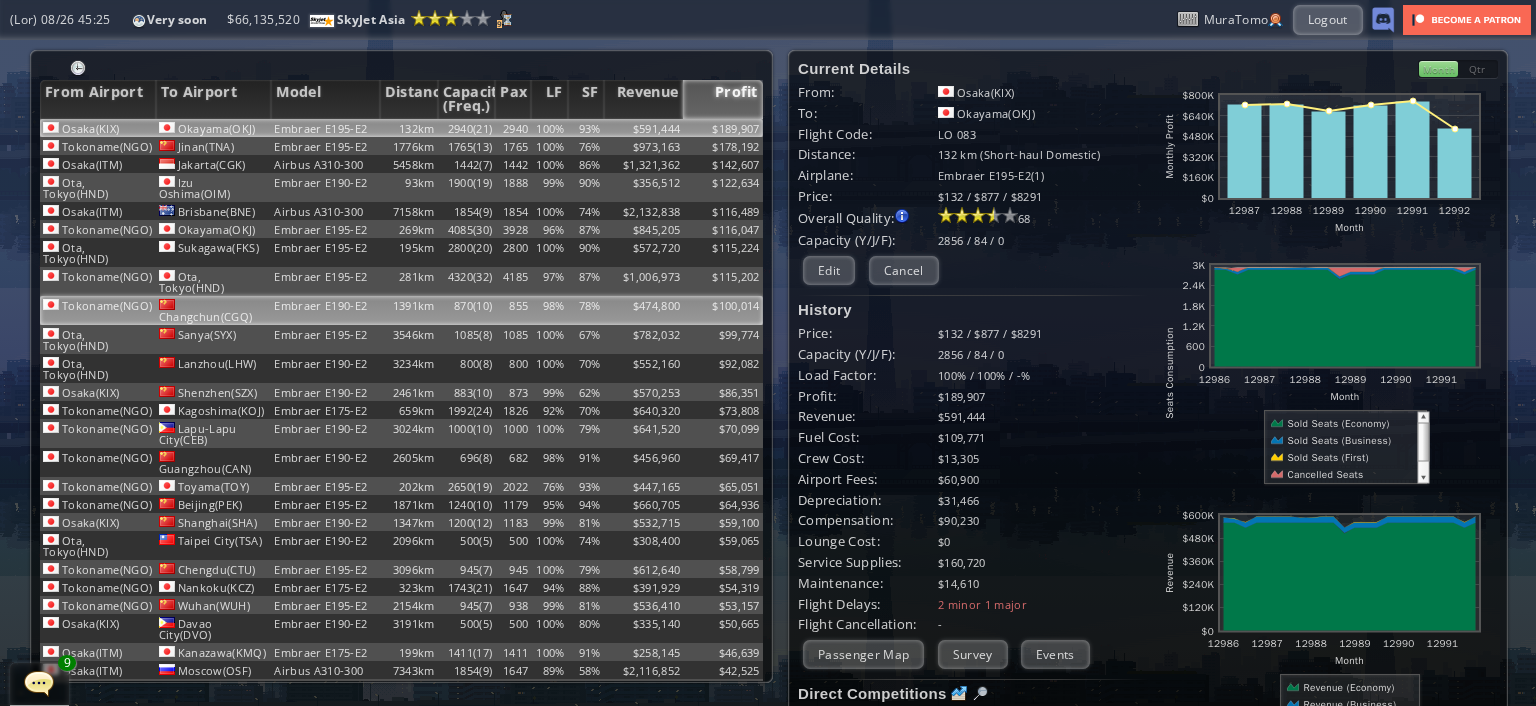 click on "855" at bounding box center [513, 128] 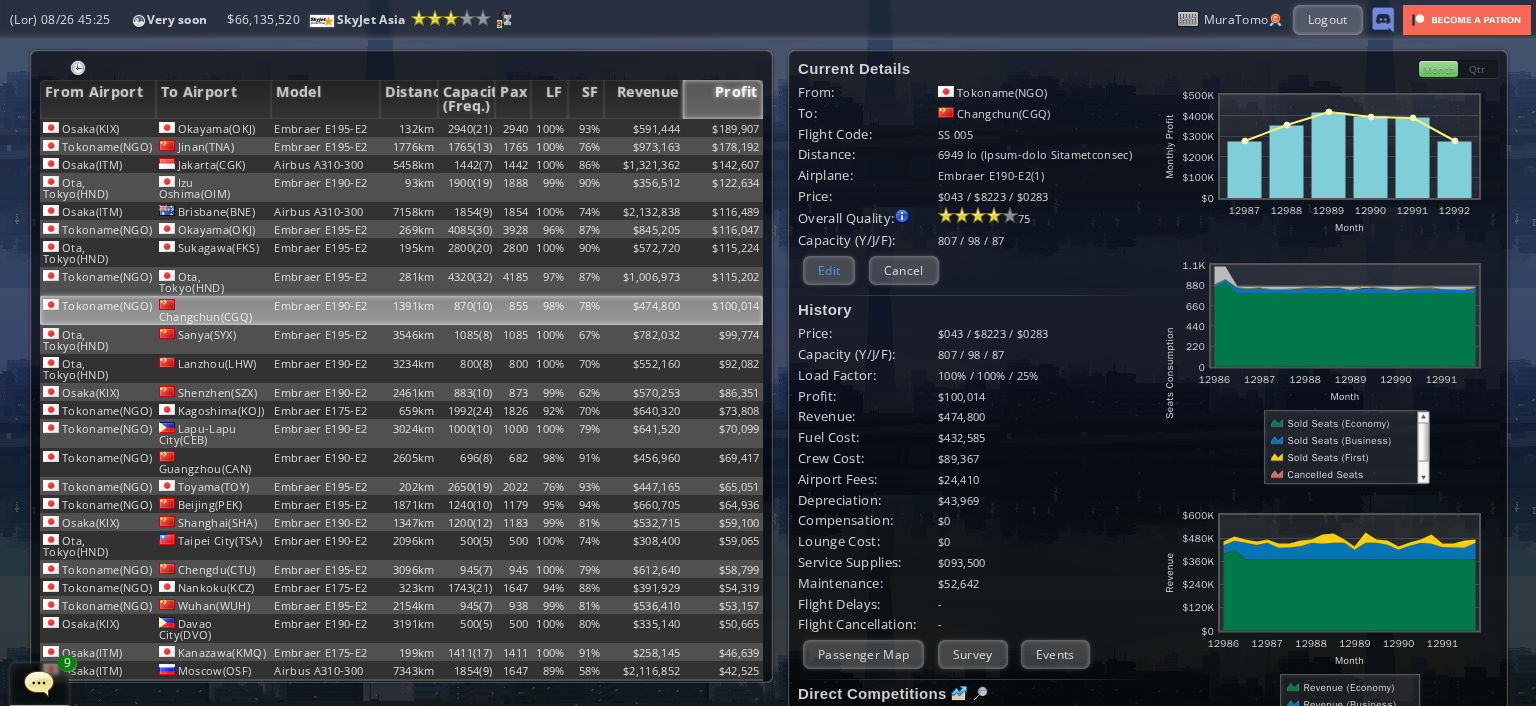 click on "Edit" at bounding box center (829, 270) 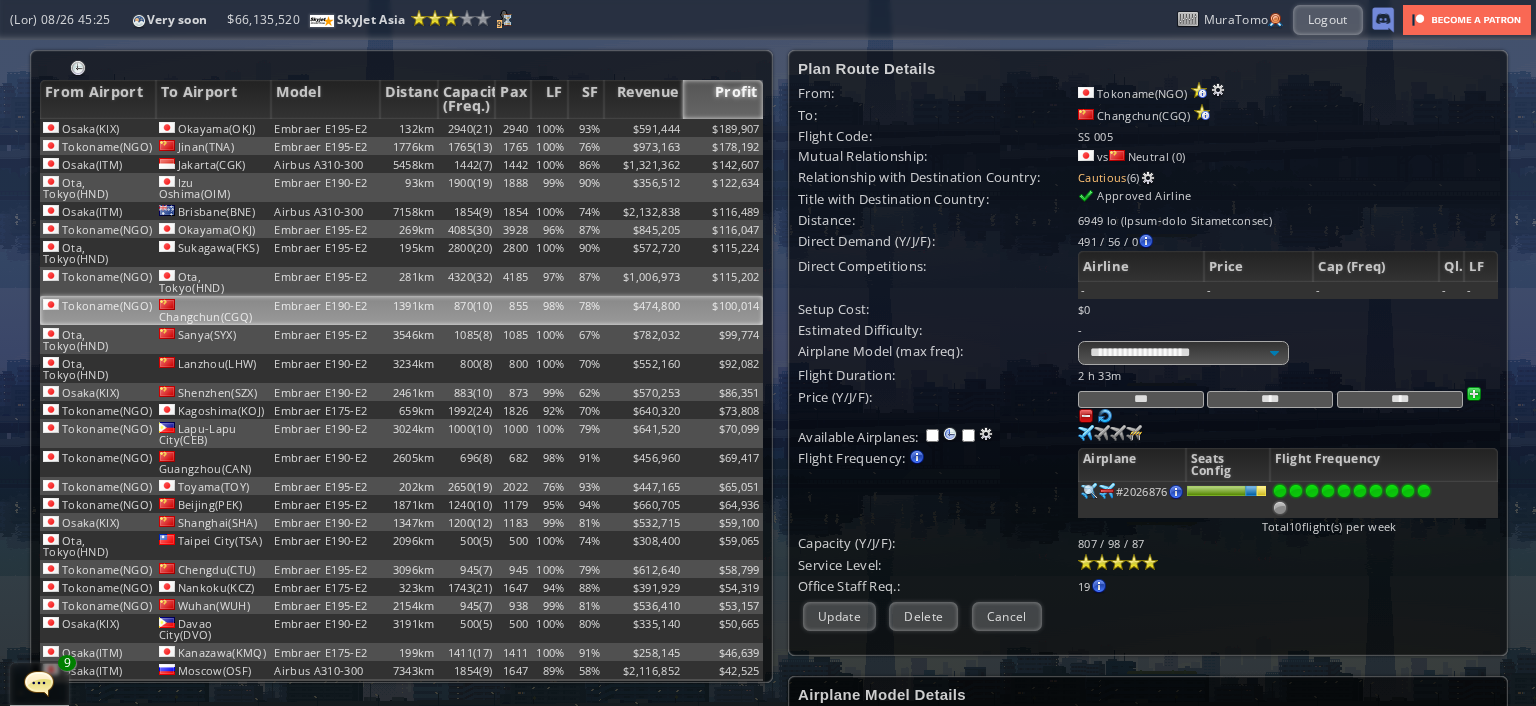 click on "***" at bounding box center (1141, 399) 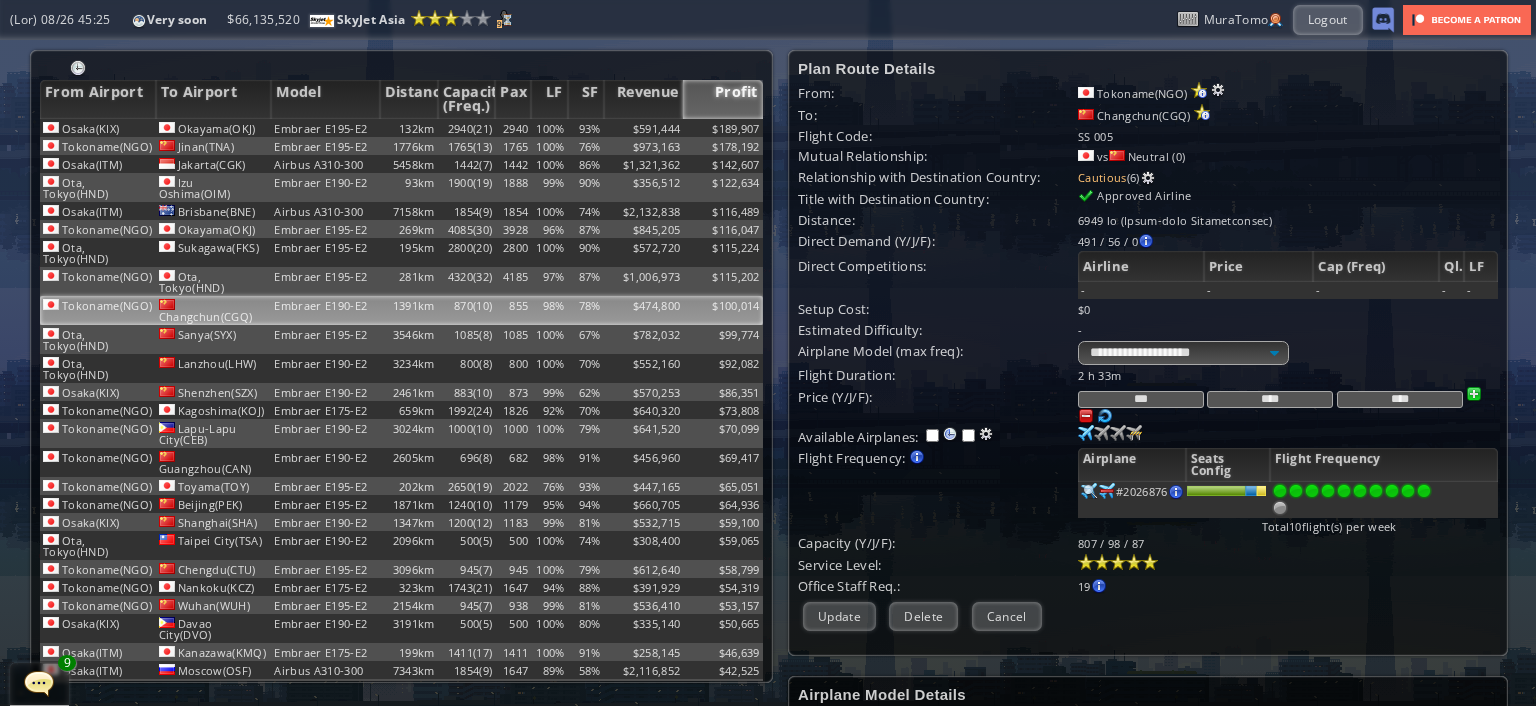 type on "***" 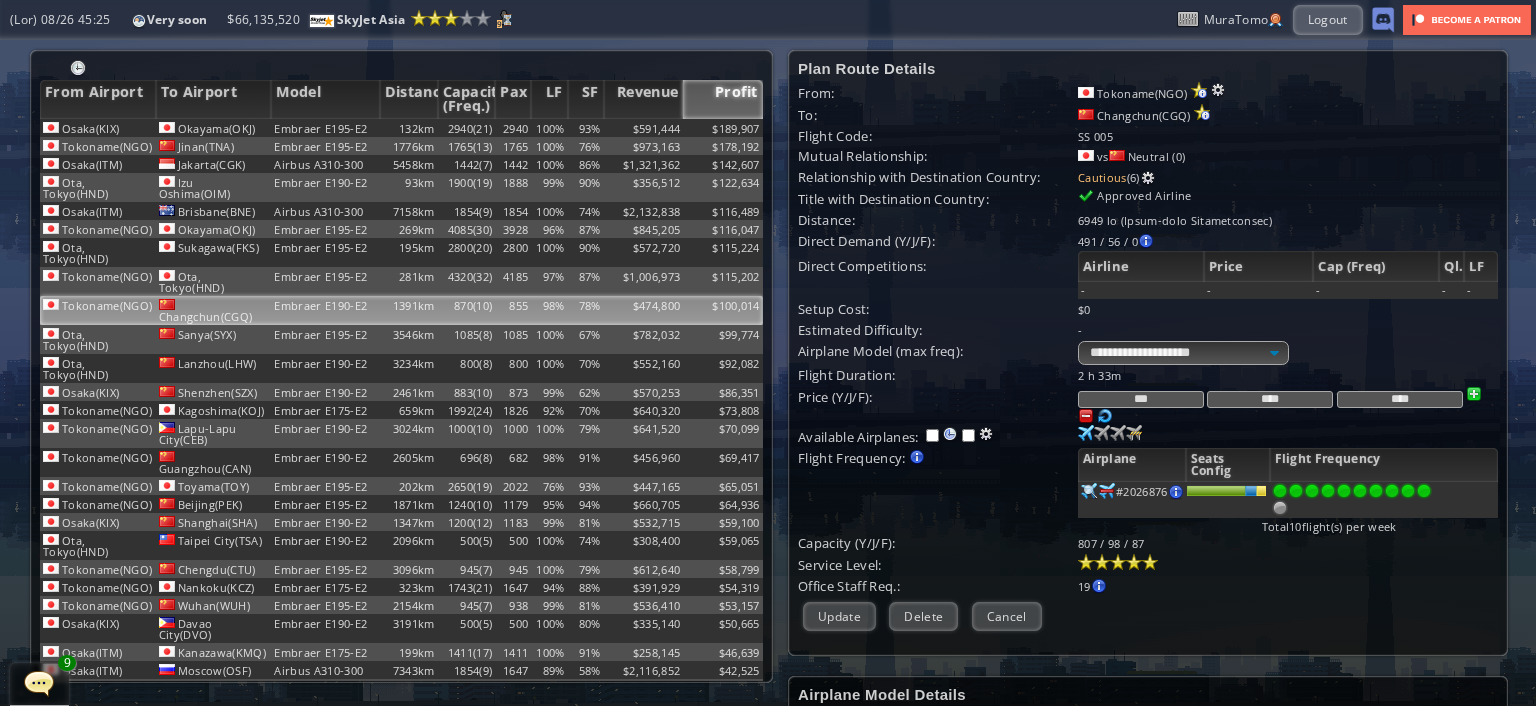 click on "****" at bounding box center [1270, 399] 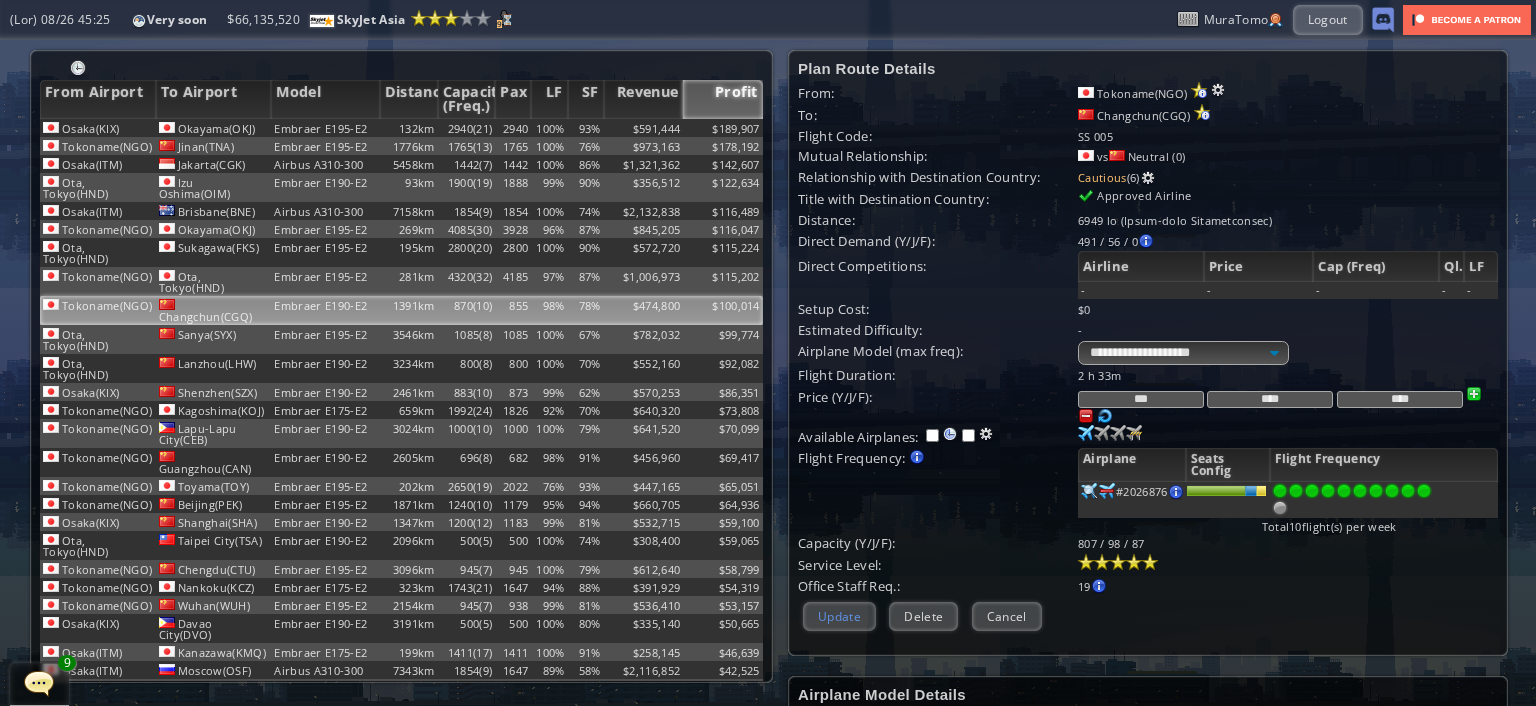 type on "****" 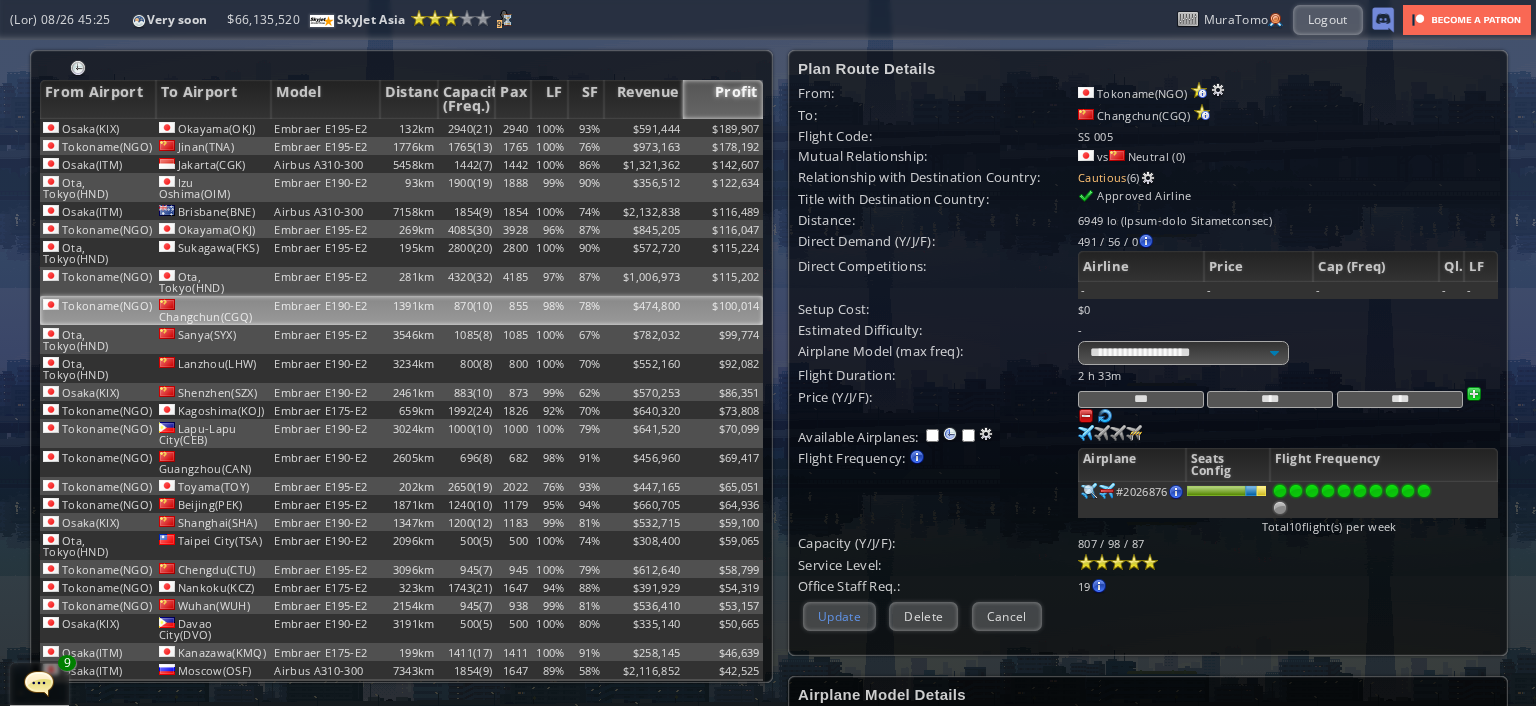 click on "Update" at bounding box center [839, 616] 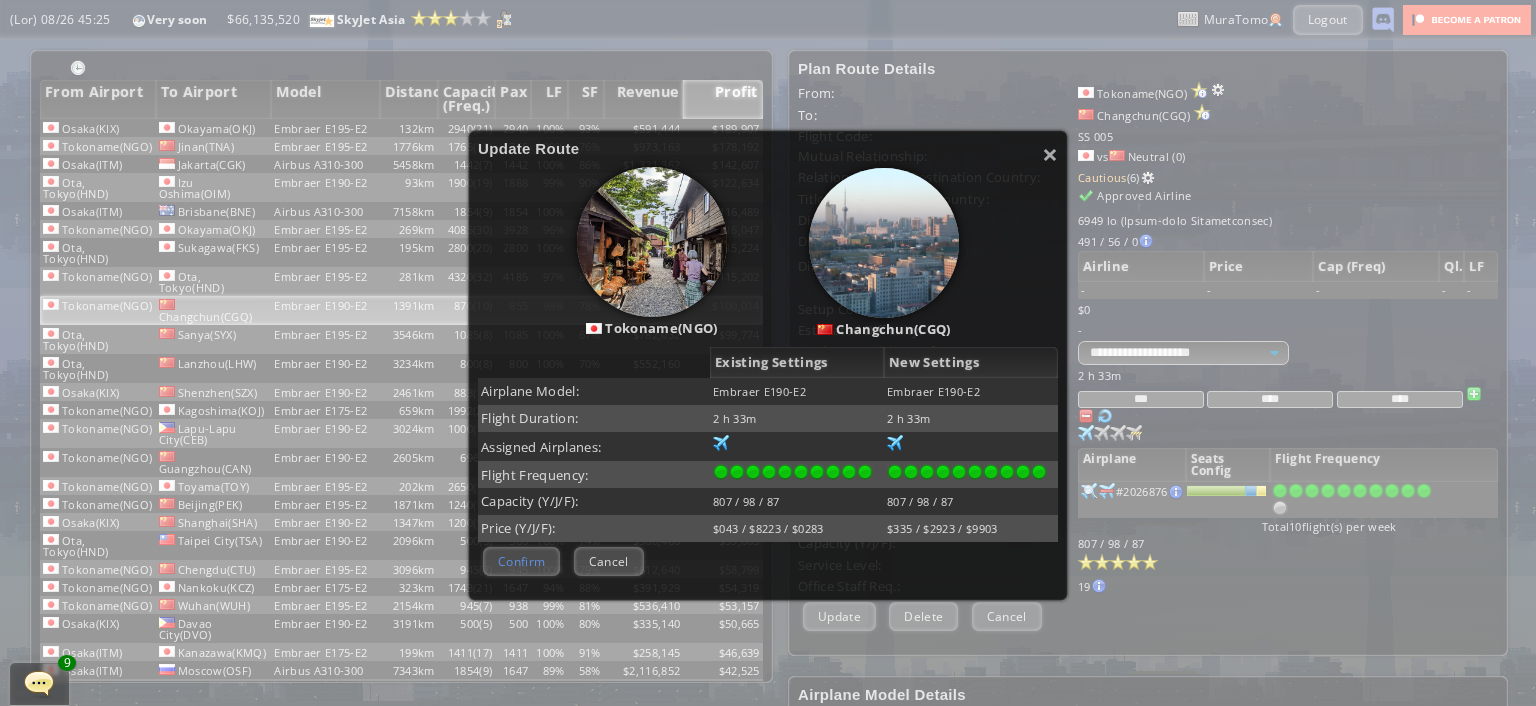 click on "Confirm" at bounding box center (521, 561) 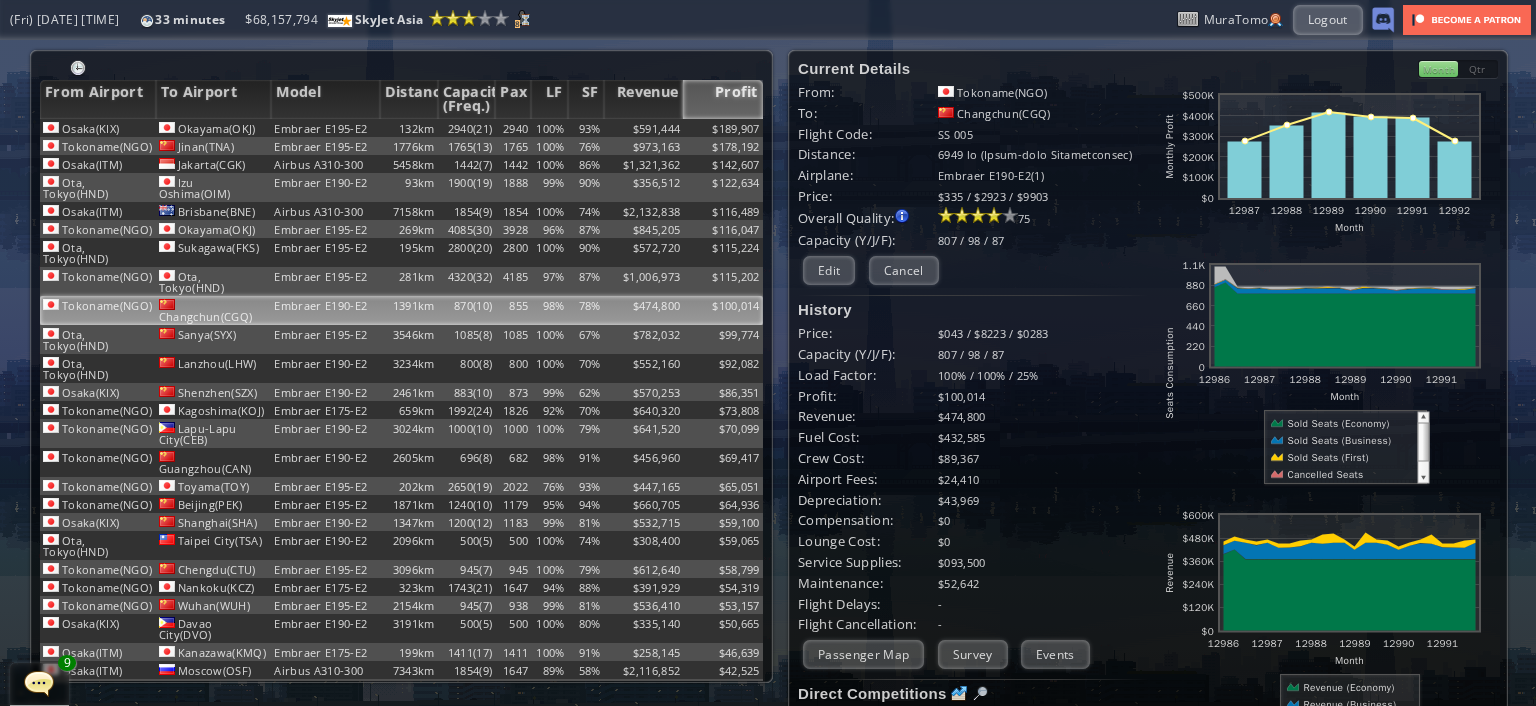 click on "Profit" at bounding box center (723, 99) 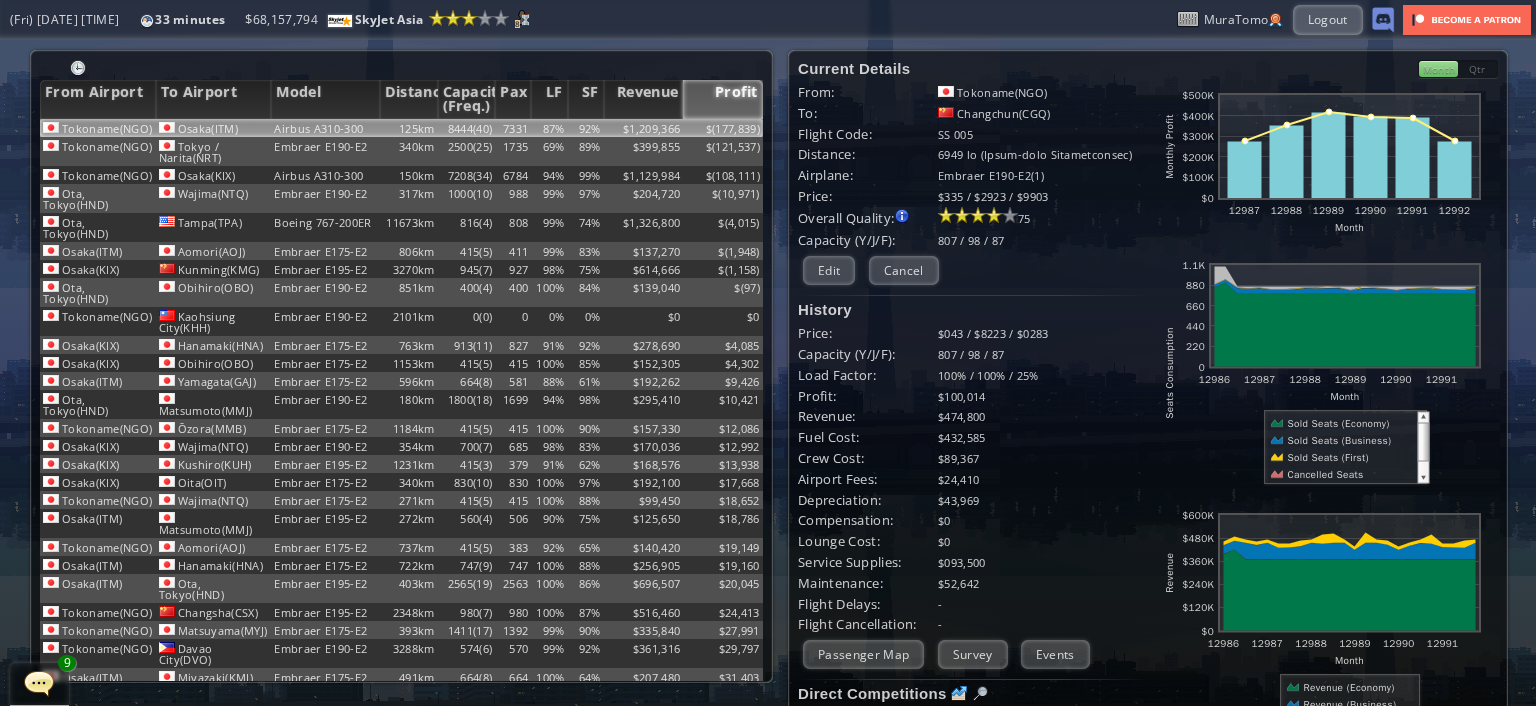 click on "$(177,839)" at bounding box center (723, 128) 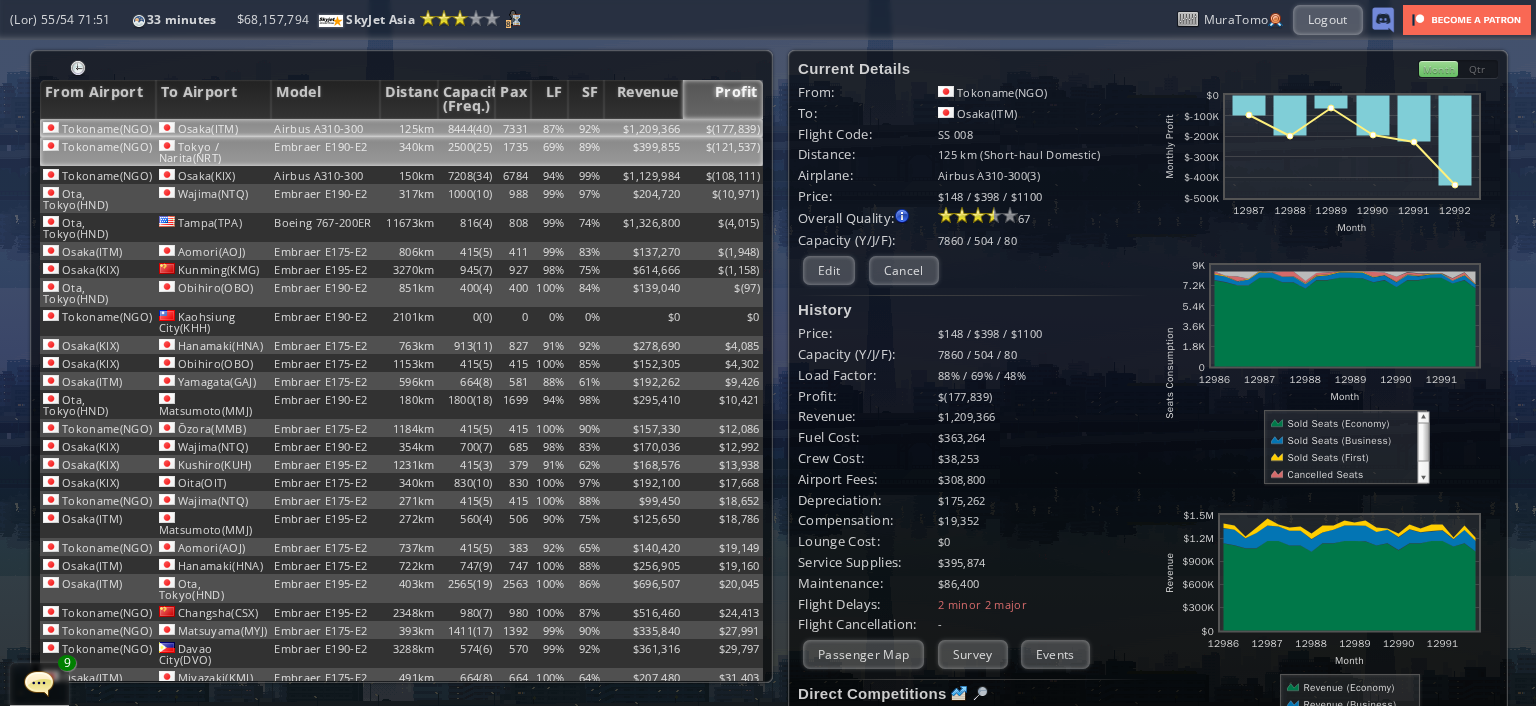 click on "$(121,537)" at bounding box center [723, 128] 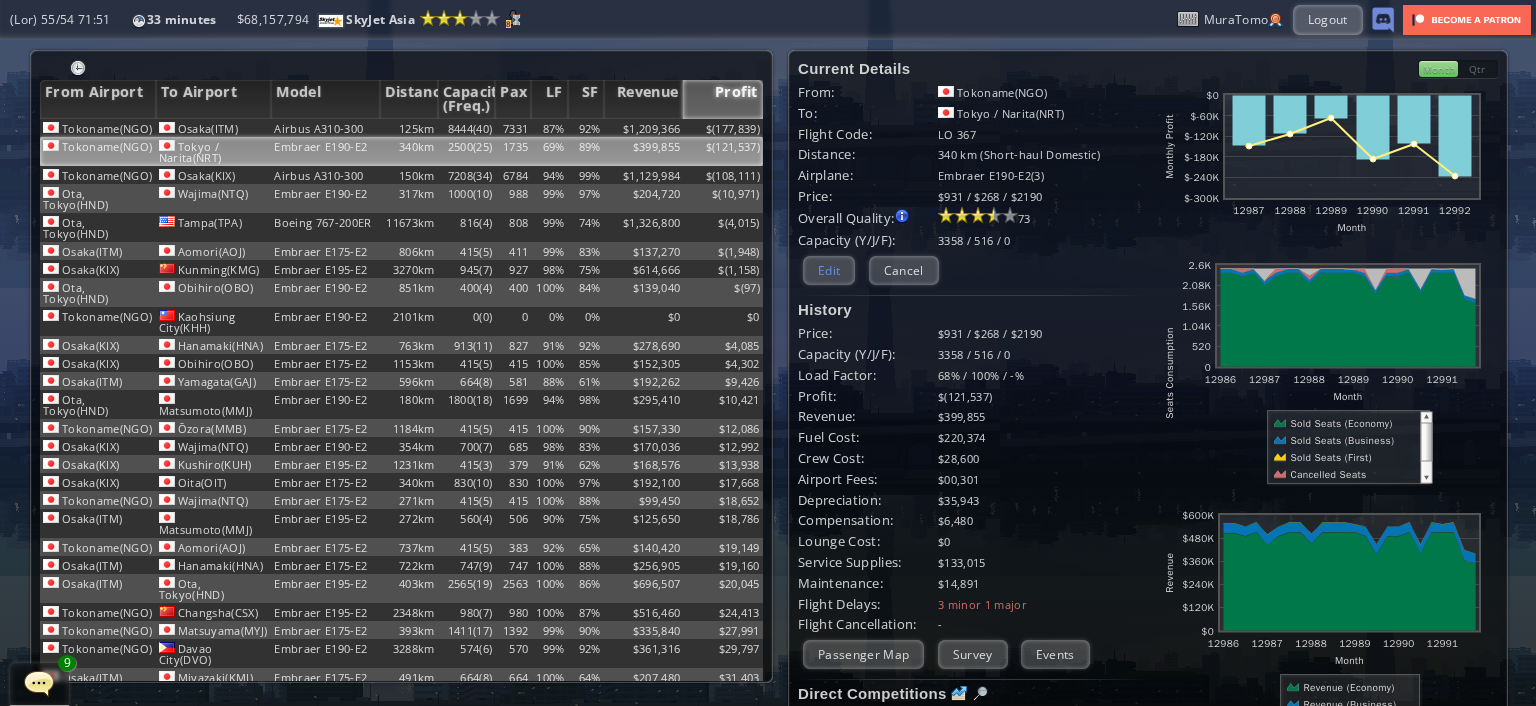 click on "Edit" at bounding box center [829, 270] 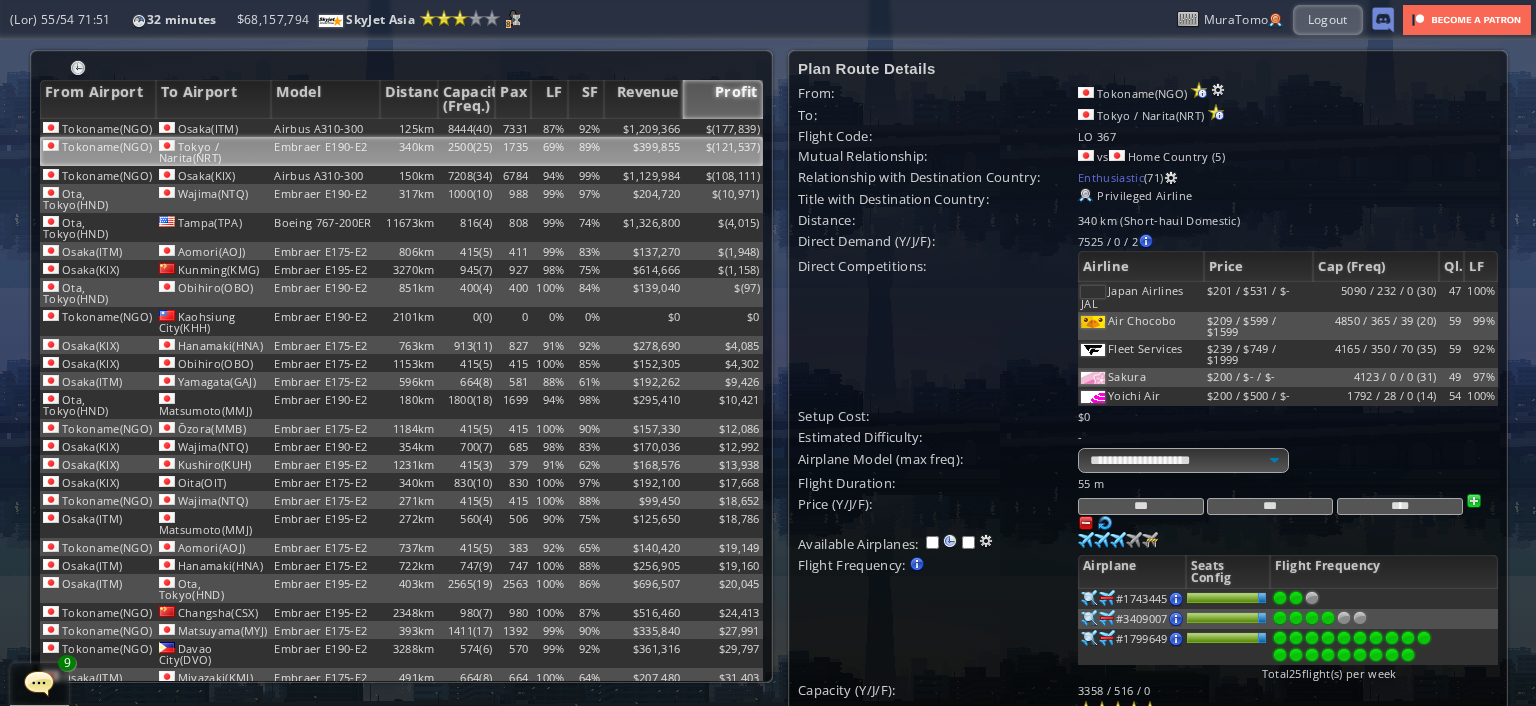 click on "***" at bounding box center (1141, 506) 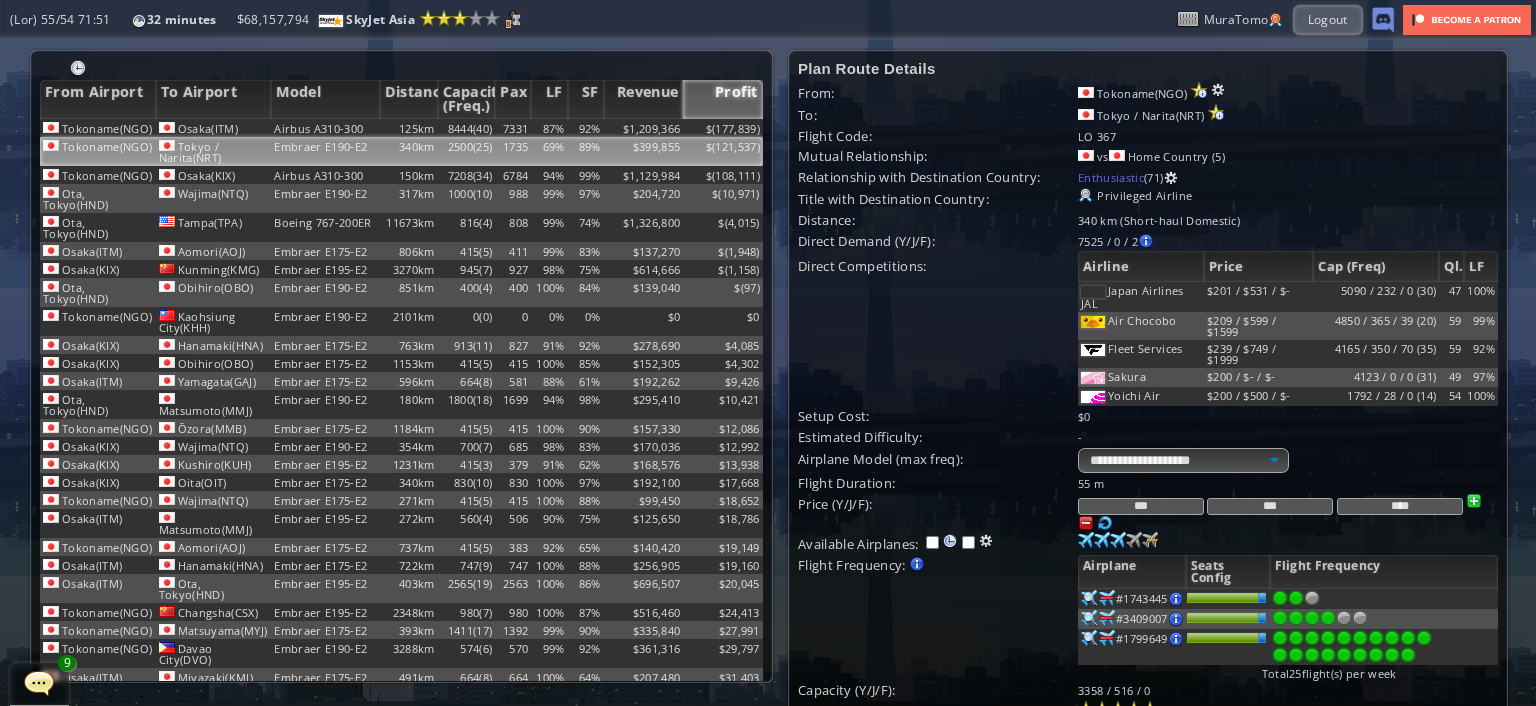 type on "***" 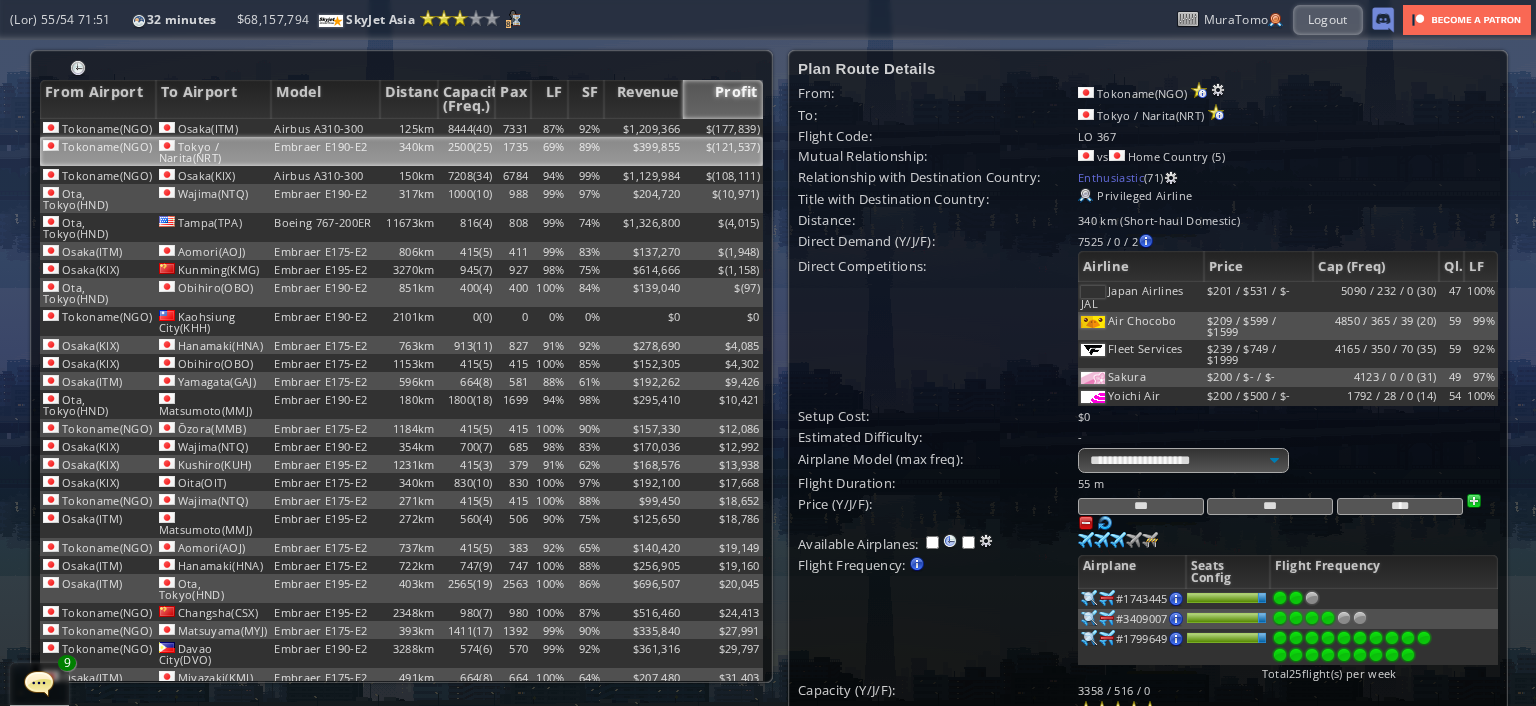 click on "***
***
****" at bounding box center [1288, 483] 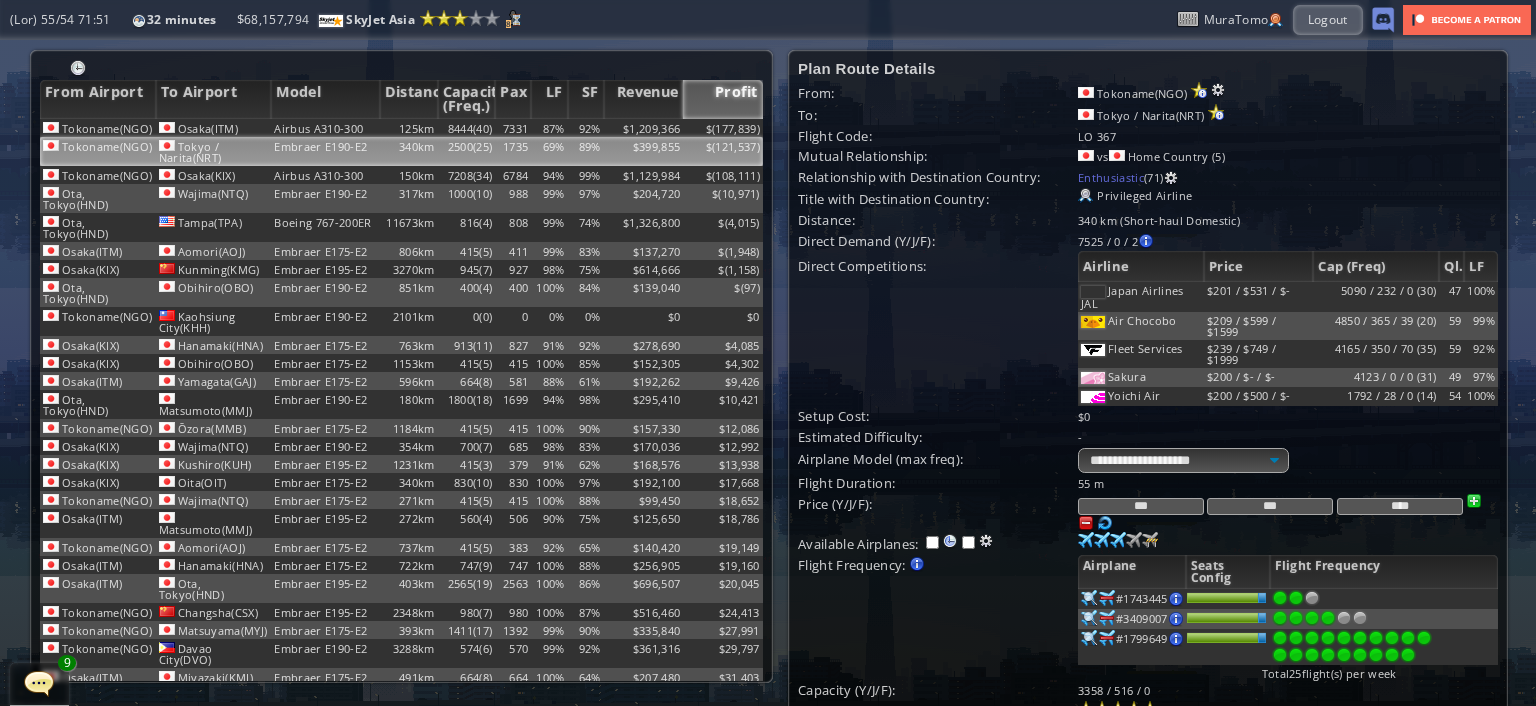 click on "***" at bounding box center (1270, 506) 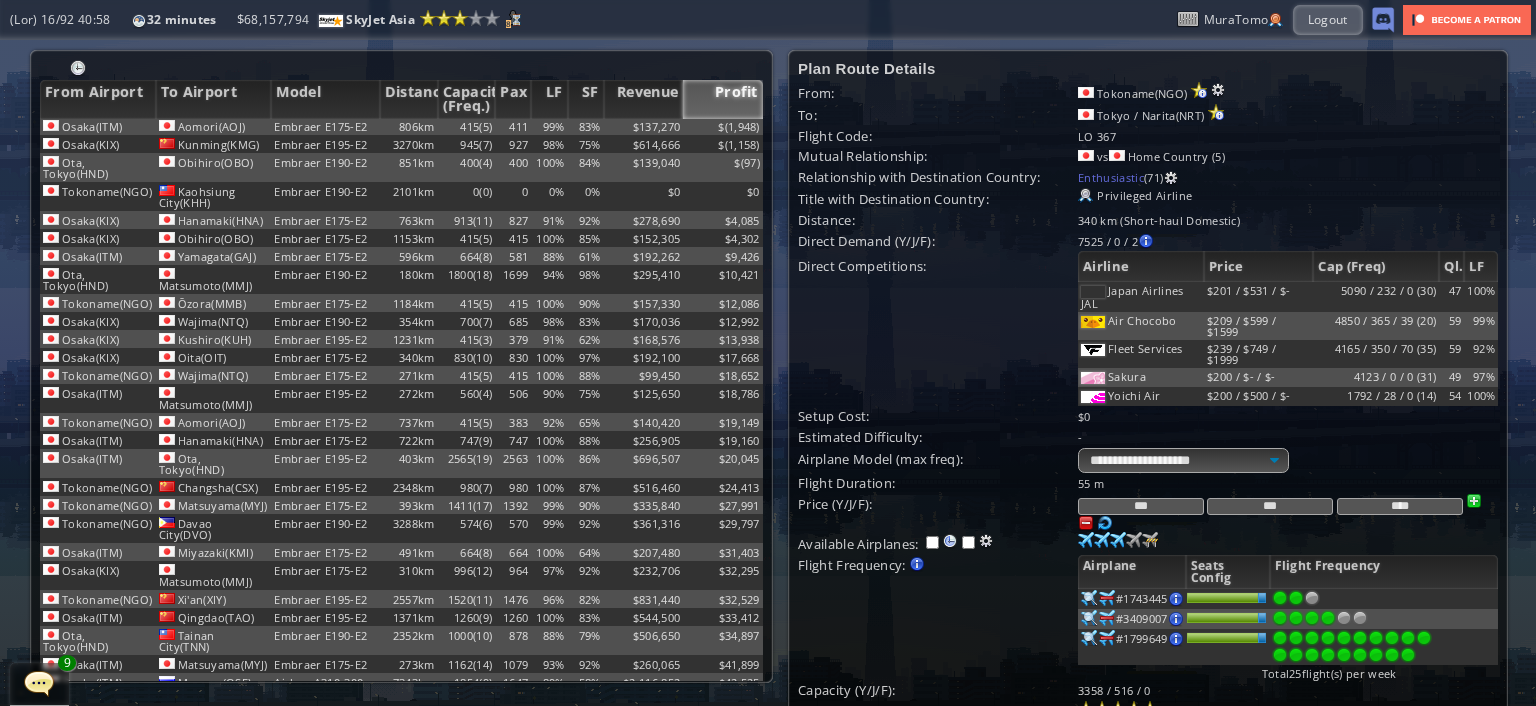 scroll, scrollTop: 400, scrollLeft: 0, axis: vertical 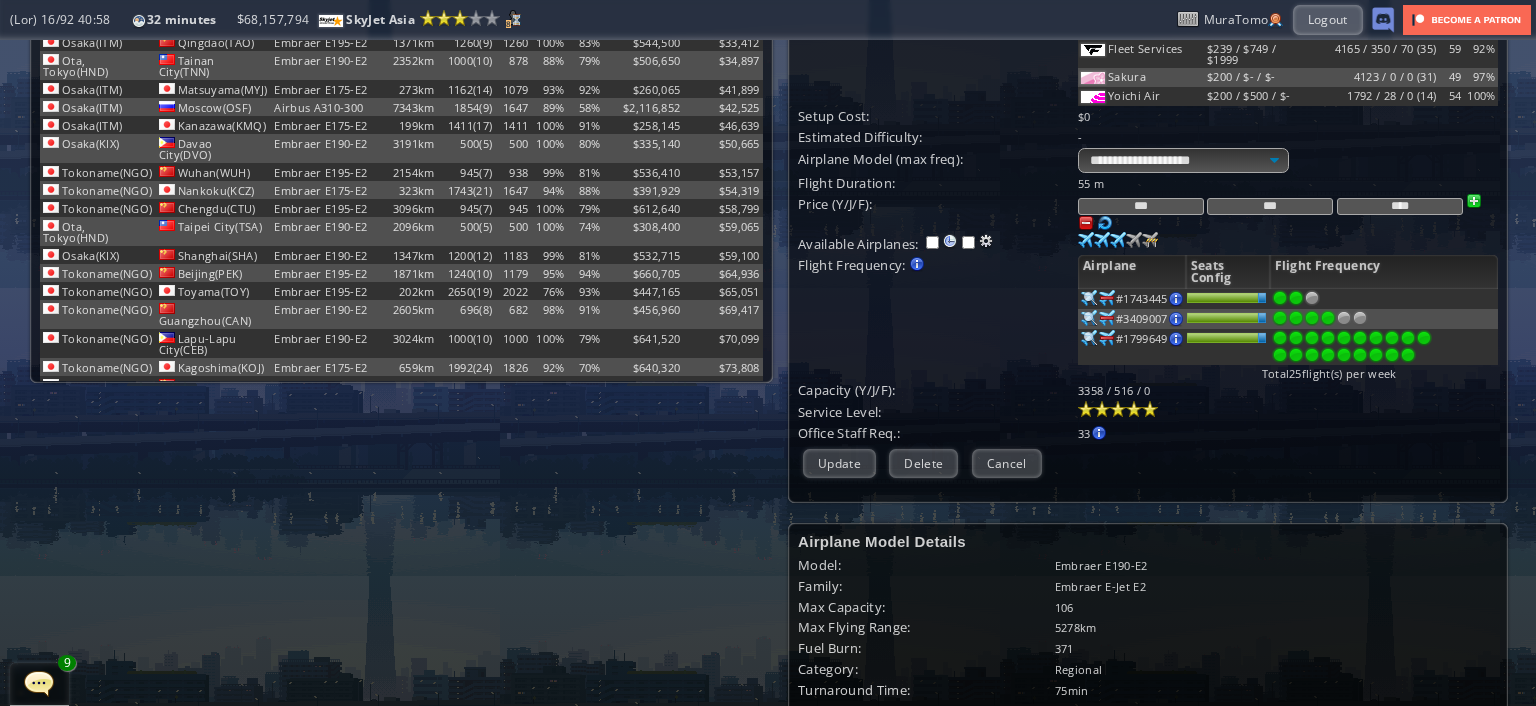 type on "***" 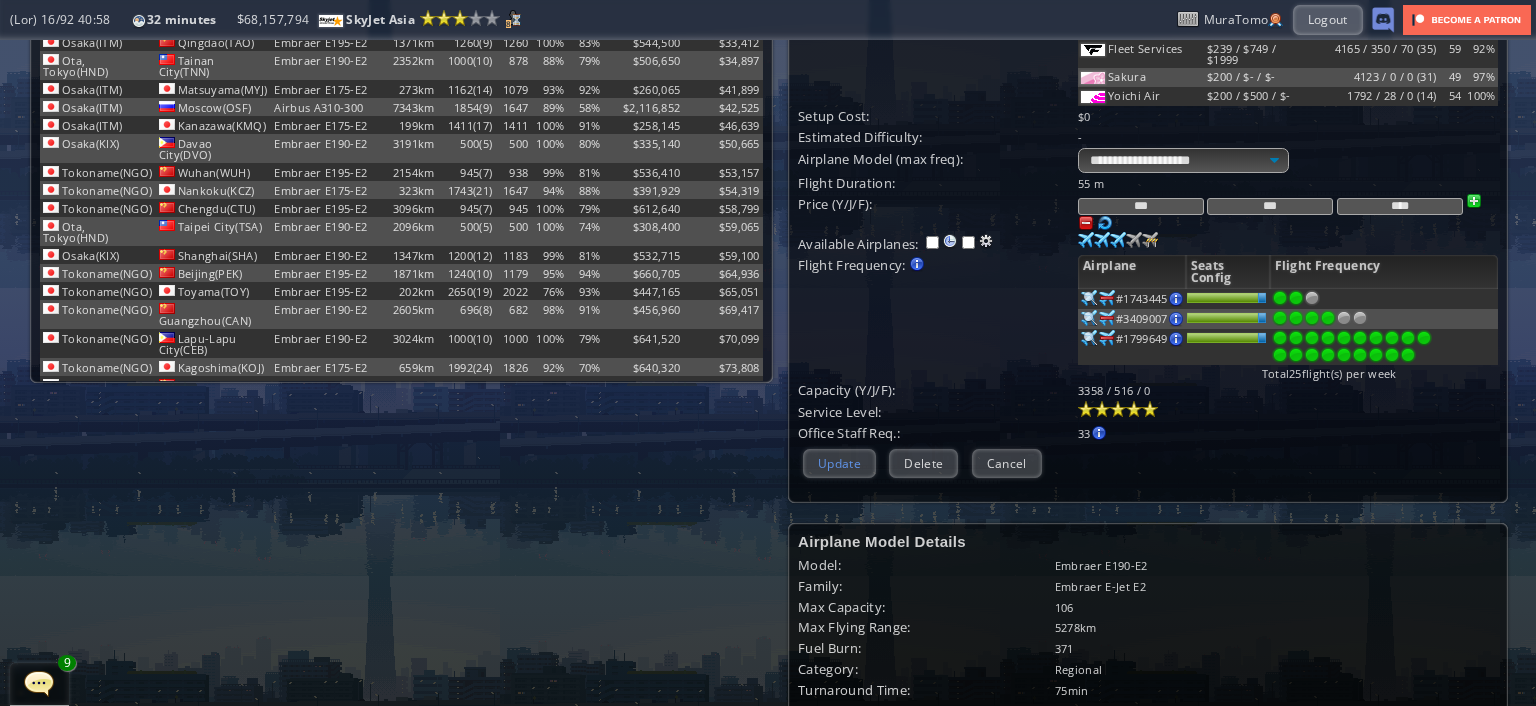 drag, startPoint x: 815, startPoint y: 441, endPoint x: 832, endPoint y: 459, distance: 24.758837 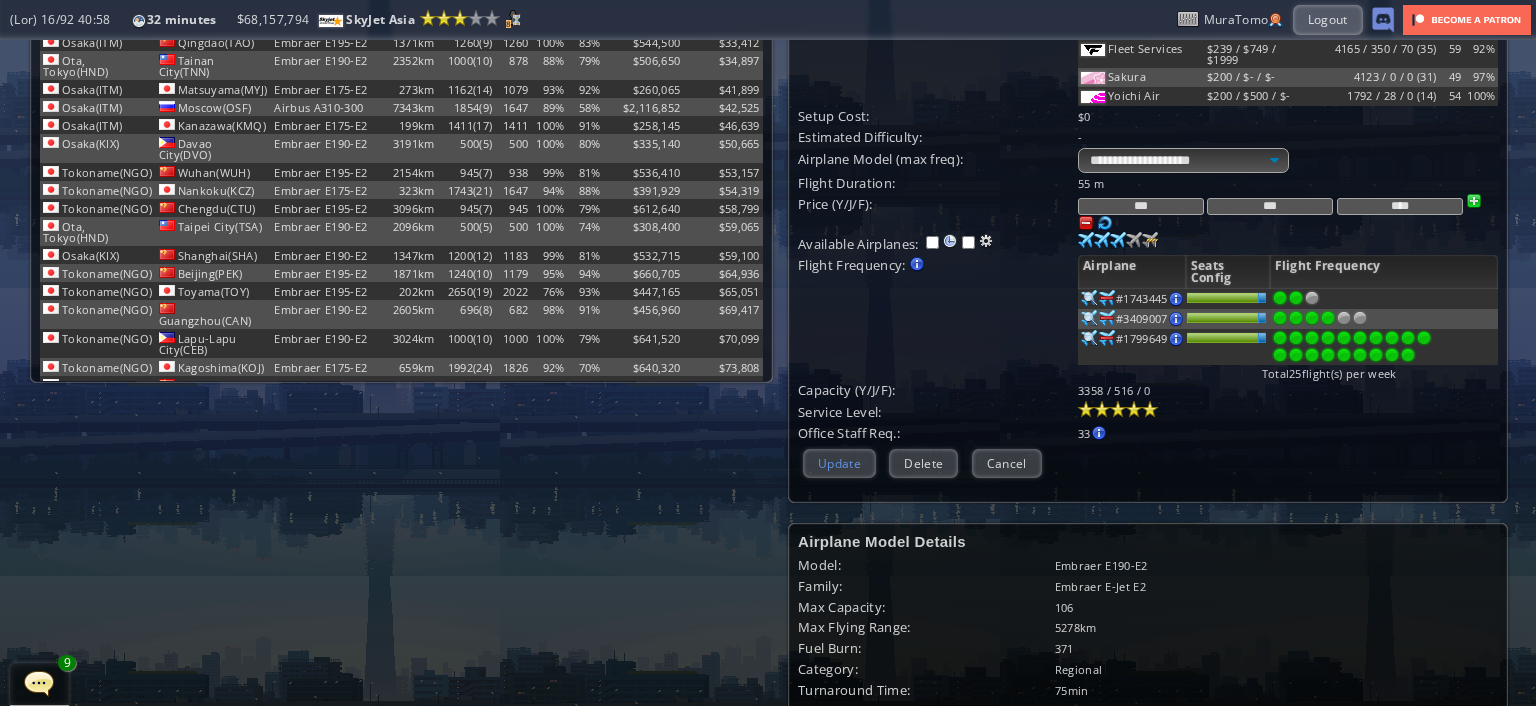 click on "Office Staff Req.:" at bounding box center (938, 183) 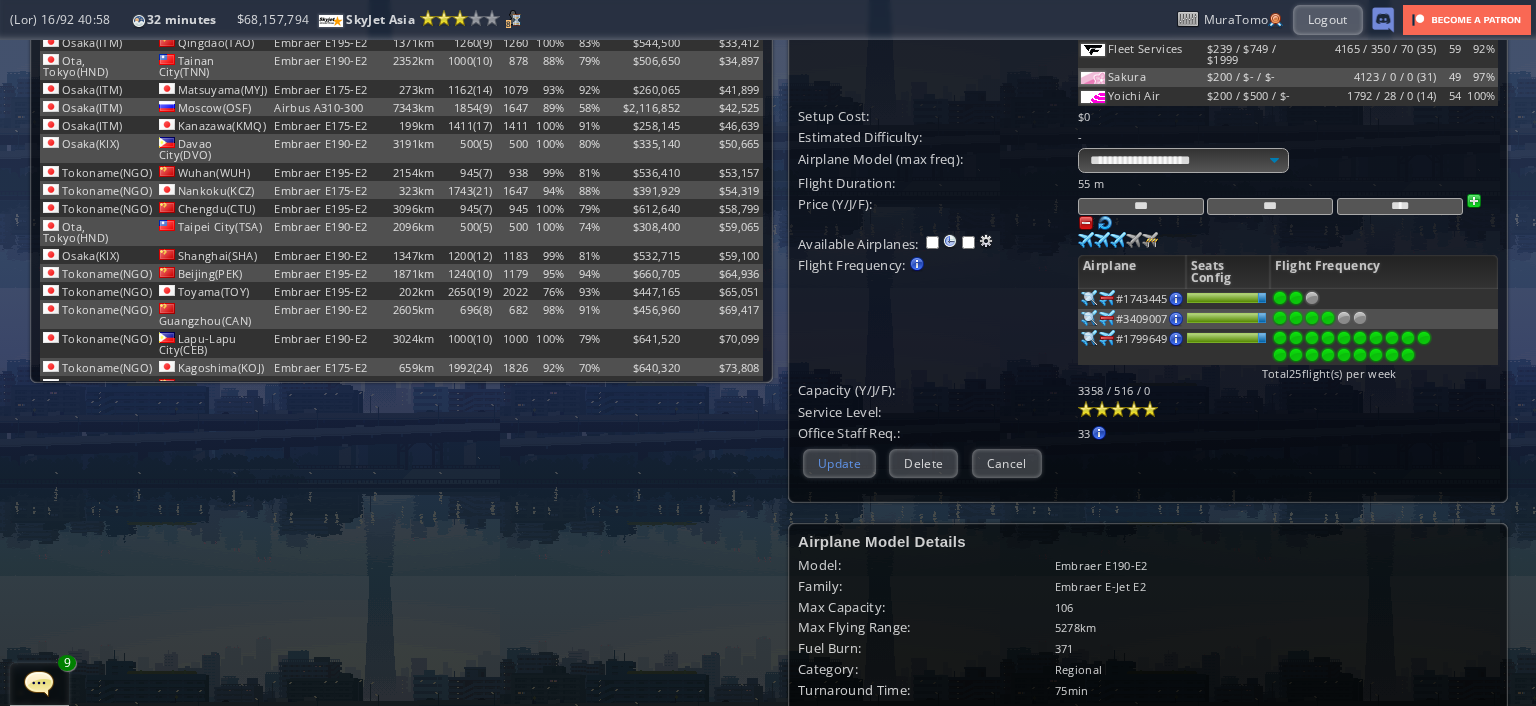 click on "Update" at bounding box center (839, 463) 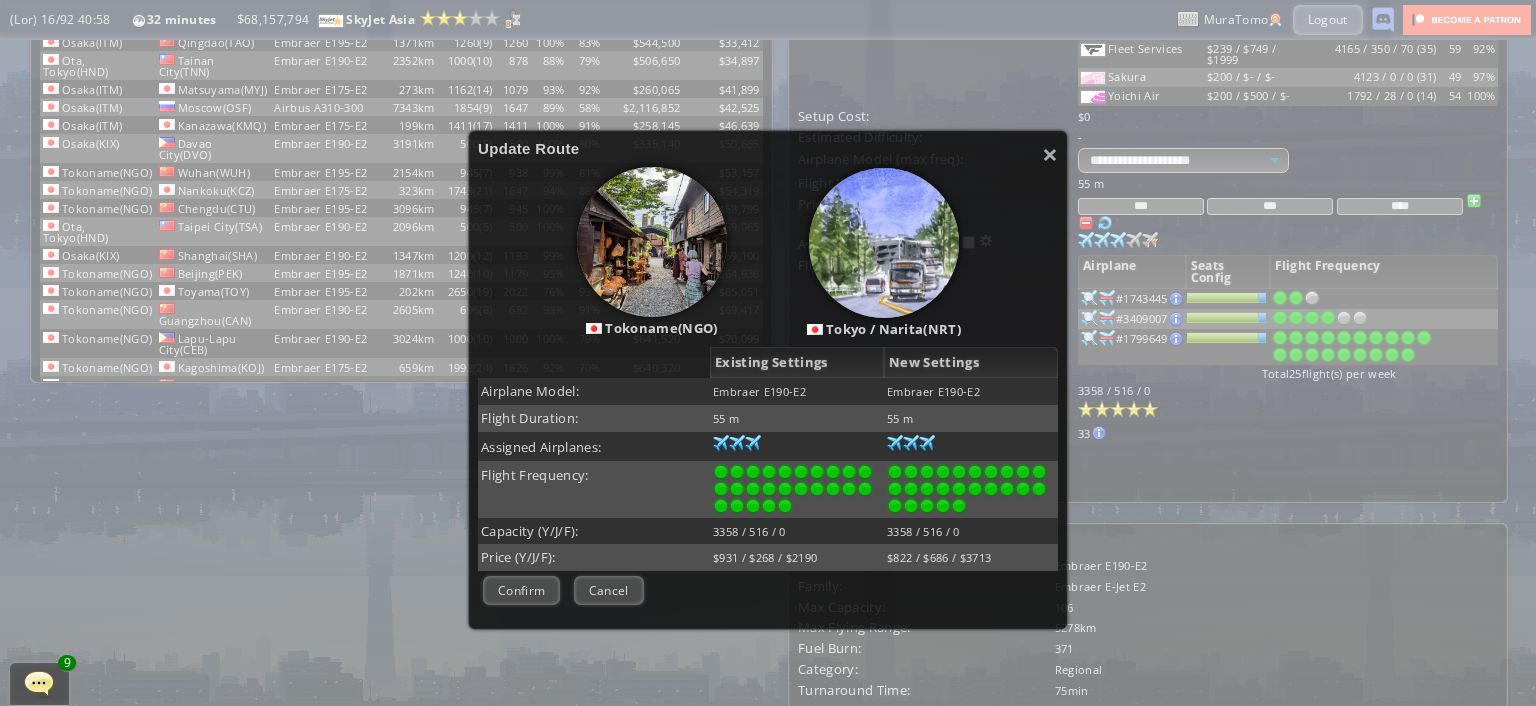 click on "Confirm
Negotiate
Cancel" at bounding box center (768, 590) 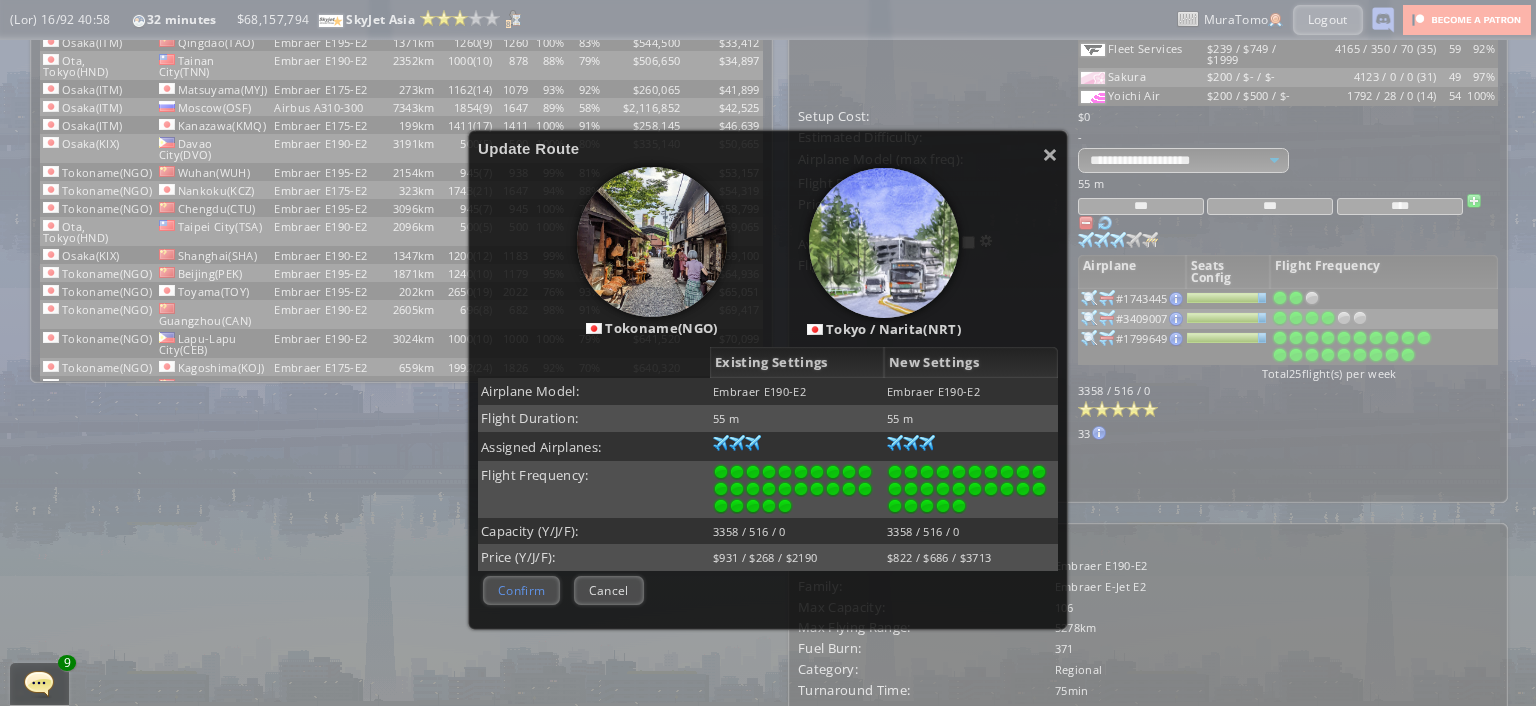 click on "Confirm" at bounding box center (521, 590) 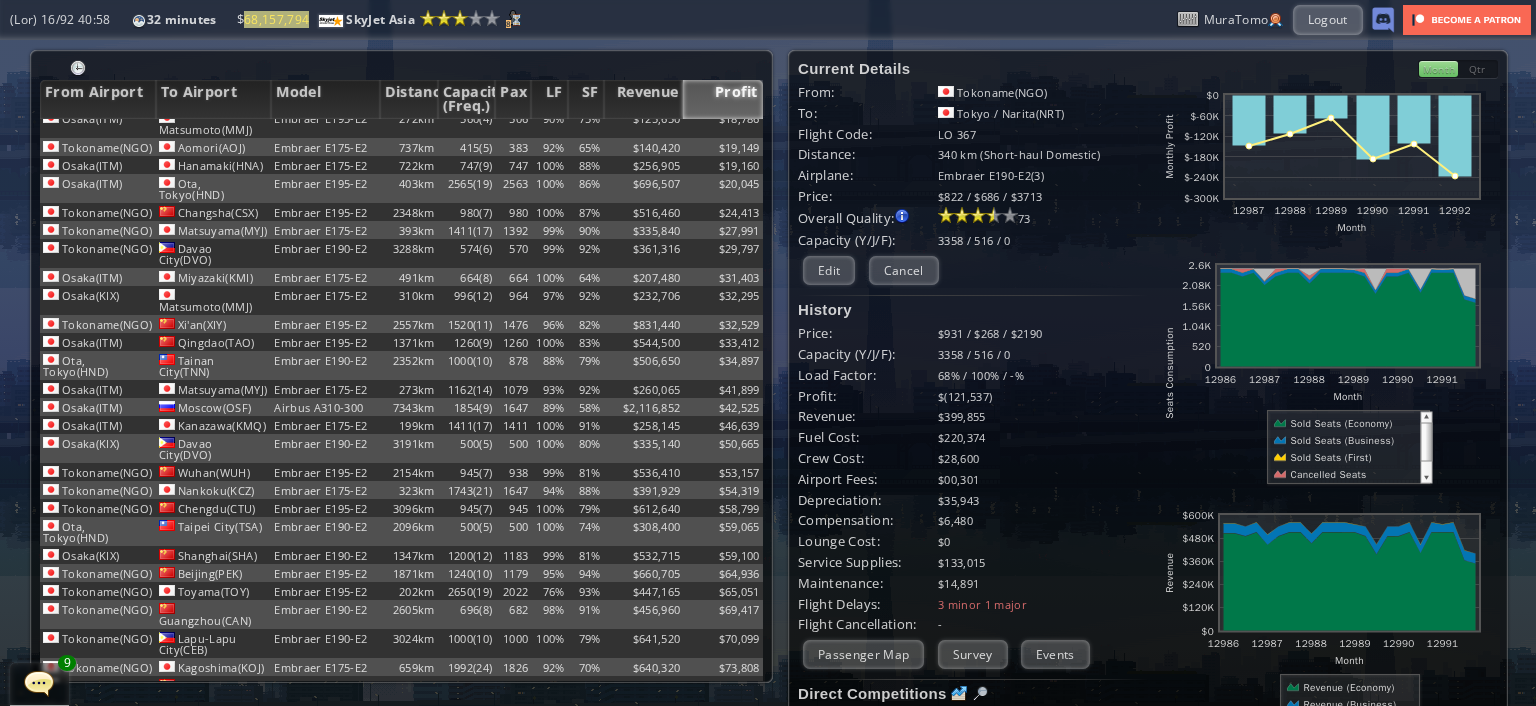 scroll, scrollTop: 0, scrollLeft: 0, axis: both 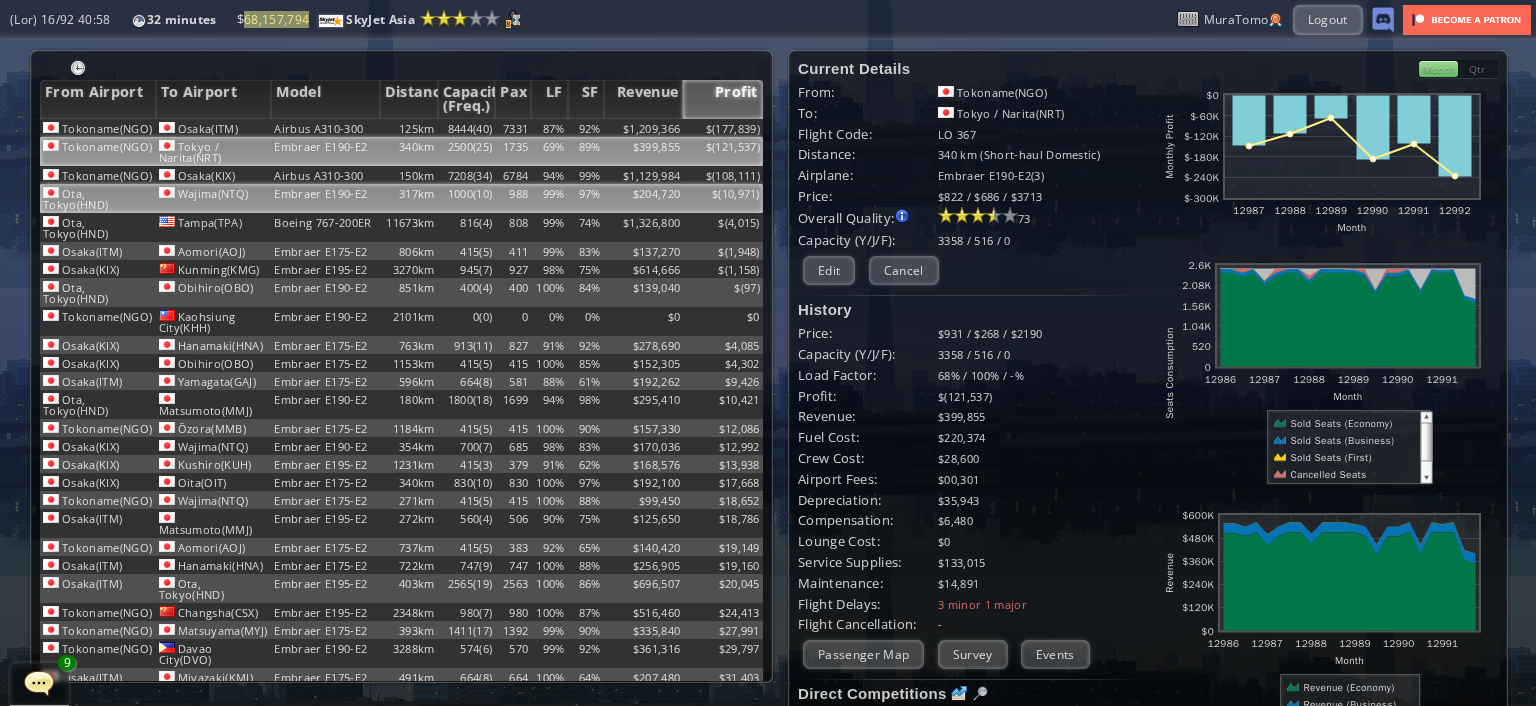 click on "$(10,971)" at bounding box center (723, 128) 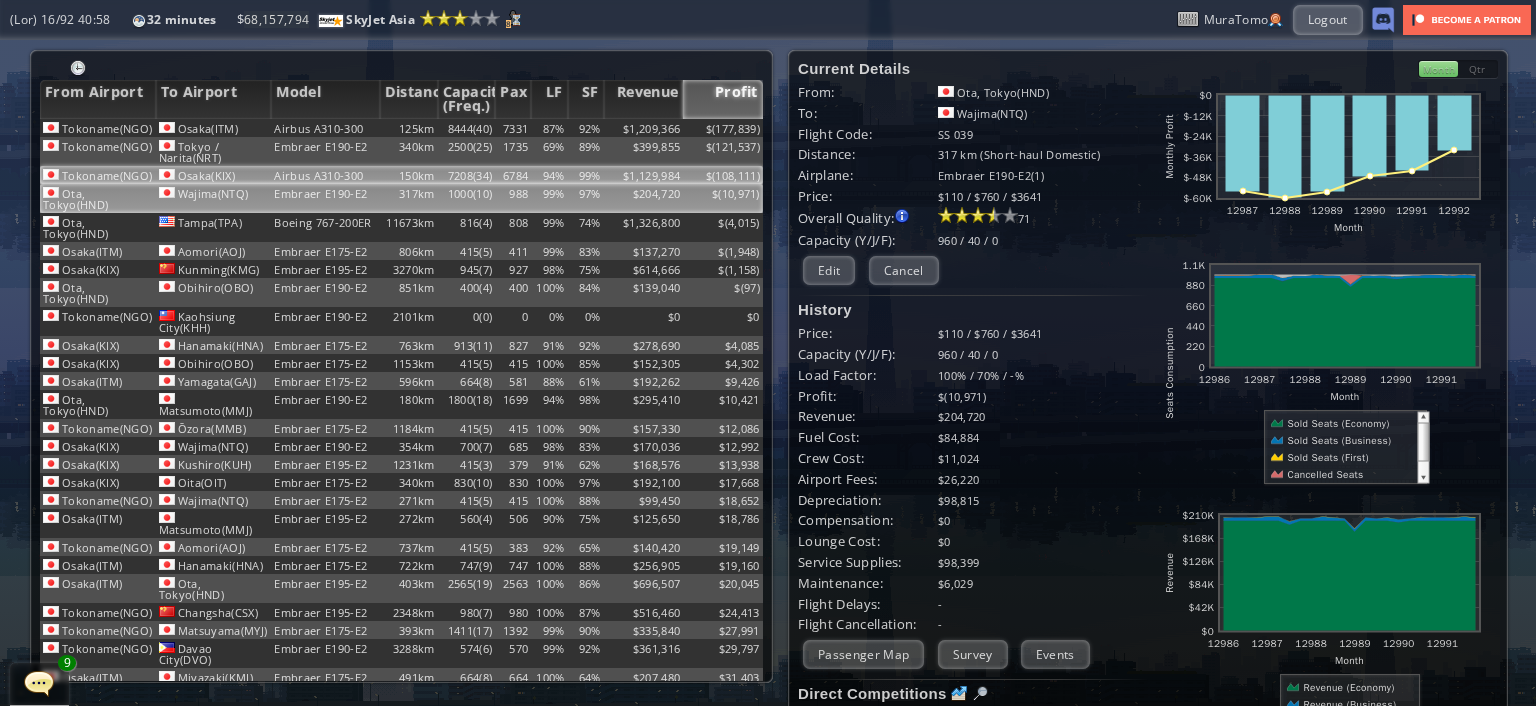click on "$(108,111)" at bounding box center (723, 128) 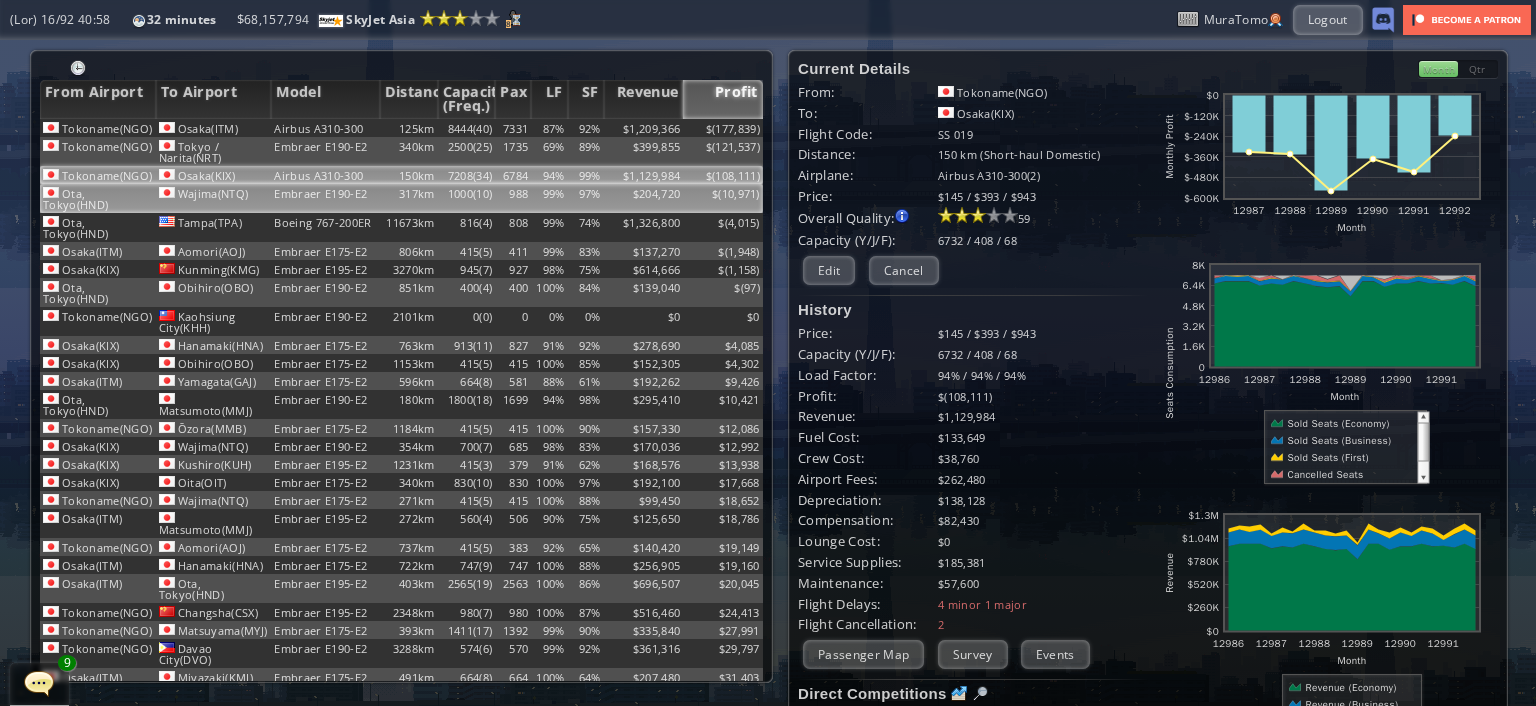 click on "$(10,971)" at bounding box center (723, 128) 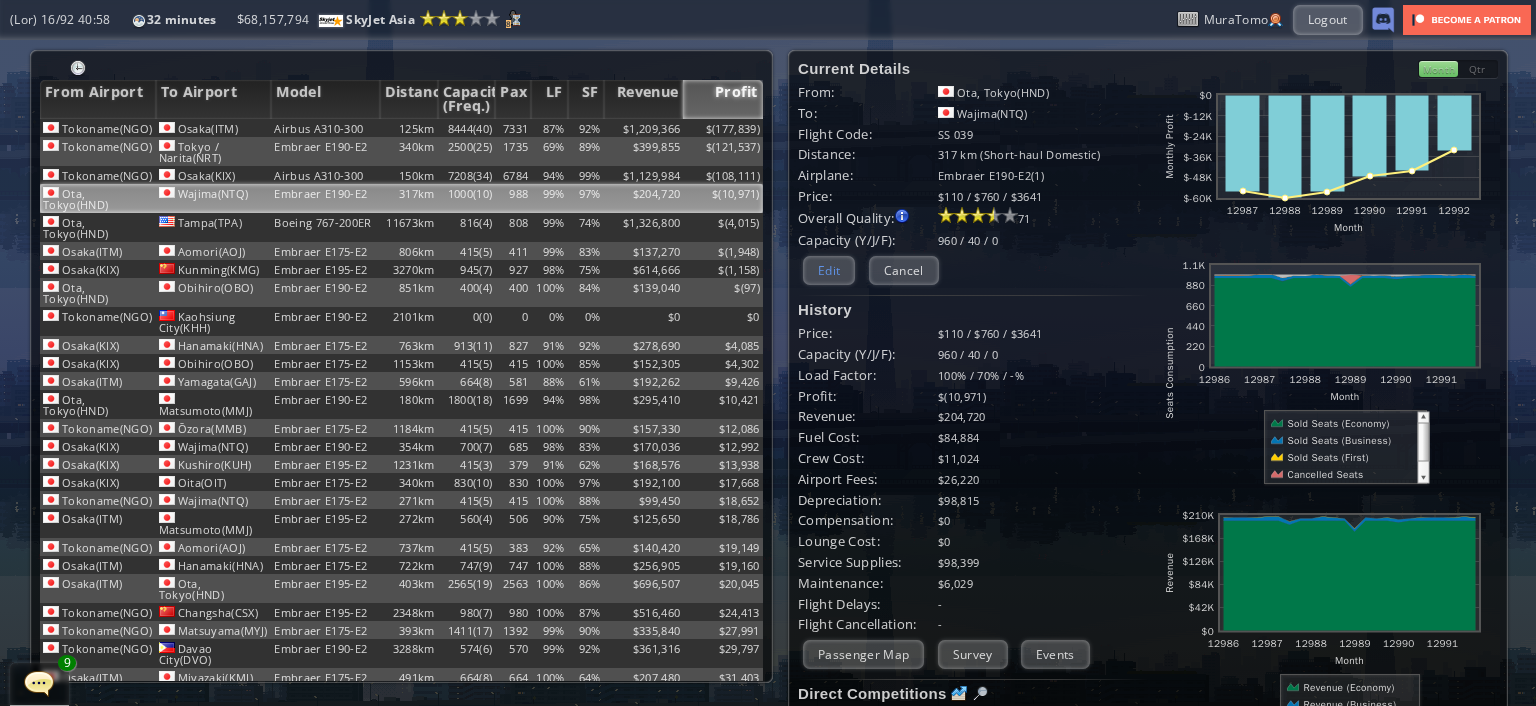 click on "Edit" at bounding box center [829, 270] 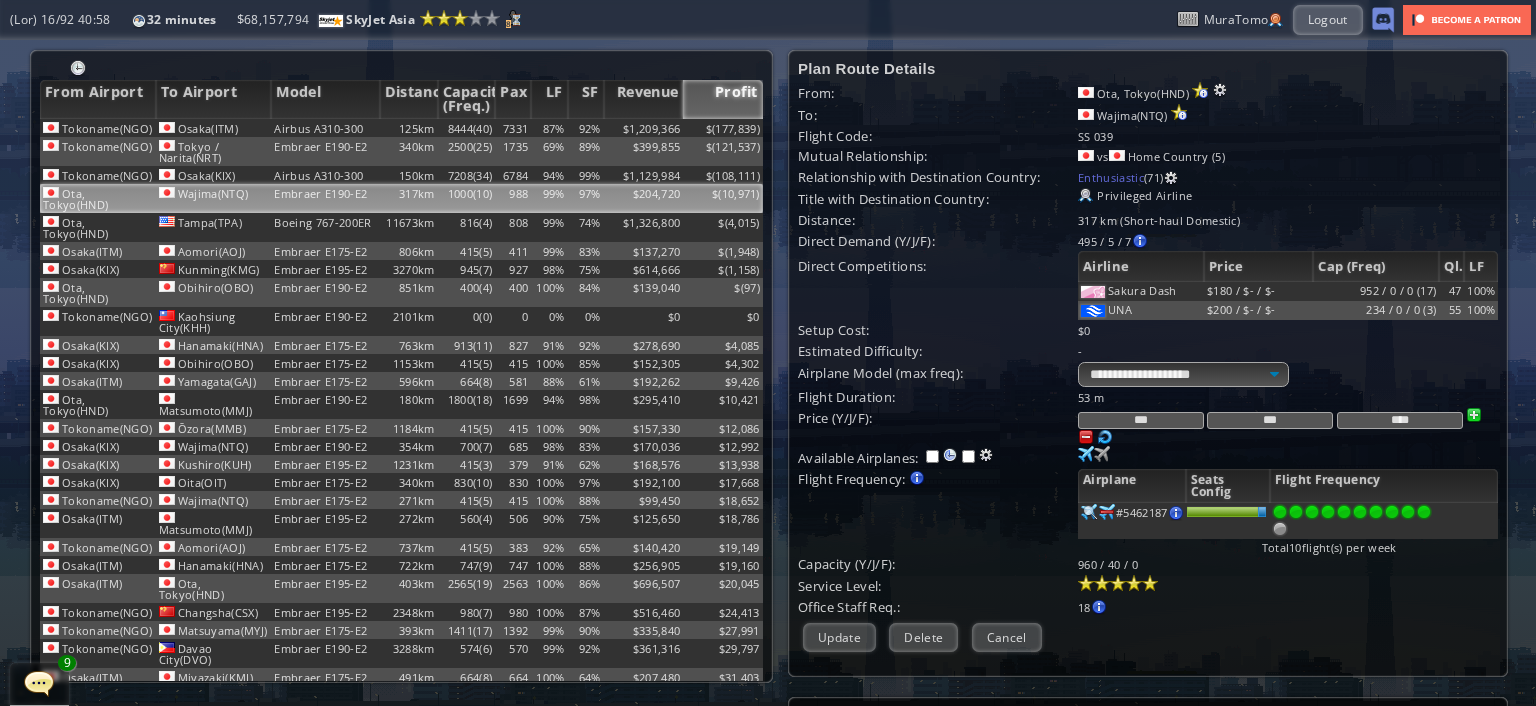 click on "***" at bounding box center [1141, 420] 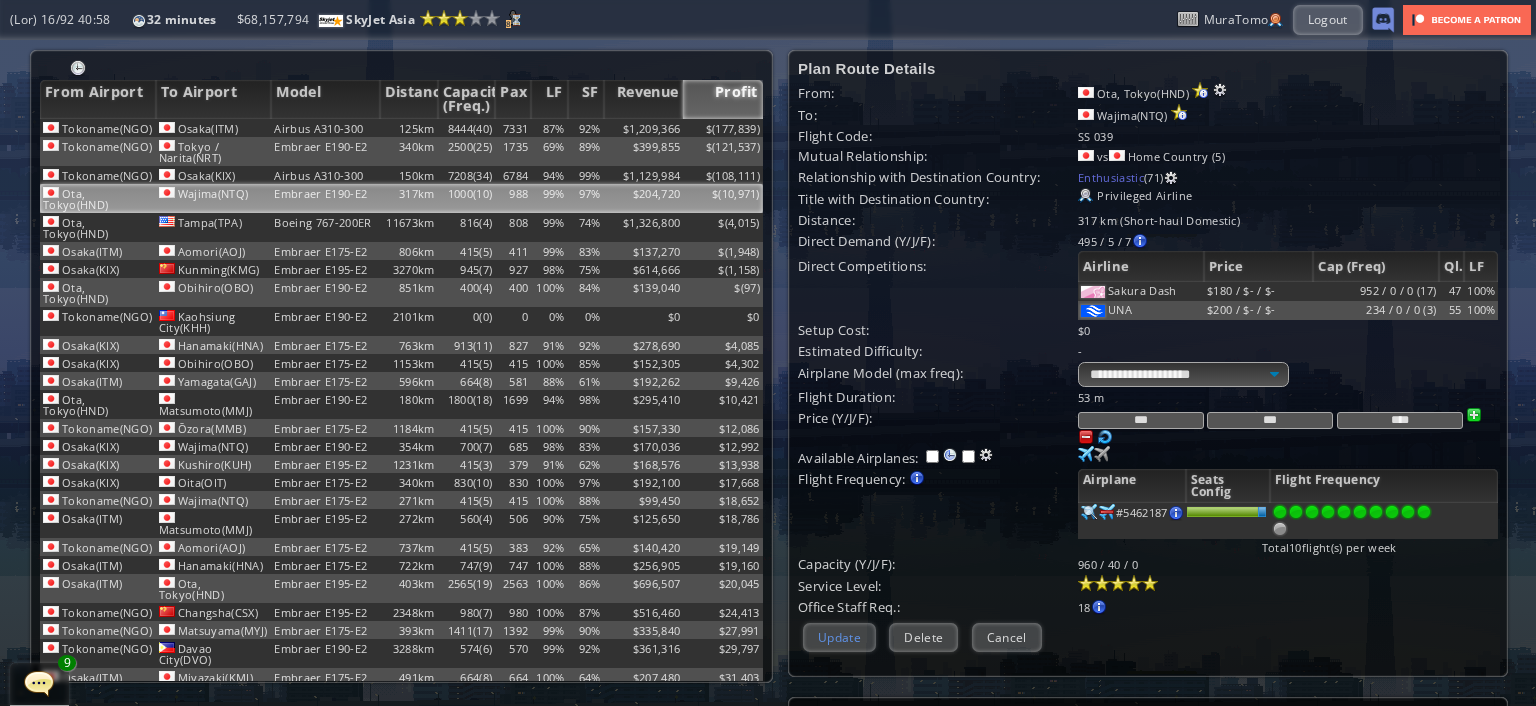 type on "***" 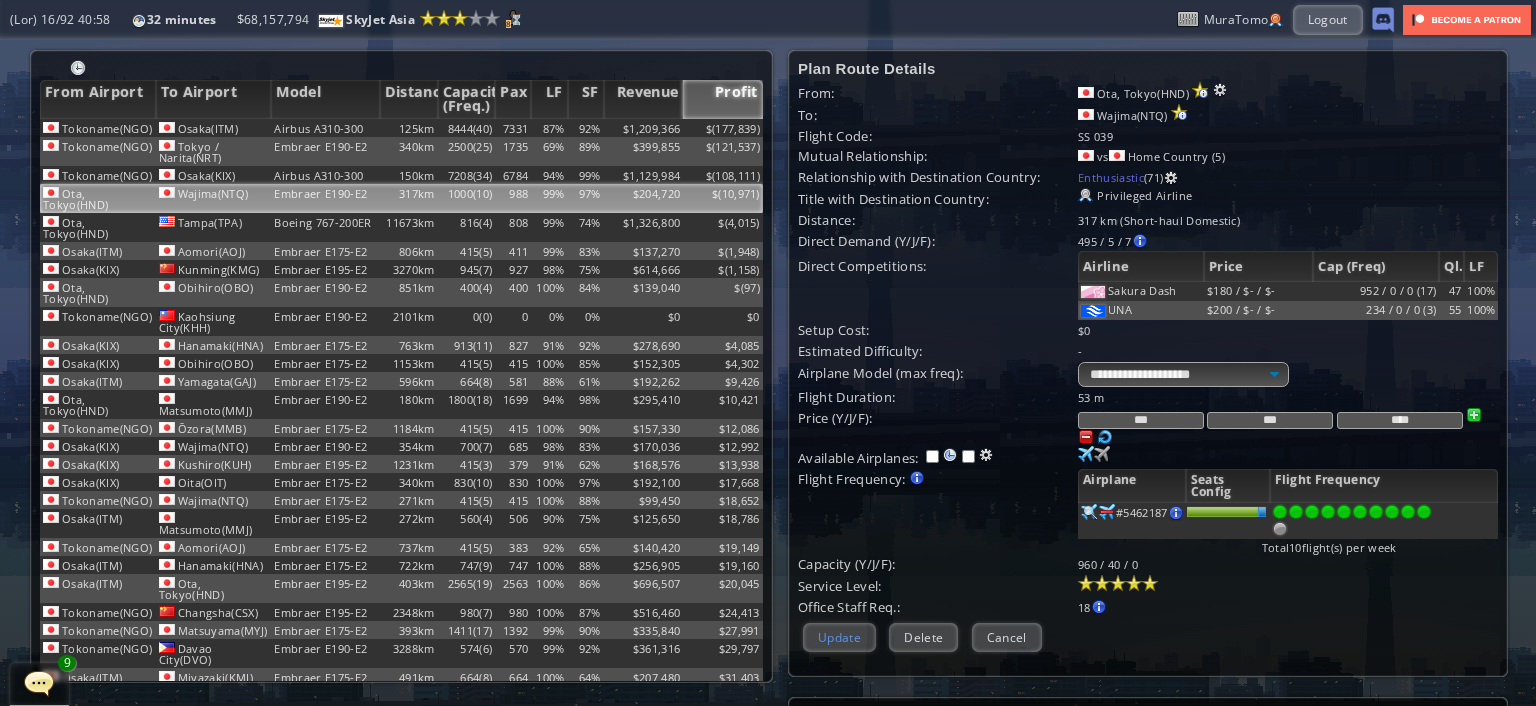 click on "Update" at bounding box center (839, 637) 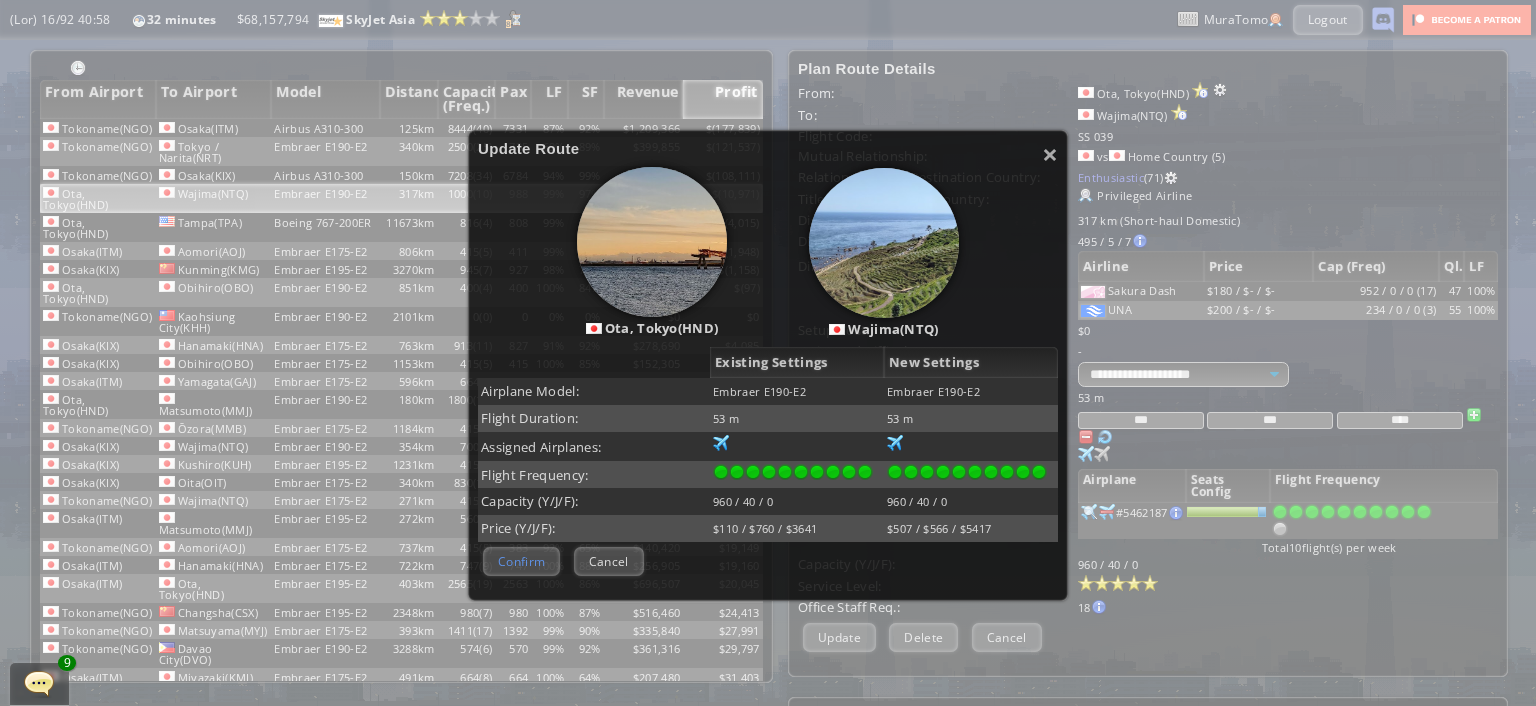 click on "Confirm" at bounding box center [521, 561] 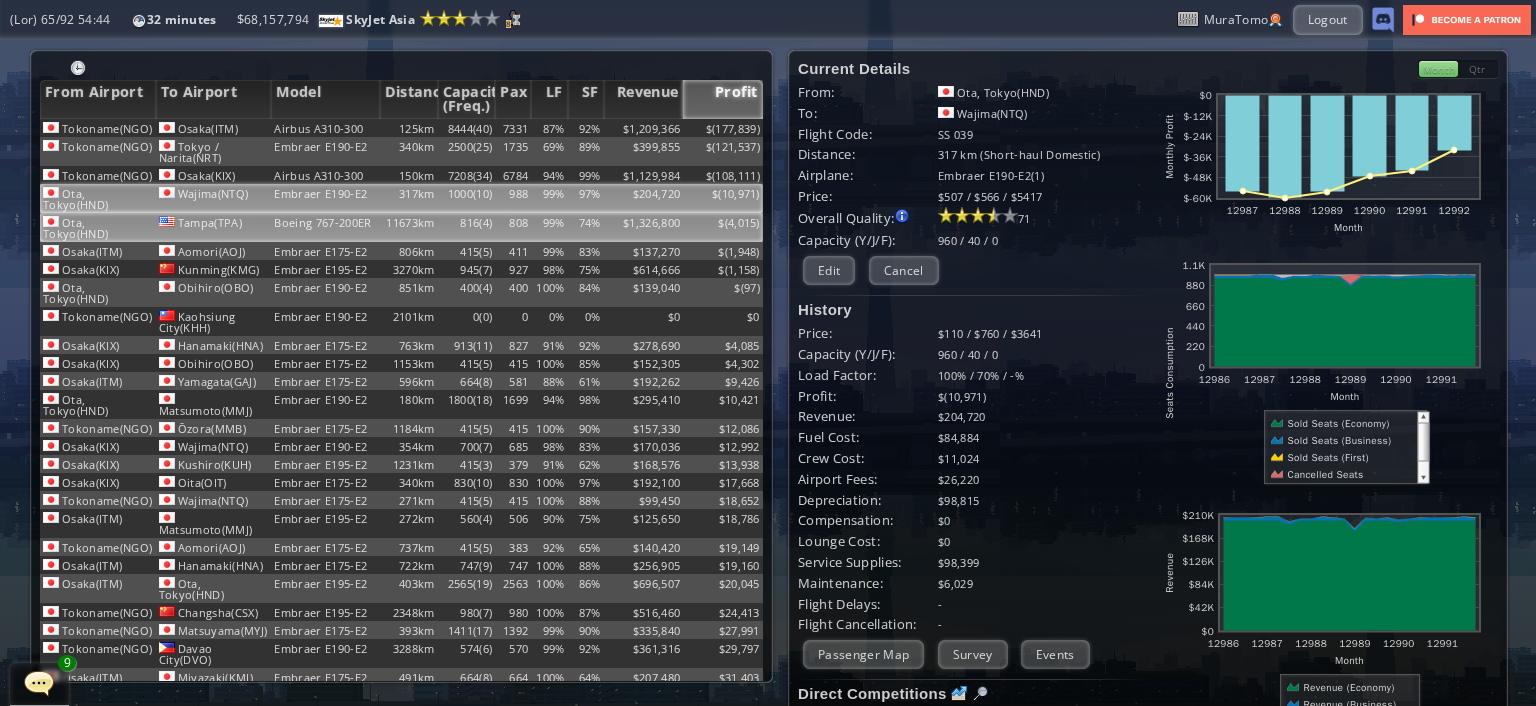 click on "$(4,015)" at bounding box center (723, 128) 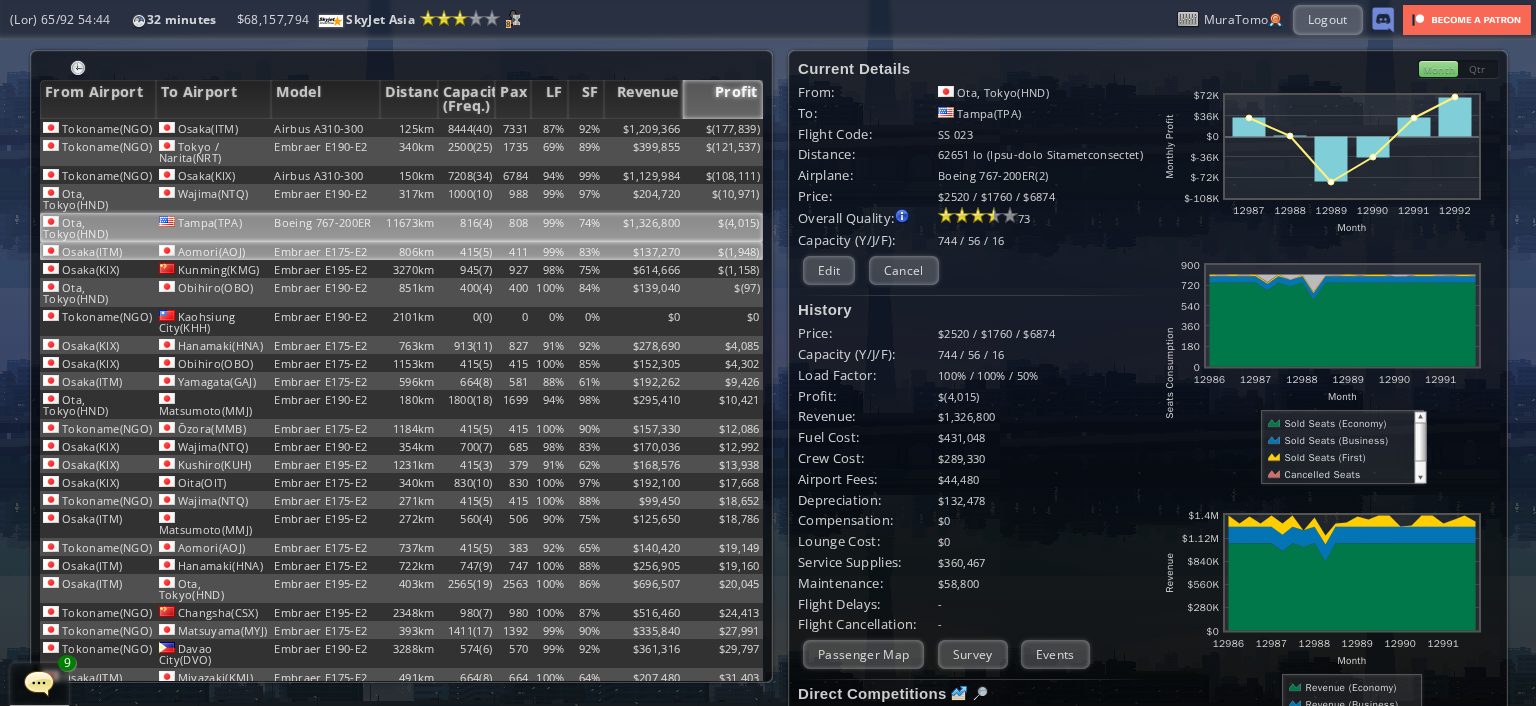 click on "$(1,948)" at bounding box center (723, 128) 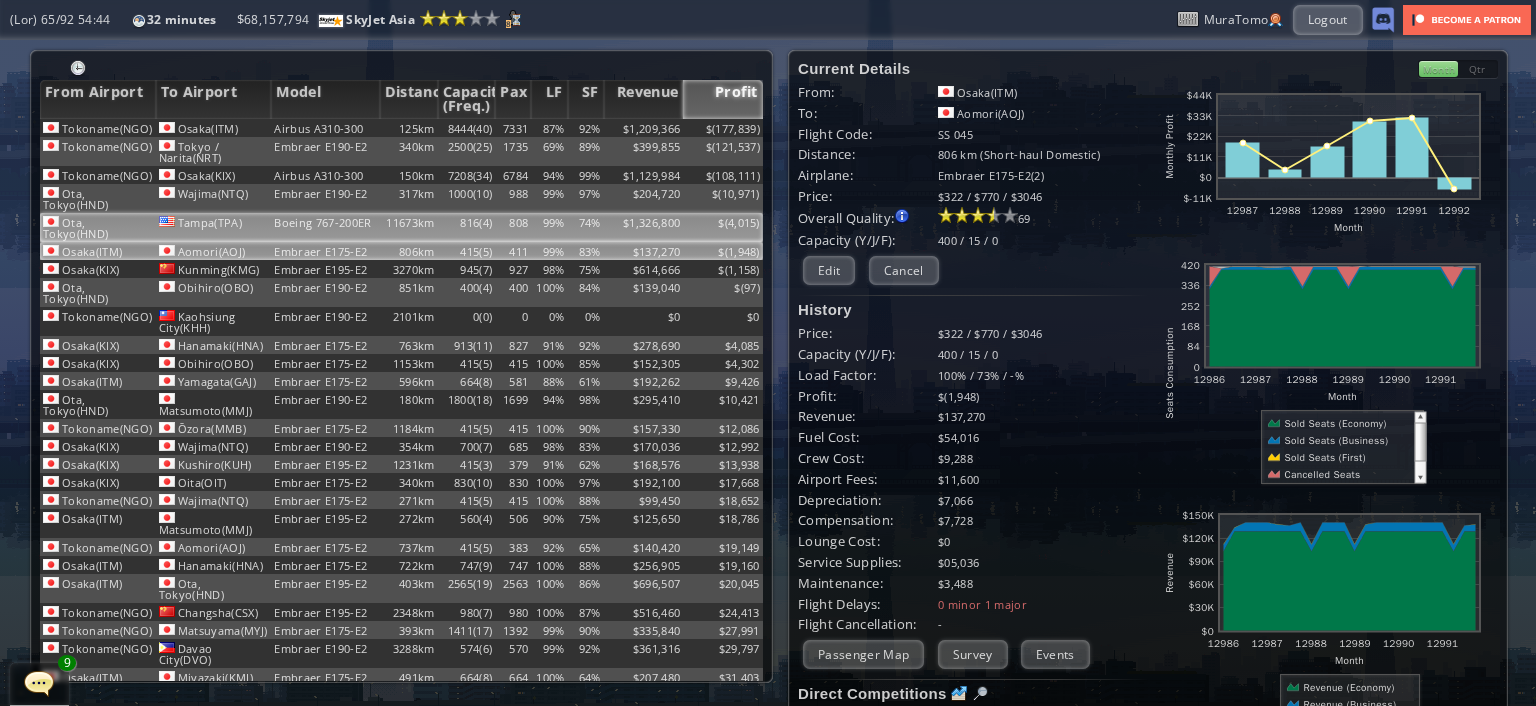 click on "$(4,015)" at bounding box center [723, 128] 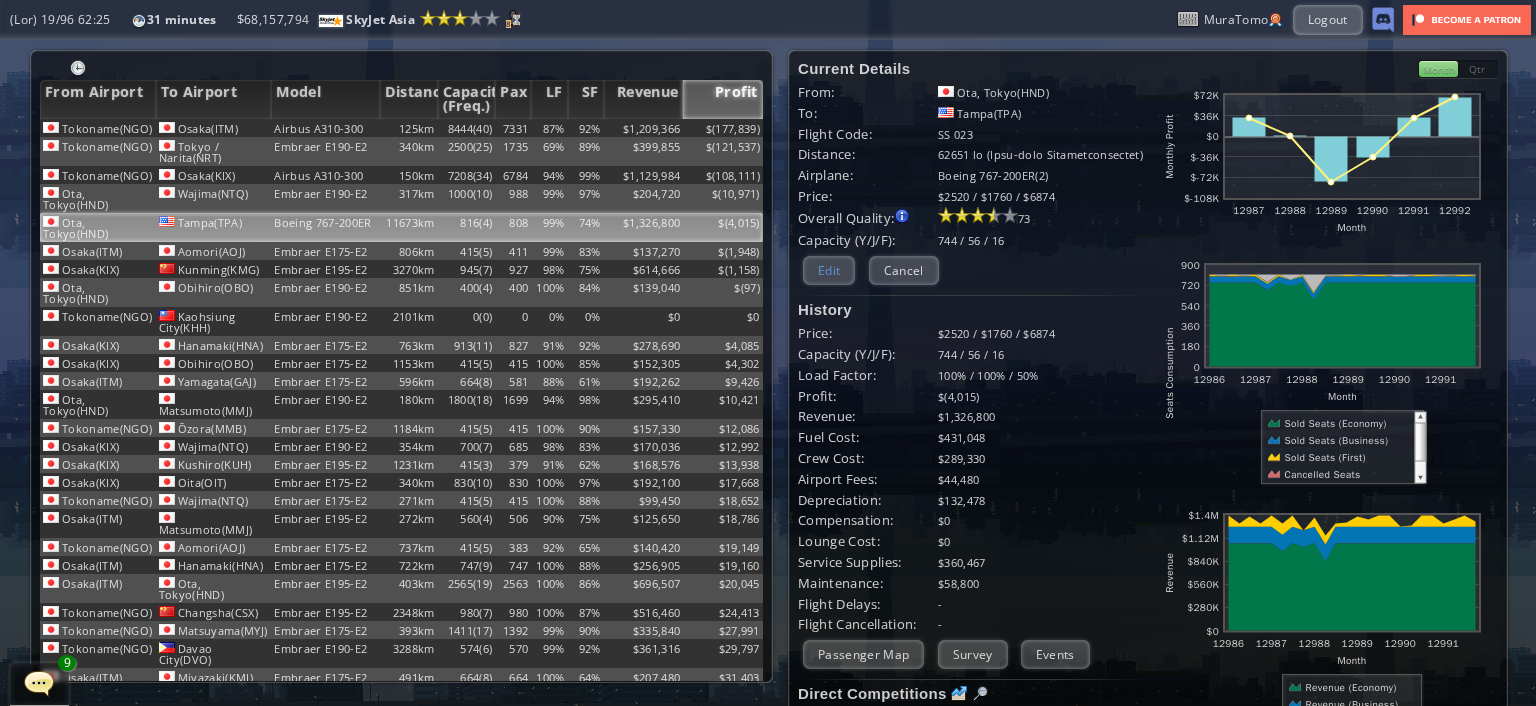 click on "Edit" at bounding box center (829, 270) 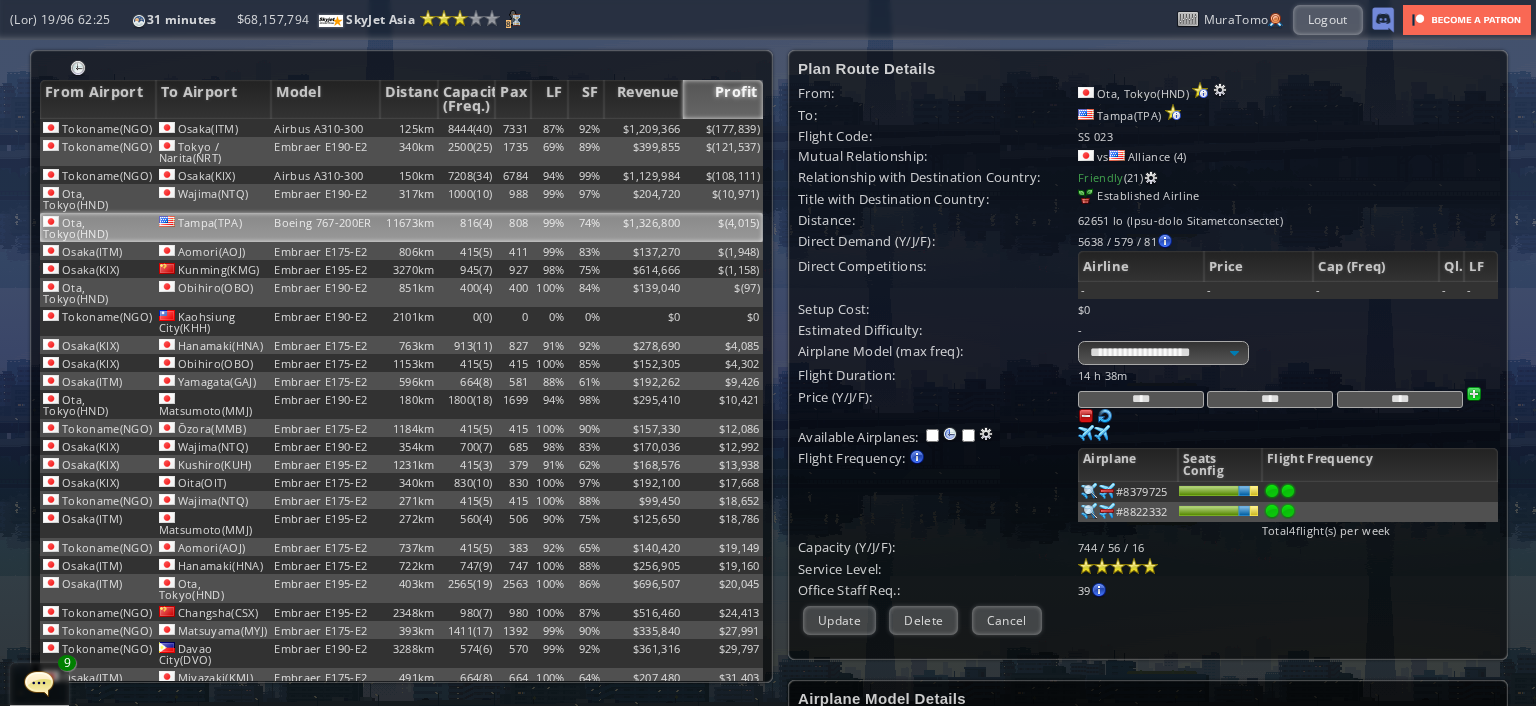 click on "****" at bounding box center (1270, 399) 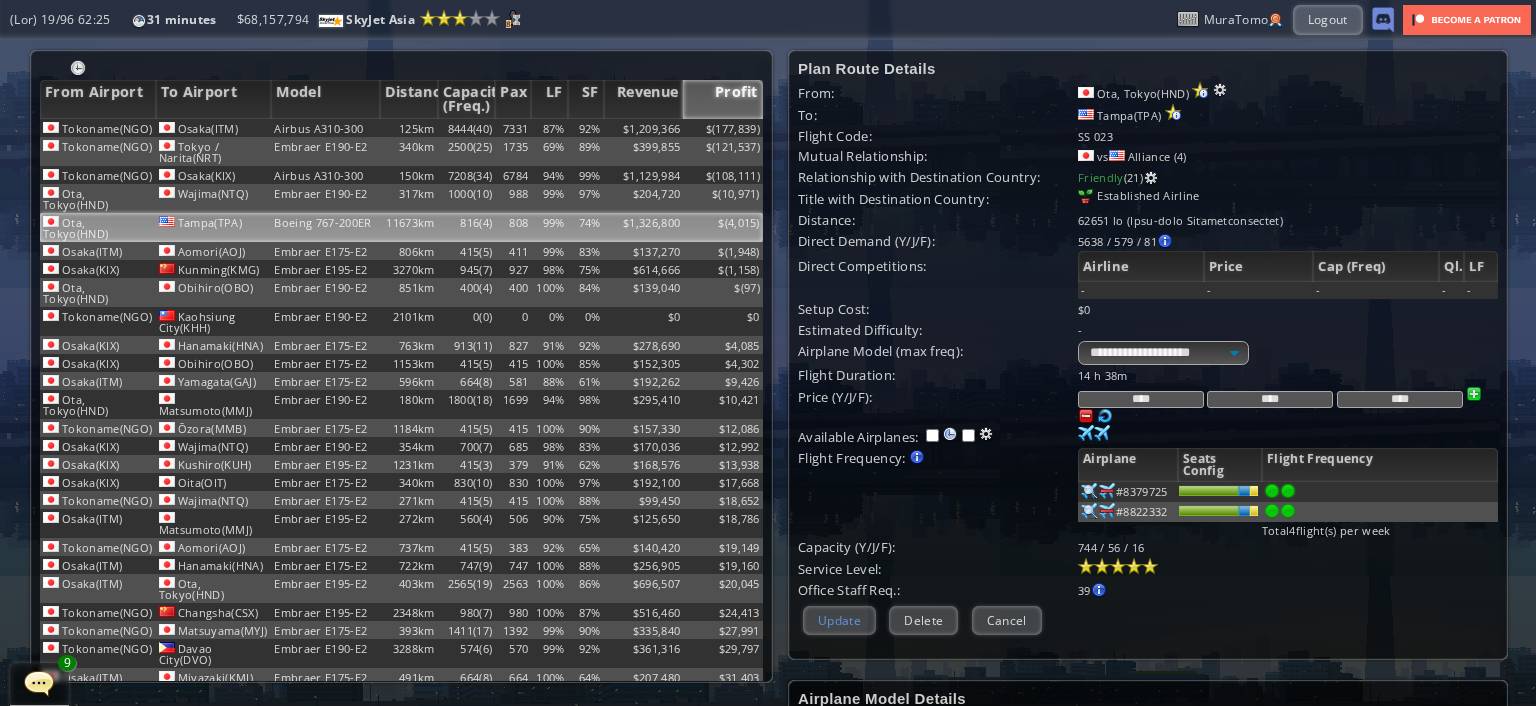type on "****" 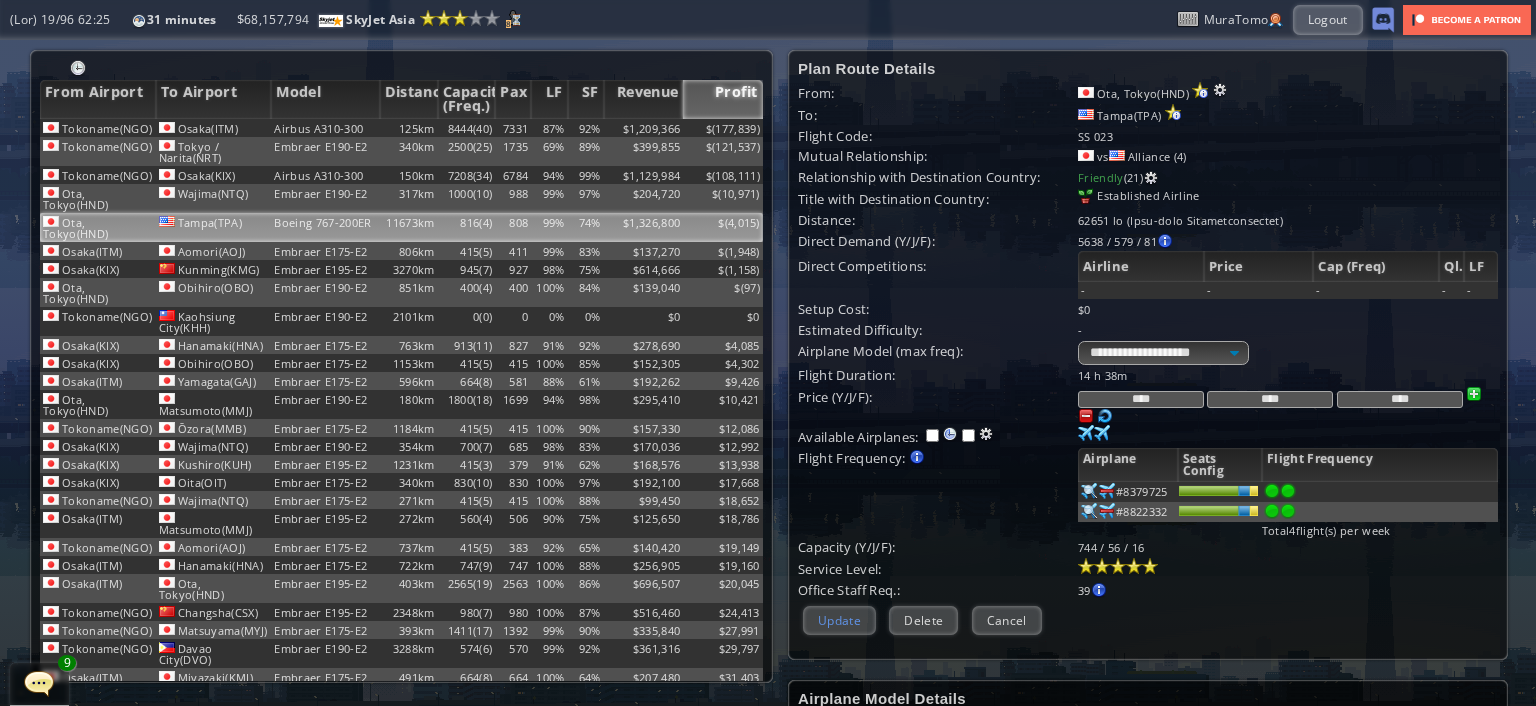 click on "Update" at bounding box center [839, 620] 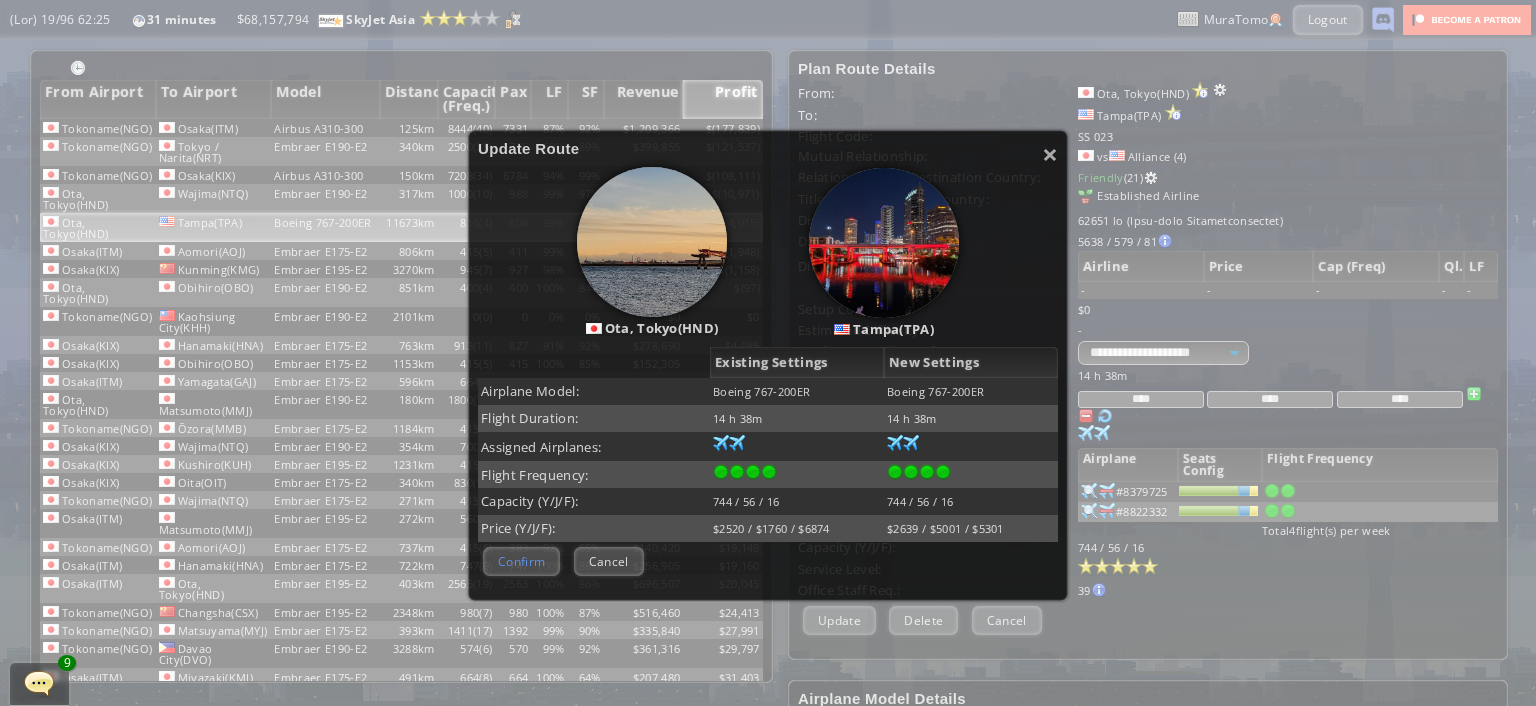 click on "Confirm" at bounding box center (521, 561) 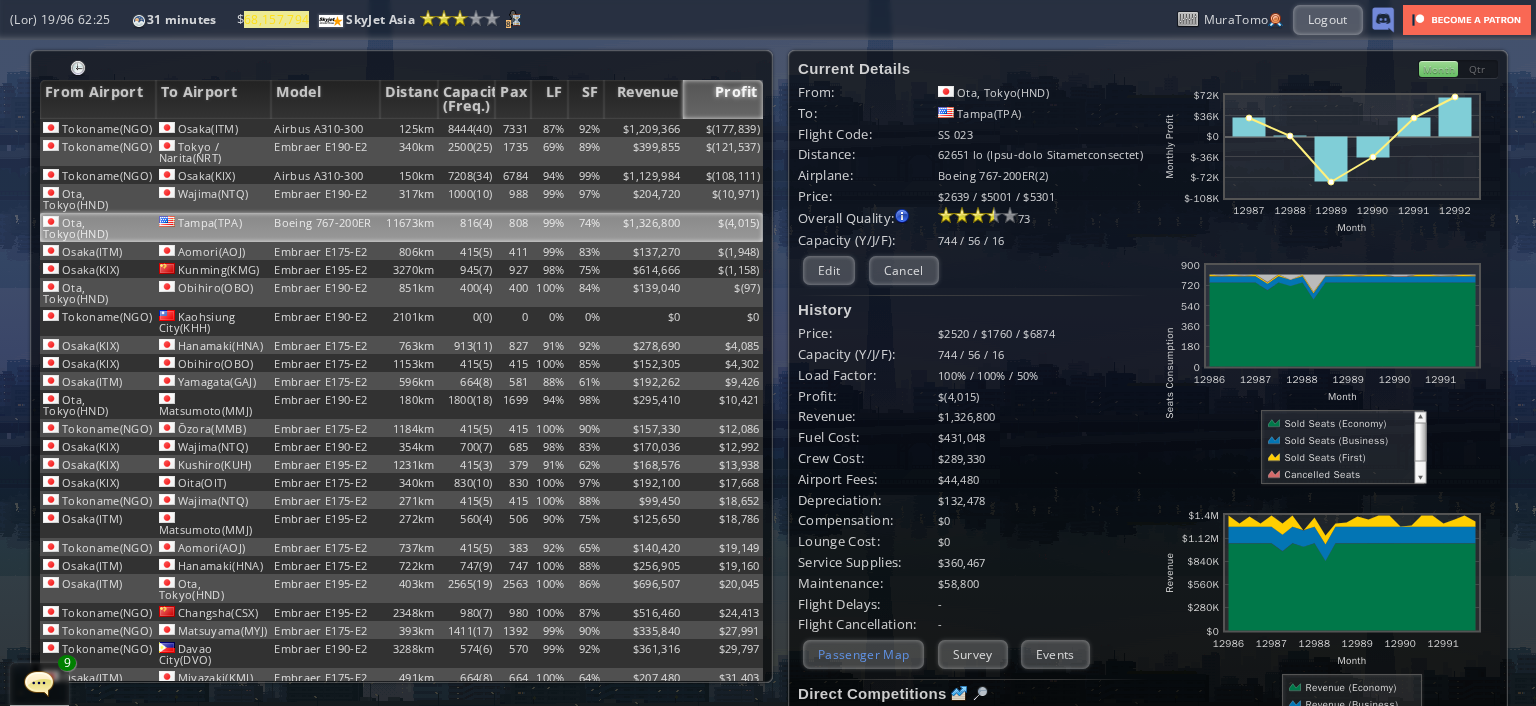 click on "Passenger Map" at bounding box center [863, 654] 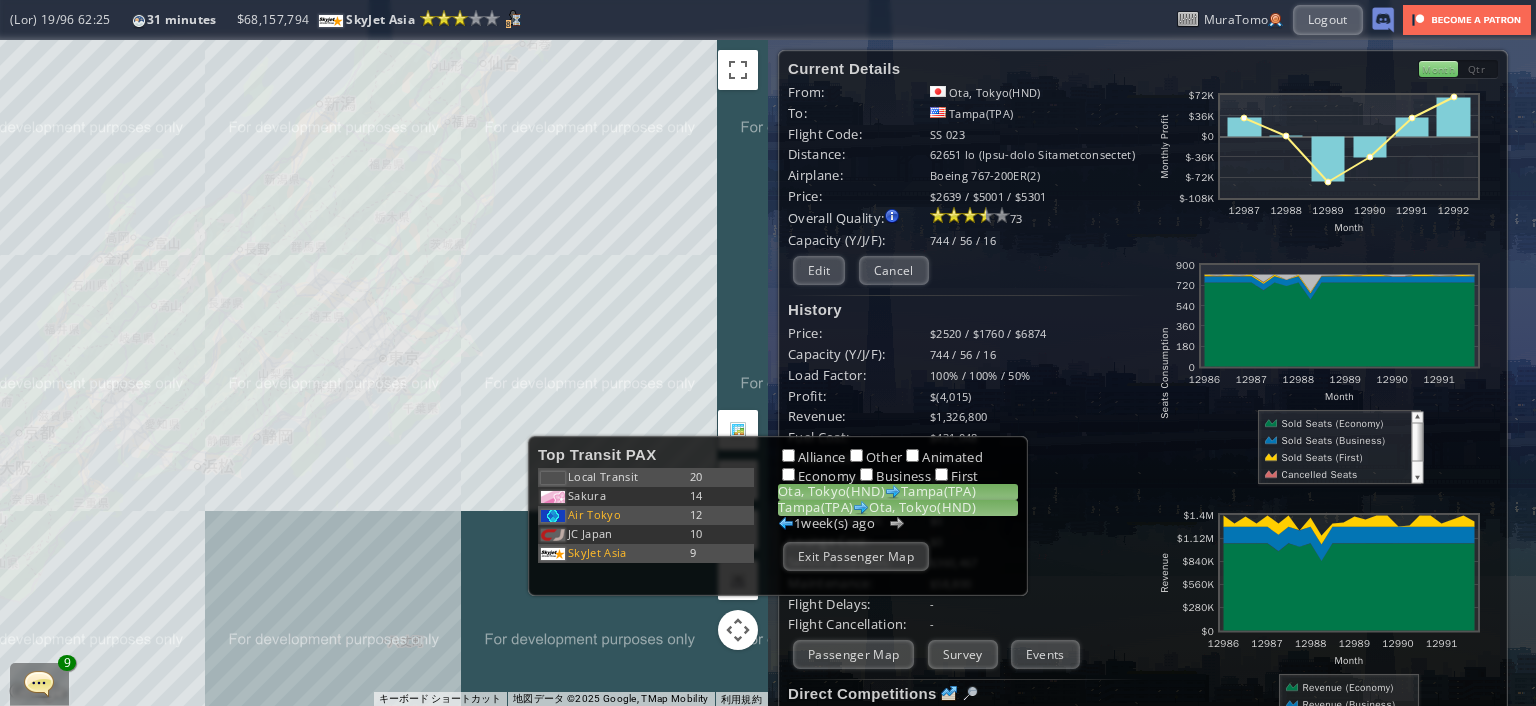 click on "[CITY](TPA) Ota, [CITY](HND)" at bounding box center [898, 508] 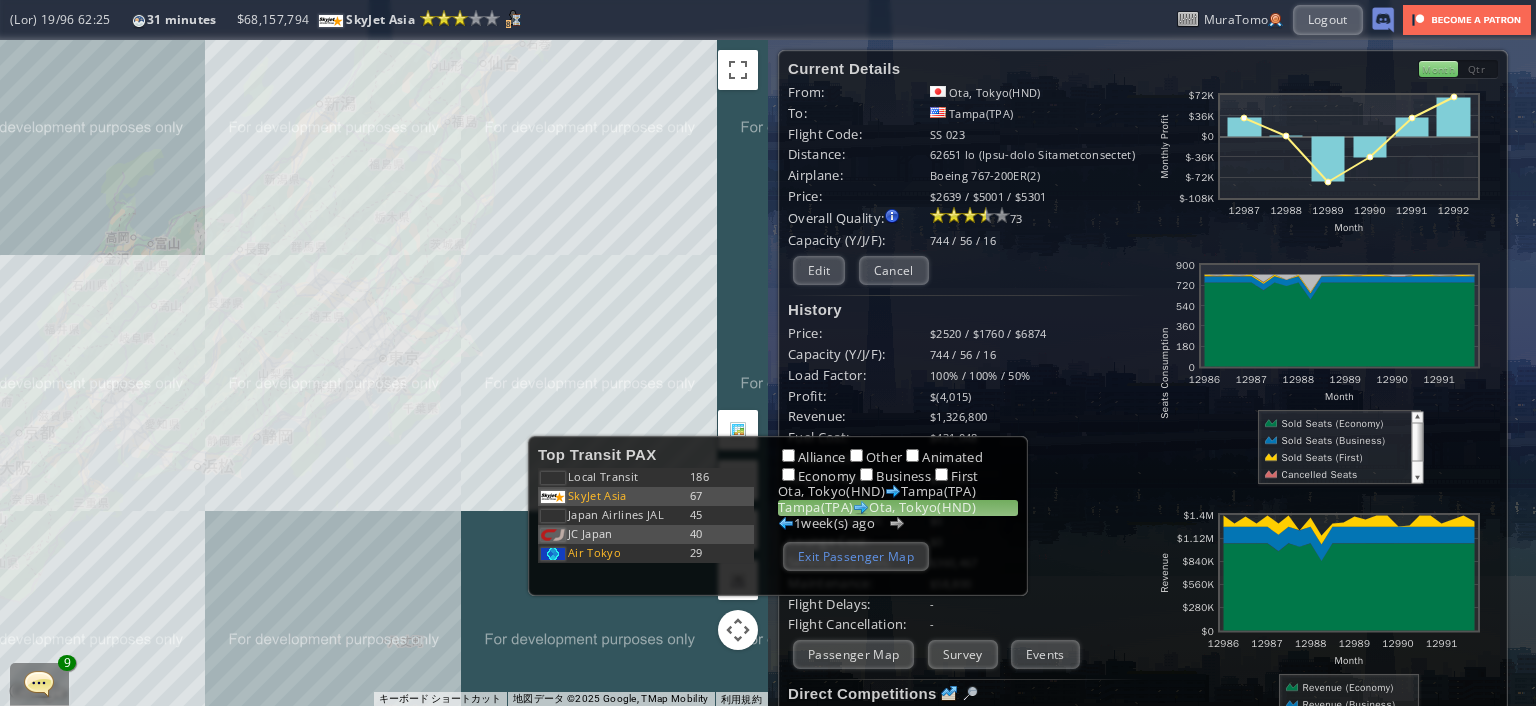 click on "Exit Passenger Map" at bounding box center [856, 556] 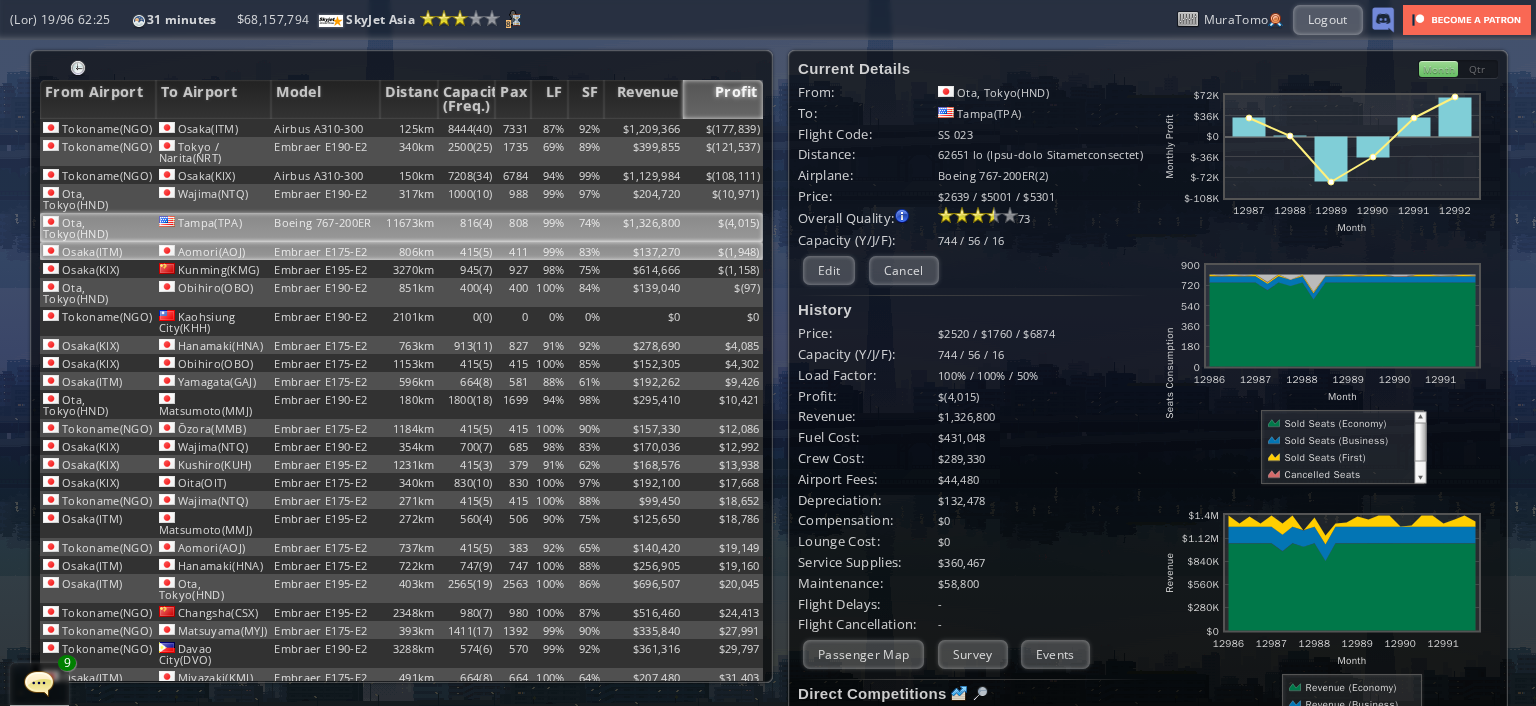 click on "411" at bounding box center (513, 128) 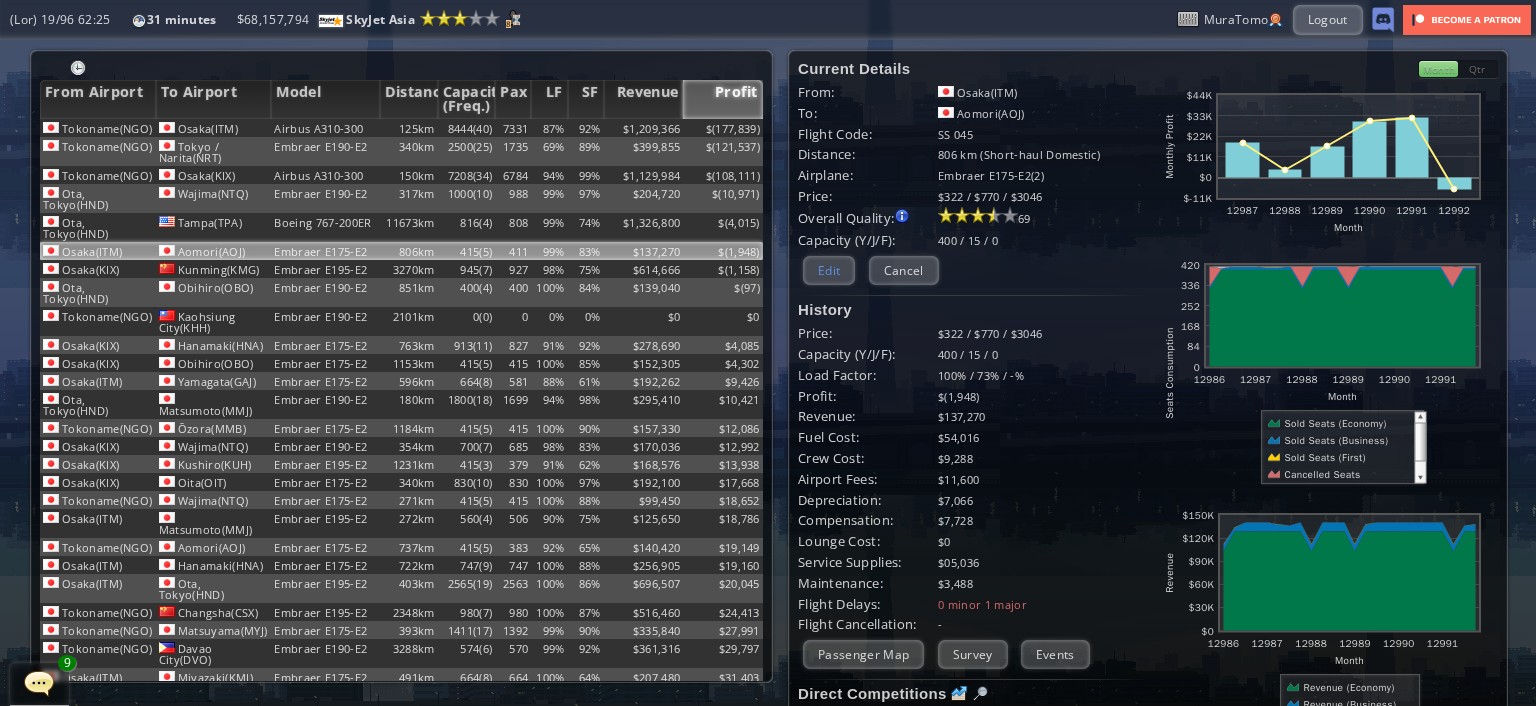 click on "Edit" at bounding box center (829, 270) 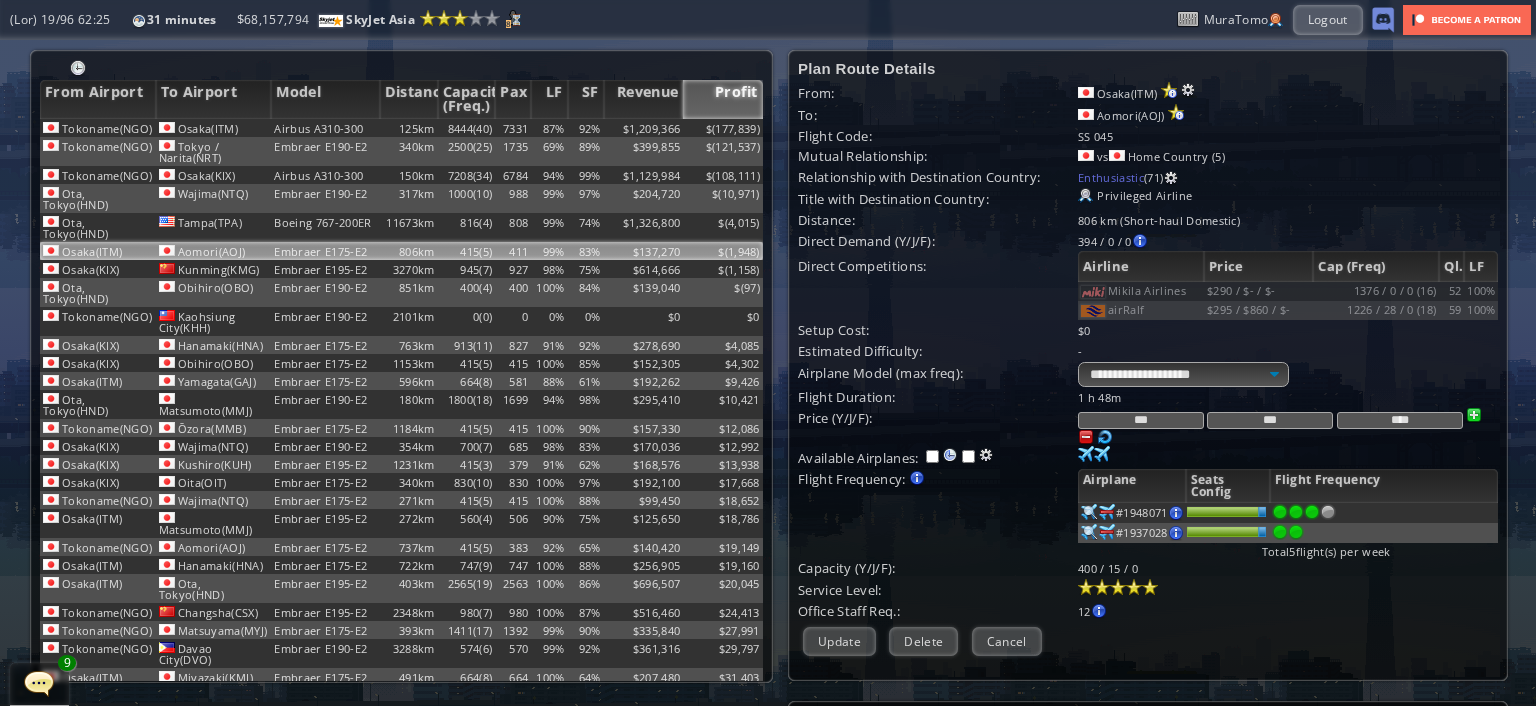 click on "****" at bounding box center (1400, 420) 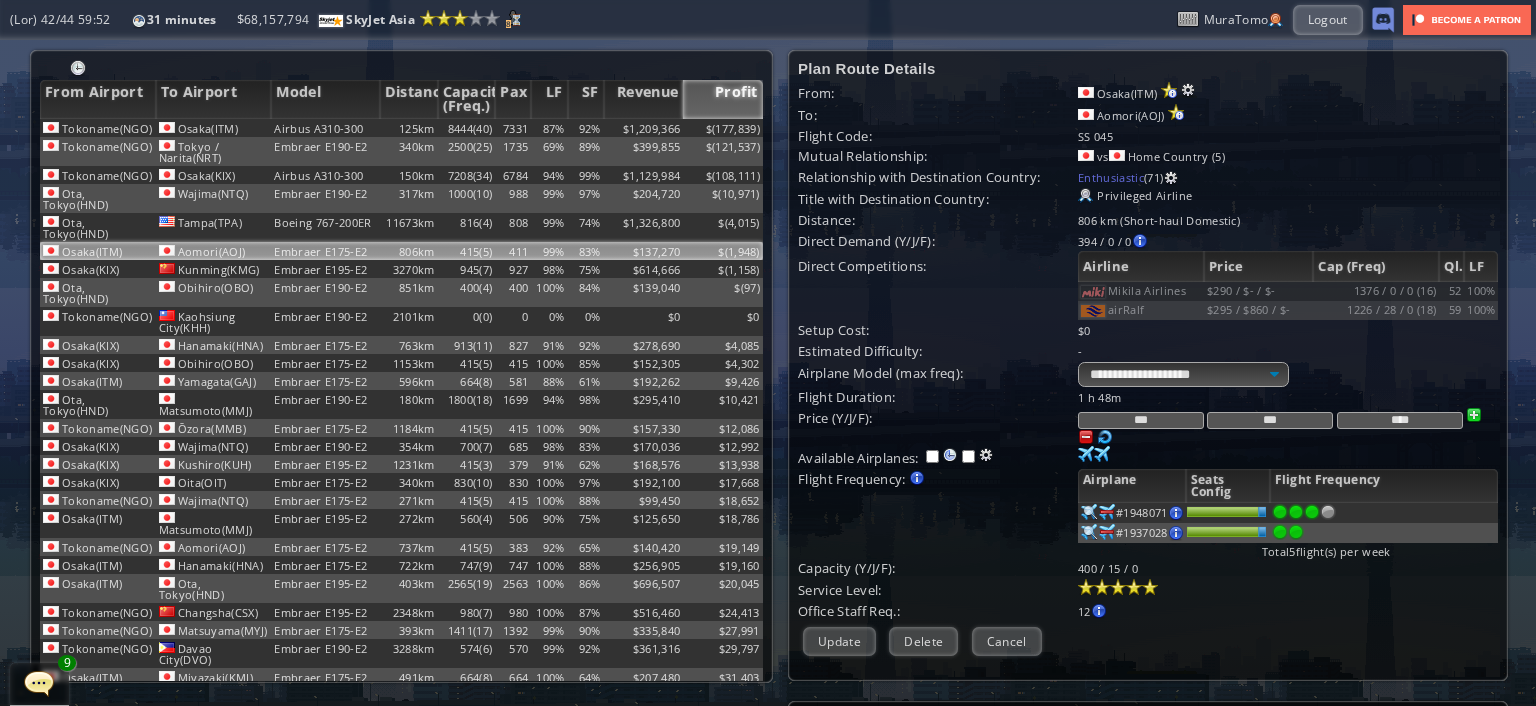 click on "***" at bounding box center [1141, 420] 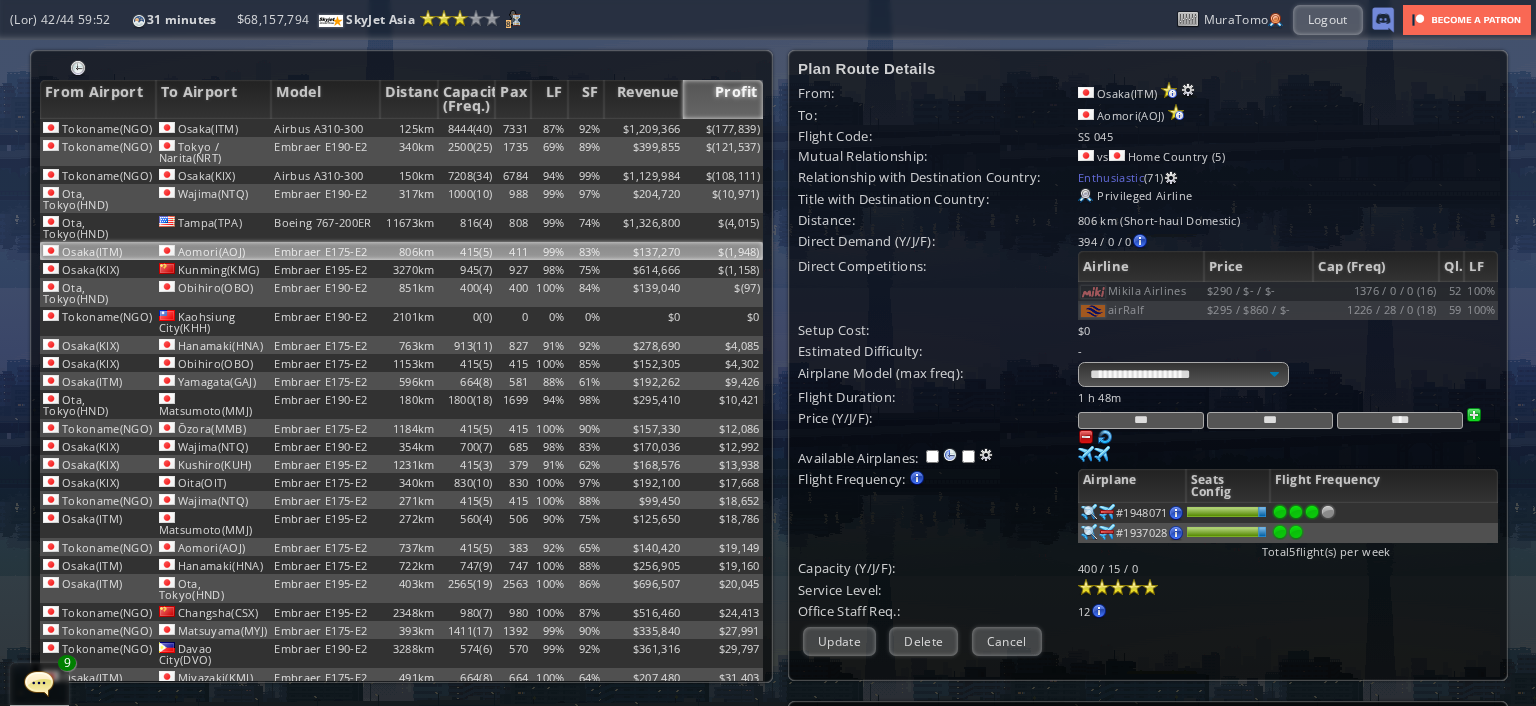 type on "***" 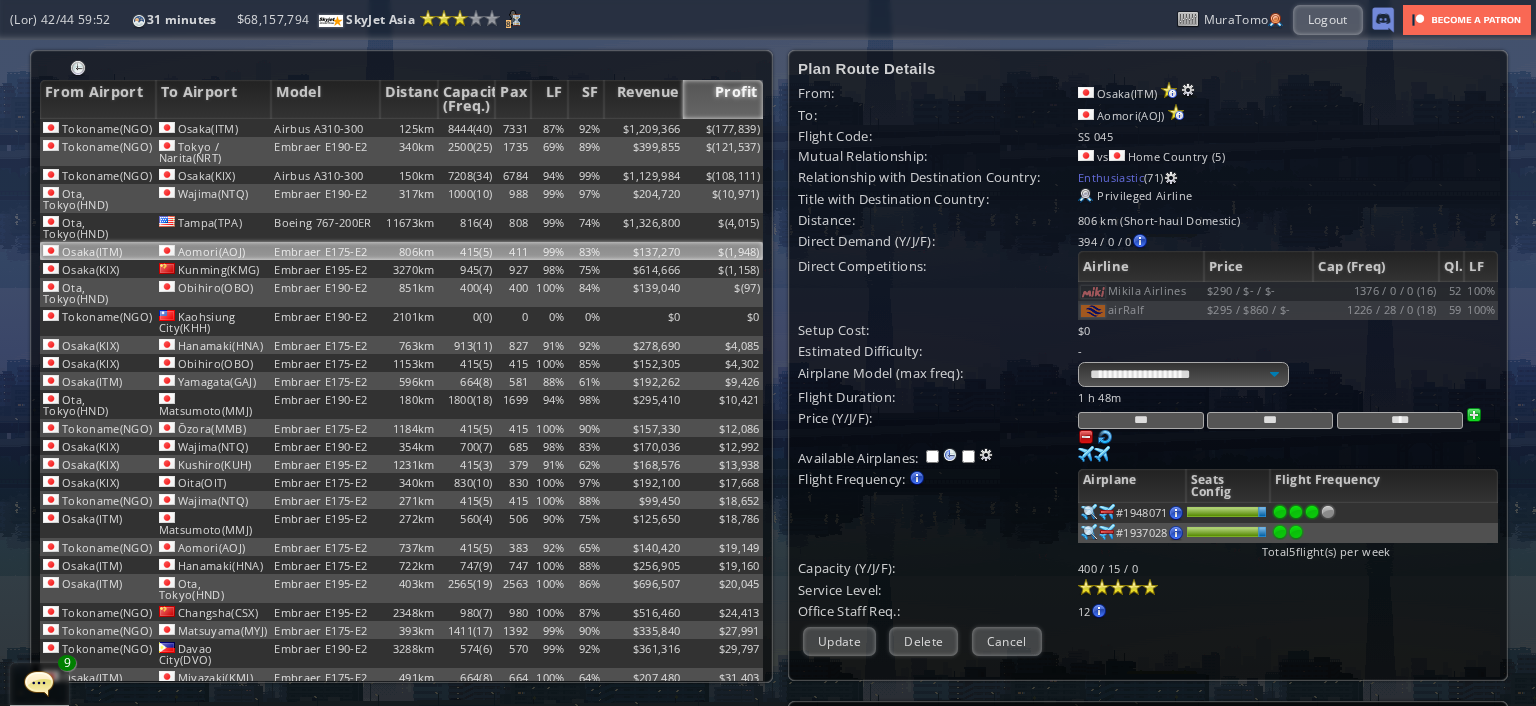 click on "***" at bounding box center (1270, 420) 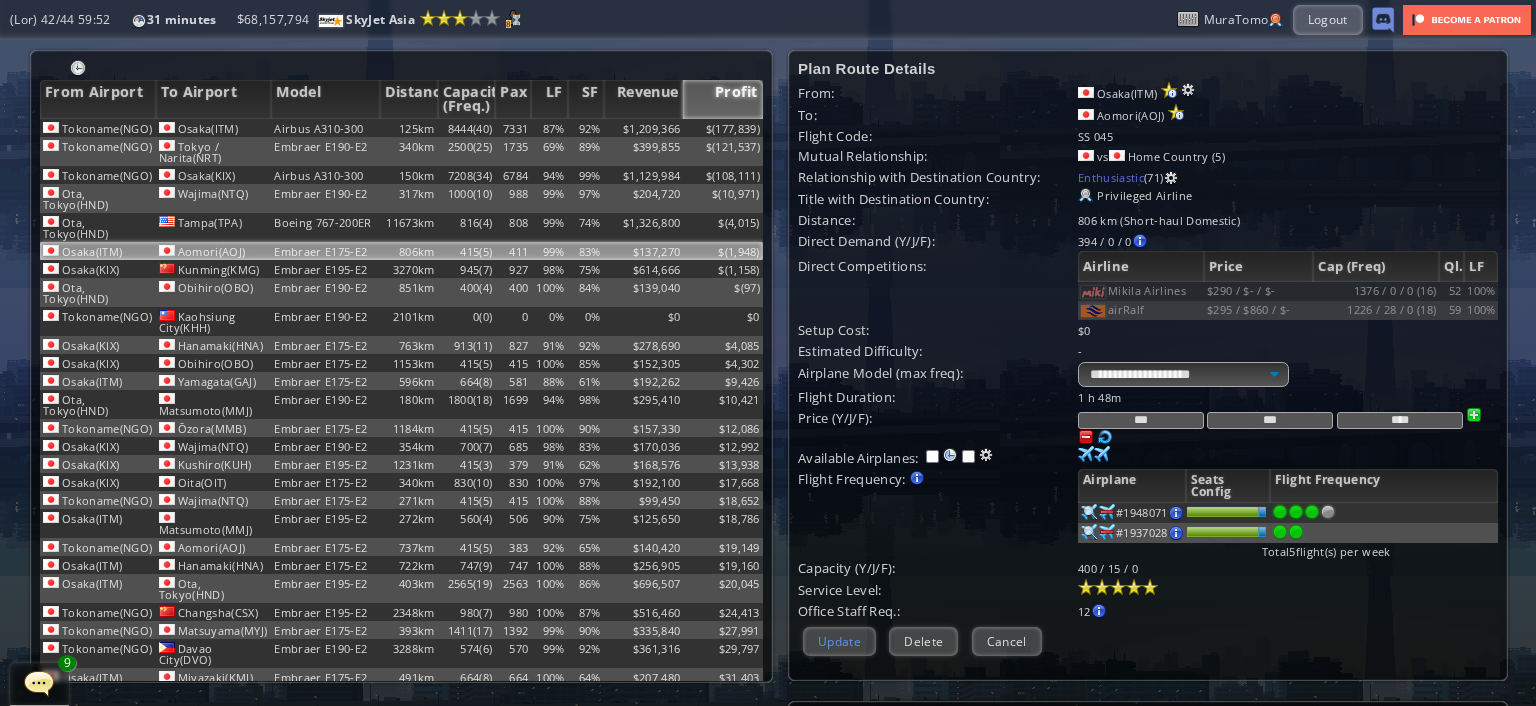 type on "***" 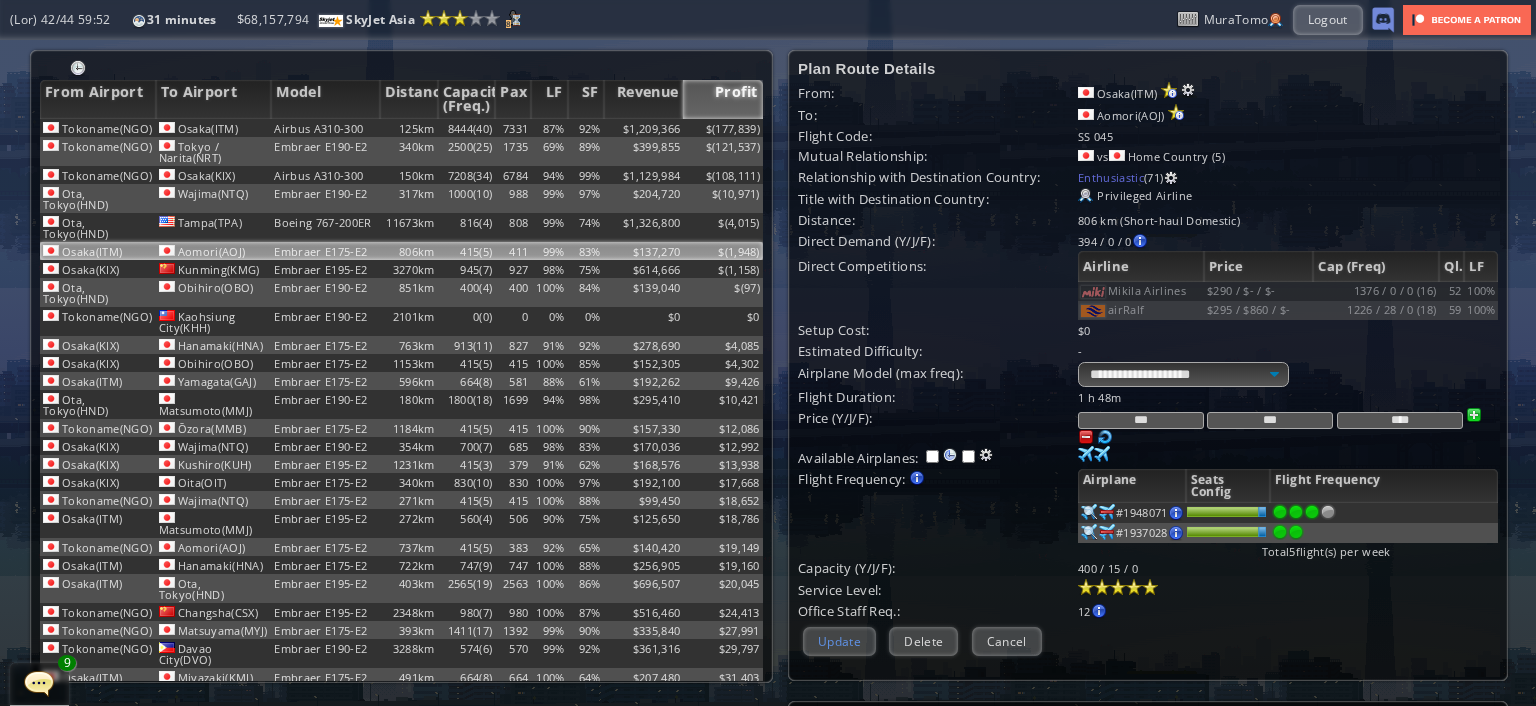 click on "Update" at bounding box center [839, 641] 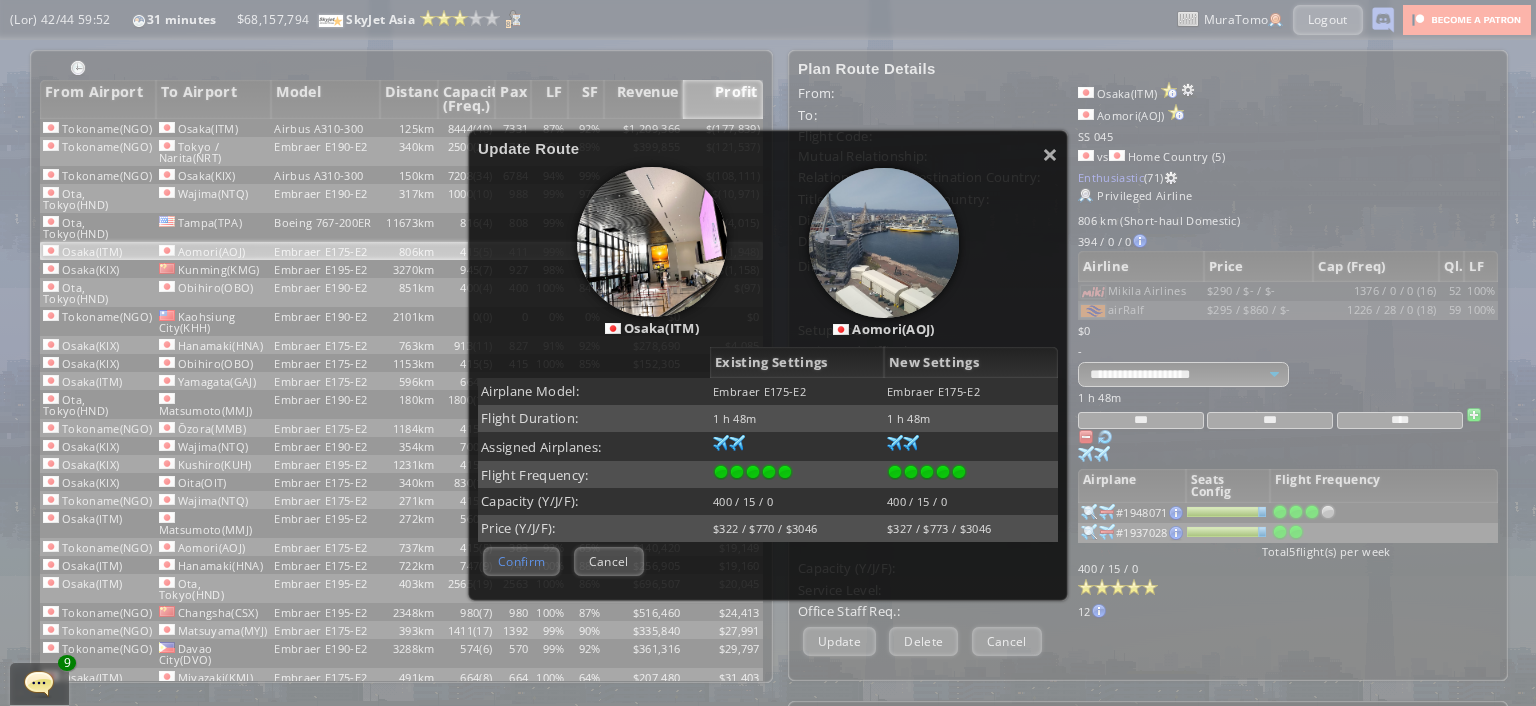 click on "Confirm" at bounding box center [521, 561] 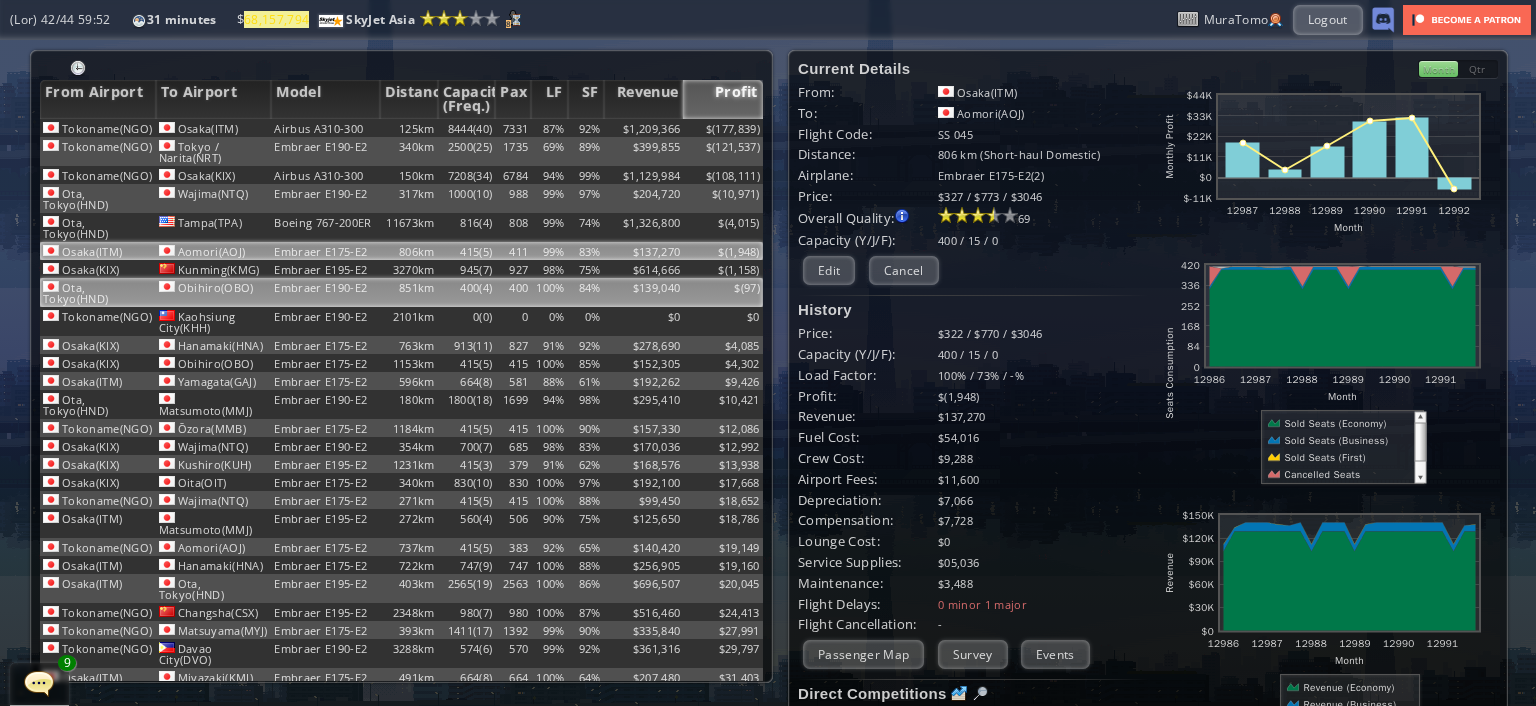click on "100%" at bounding box center (549, 128) 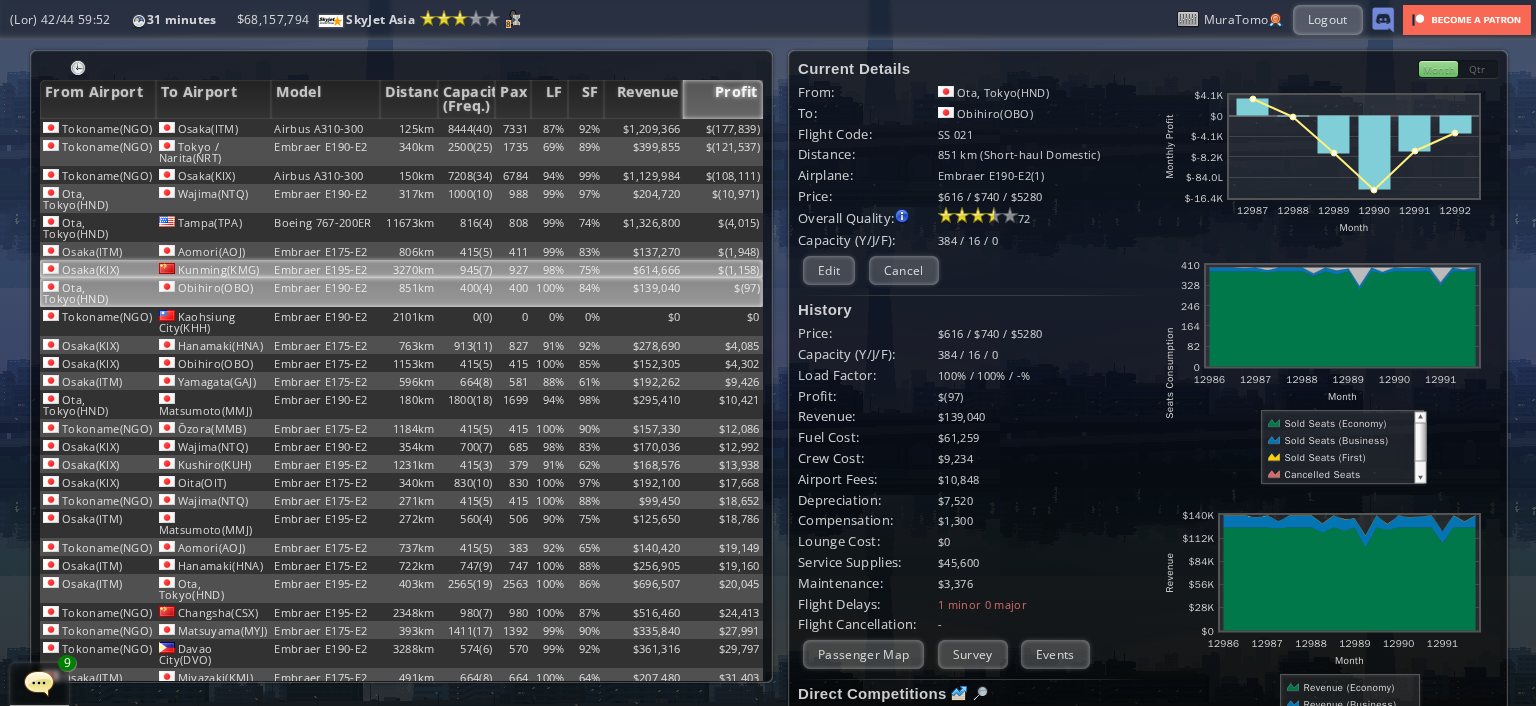 click on "75%" at bounding box center (586, 128) 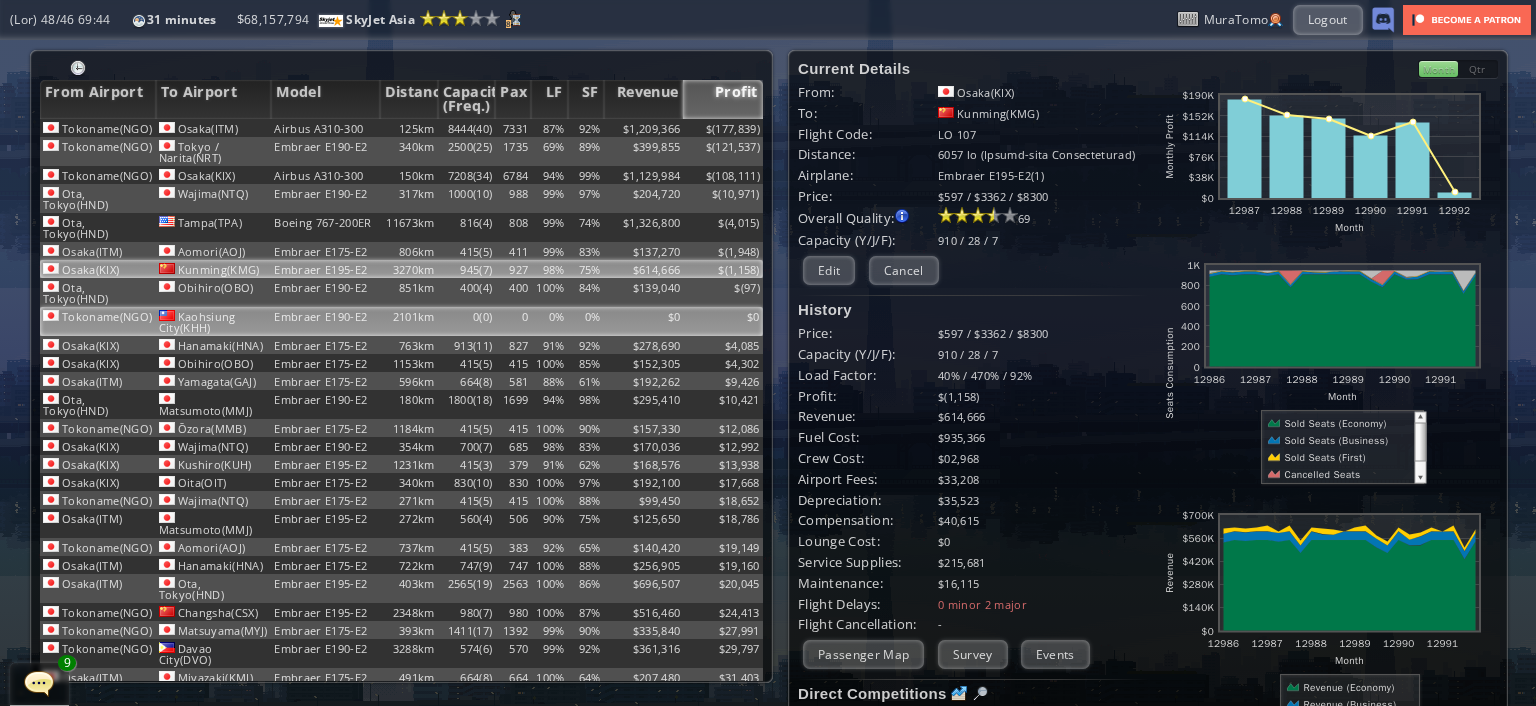 click on "0%" at bounding box center [549, 128] 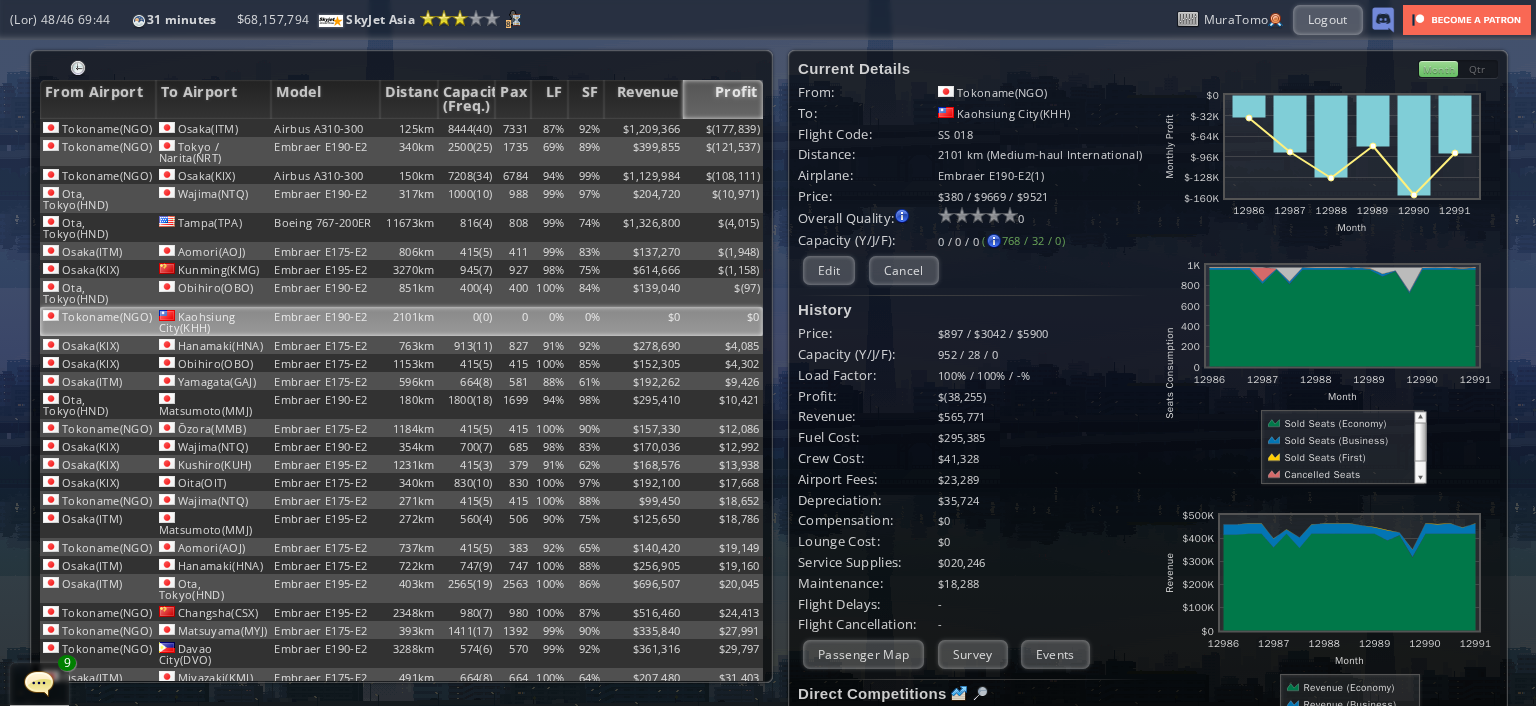 click on "Profit" at bounding box center (723, 99) 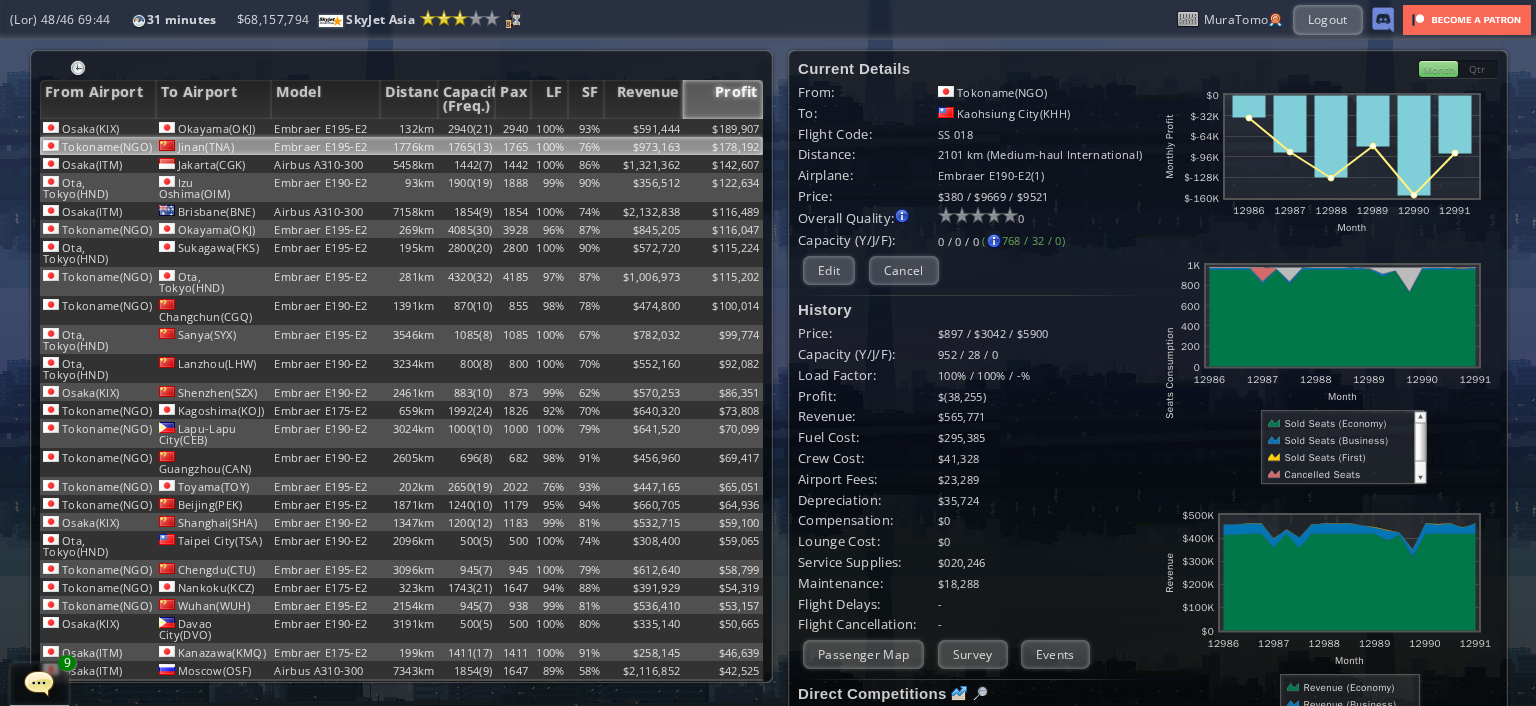 click on "$178,192" at bounding box center (723, 128) 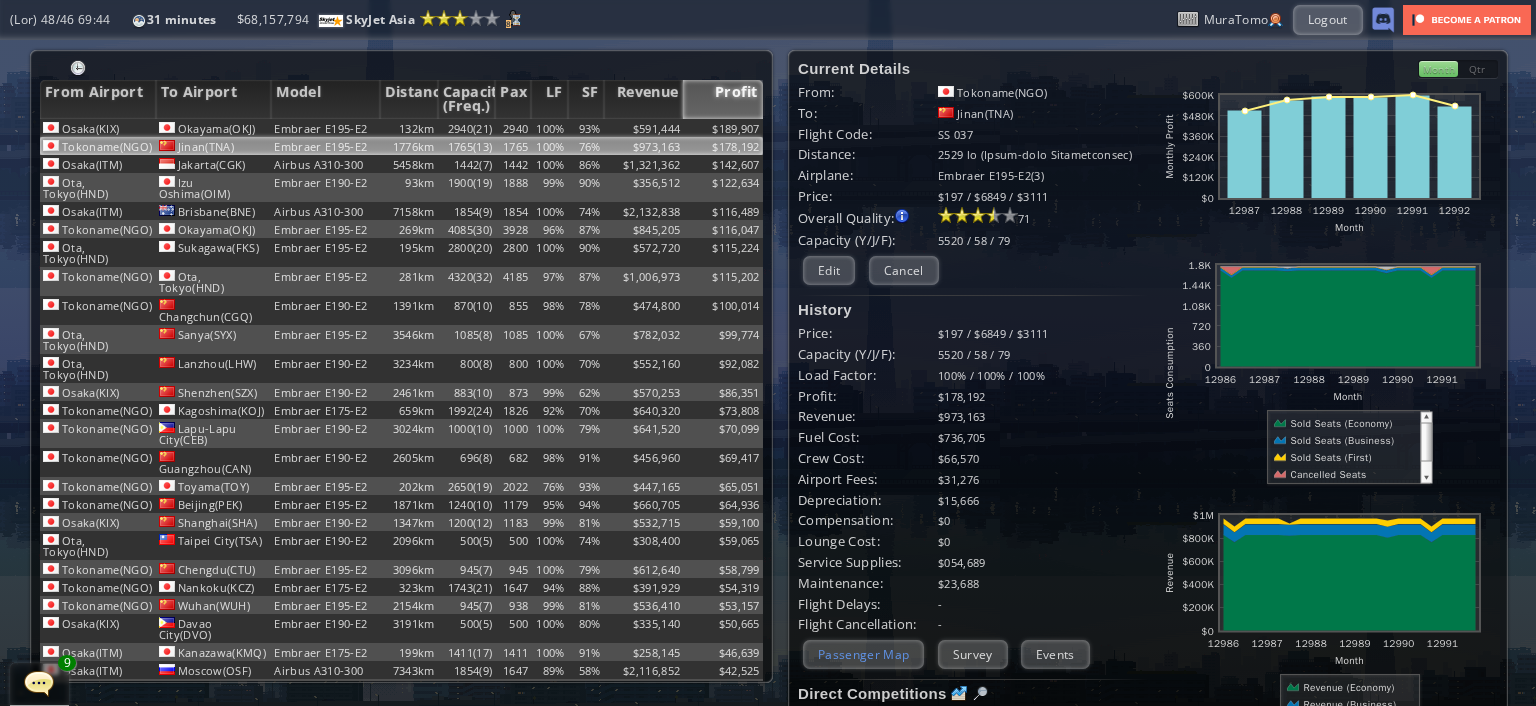 click on "Passenger Map" at bounding box center (863, 654) 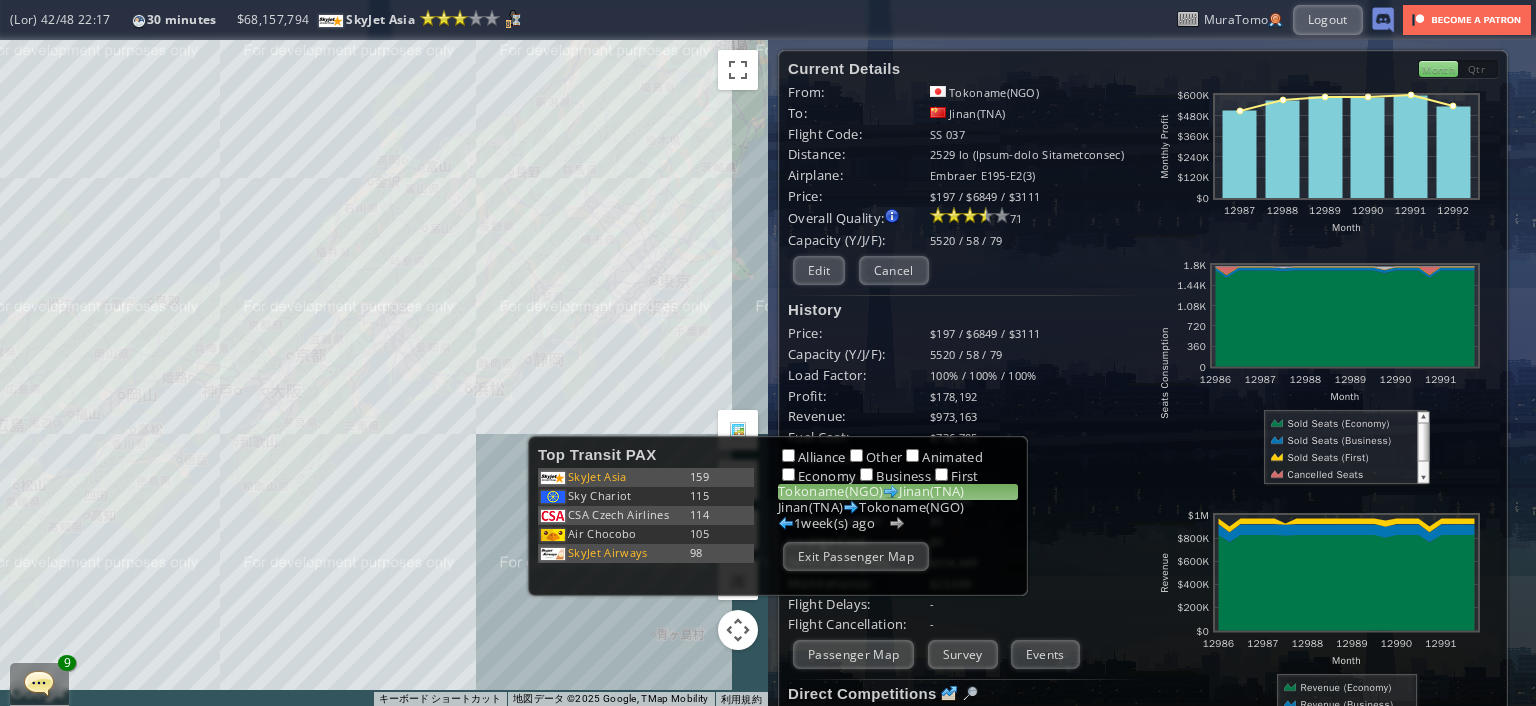 click on "Exit Passenger Map" at bounding box center (856, 556) 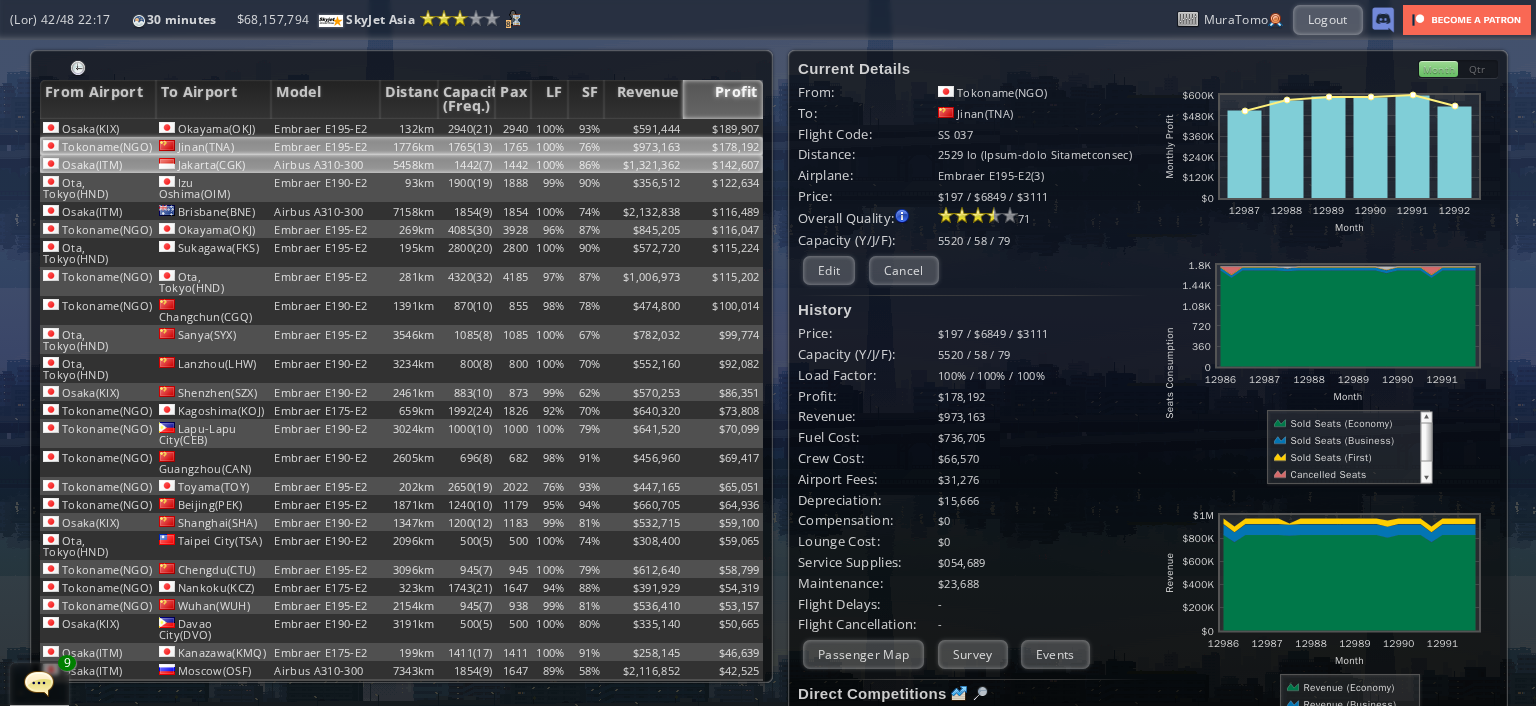 click on "100%" at bounding box center (549, 128) 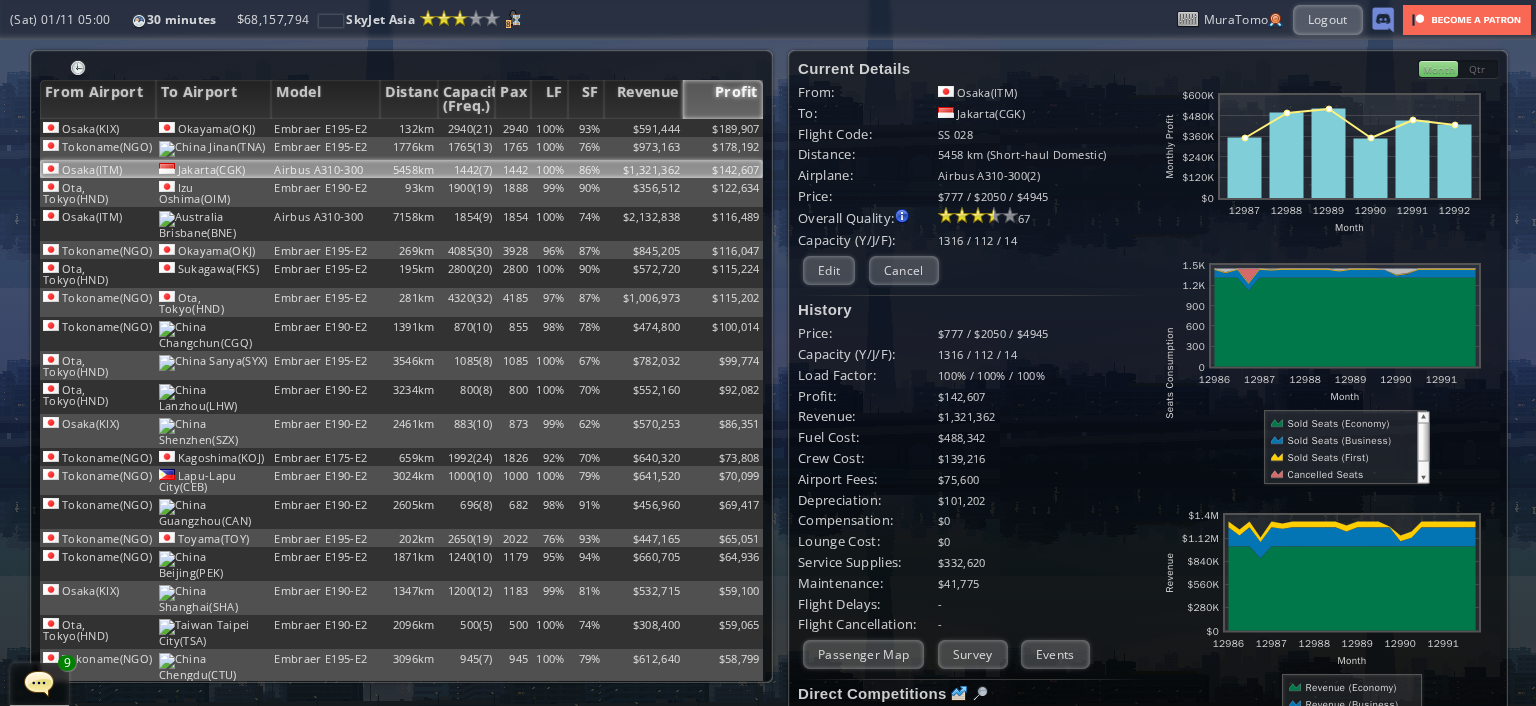 scroll, scrollTop: 0, scrollLeft: 0, axis: both 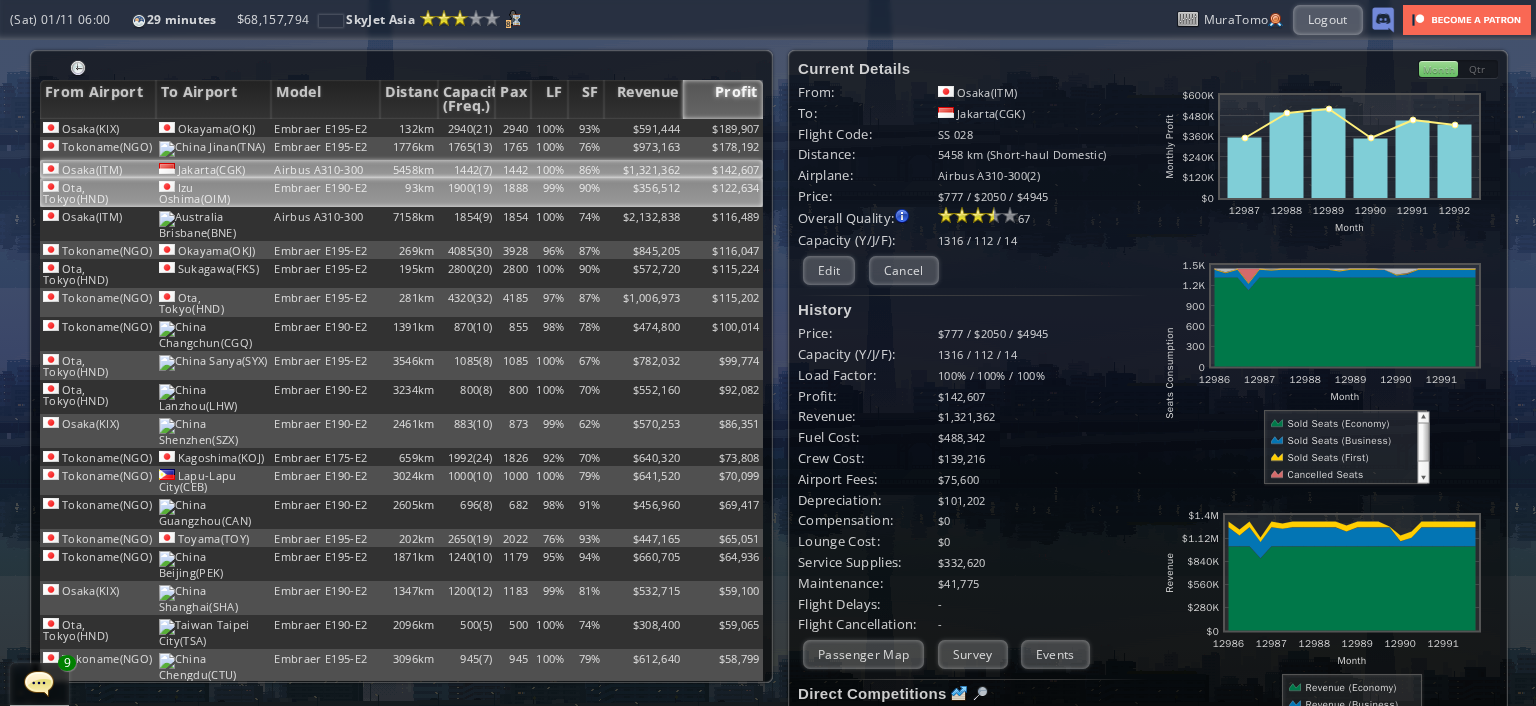 click on "$122,634" at bounding box center (723, 128) 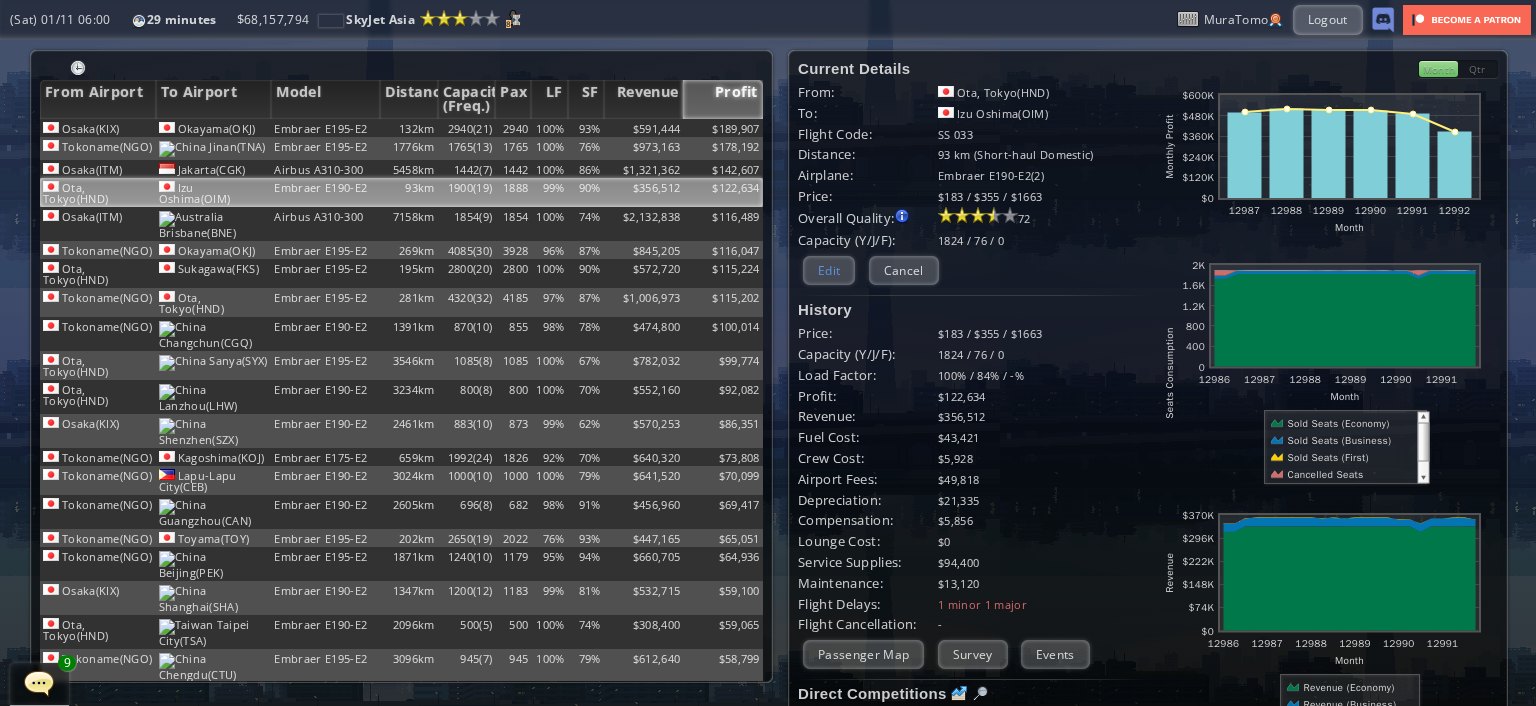 click on "Edit" at bounding box center [829, 270] 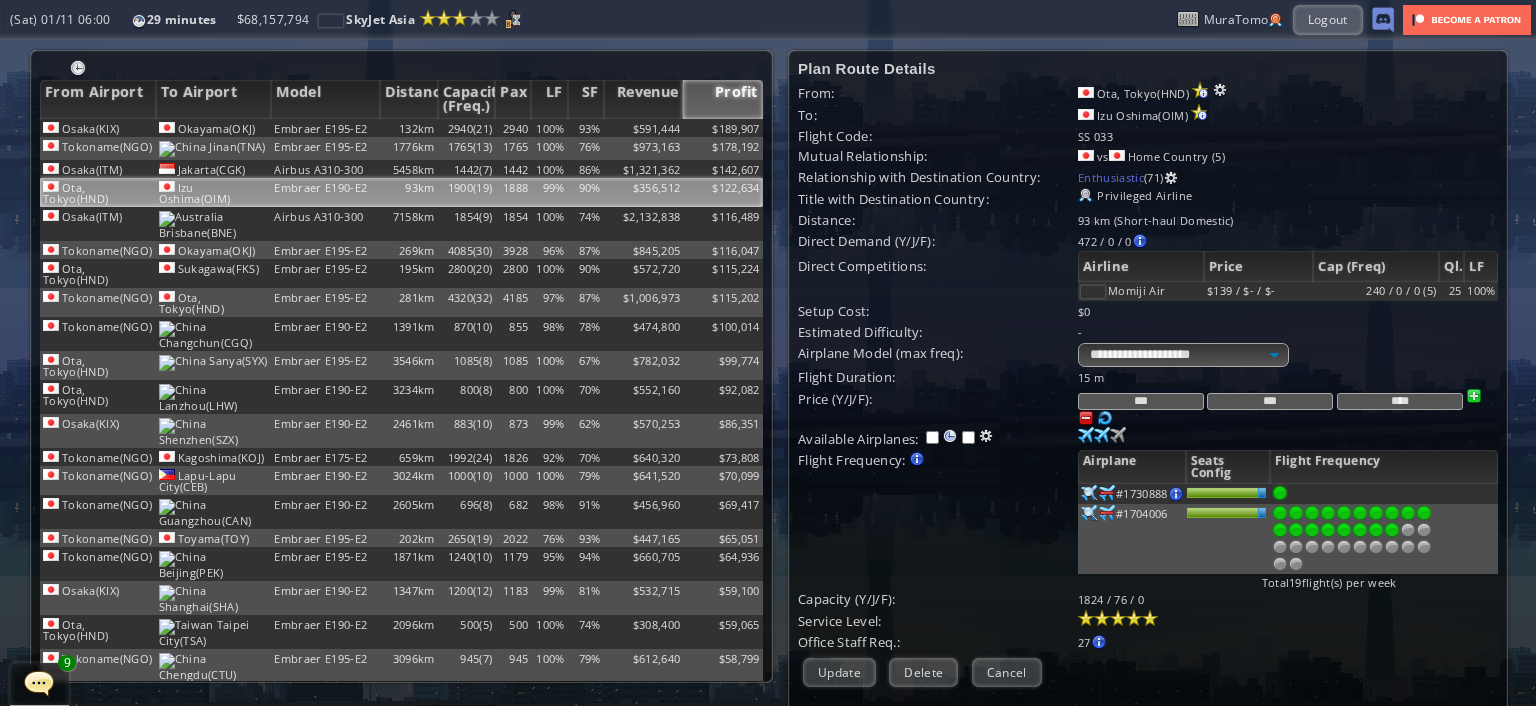click on "***" at bounding box center (1141, 401) 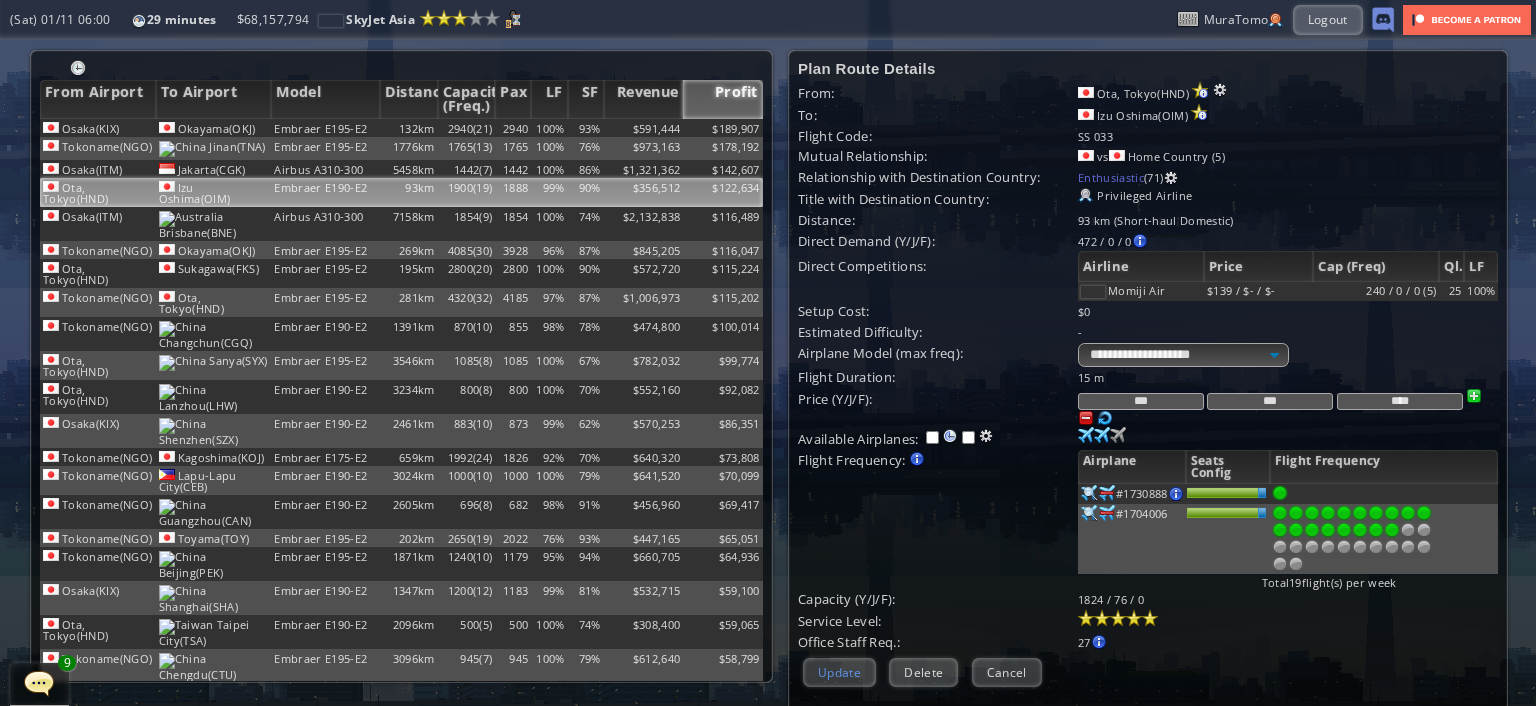 type on "***" 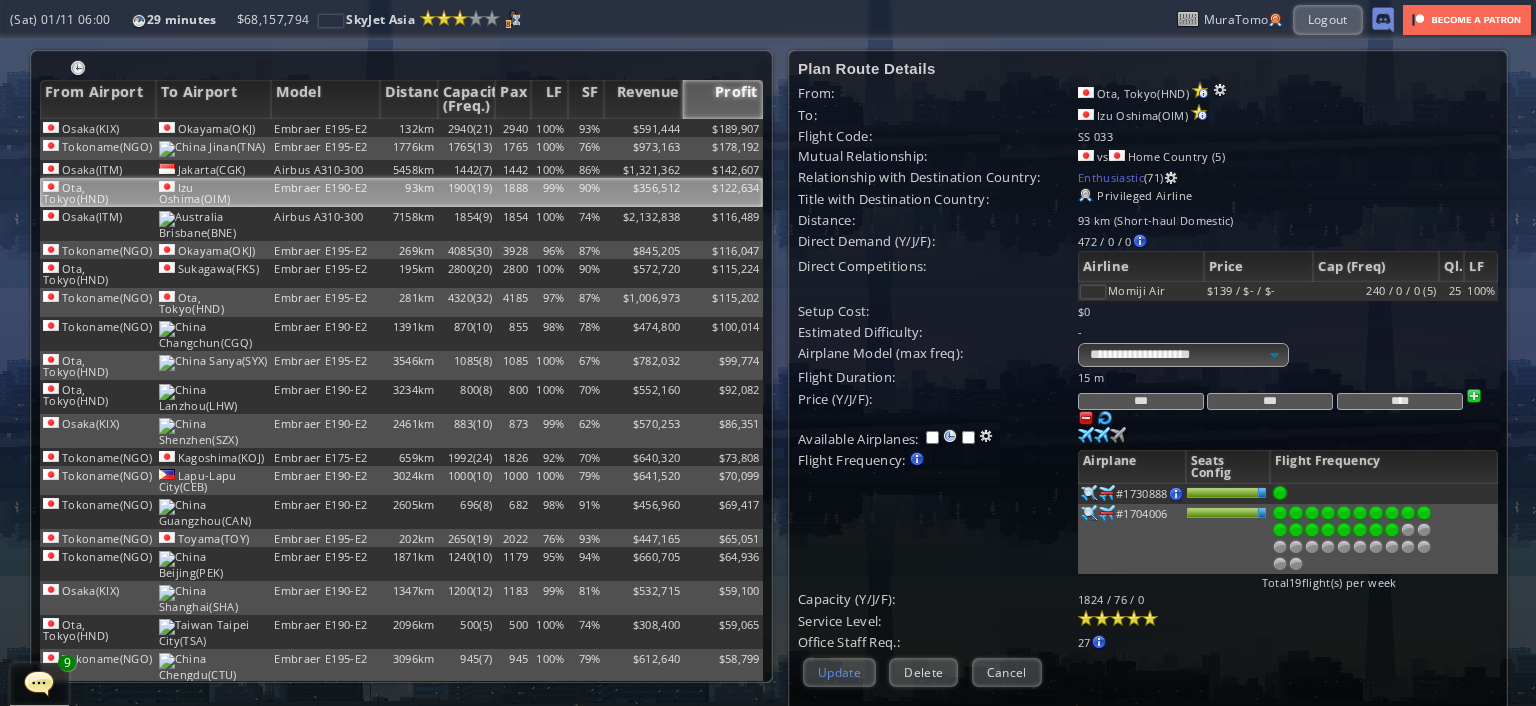 click on "Update" at bounding box center (839, 672) 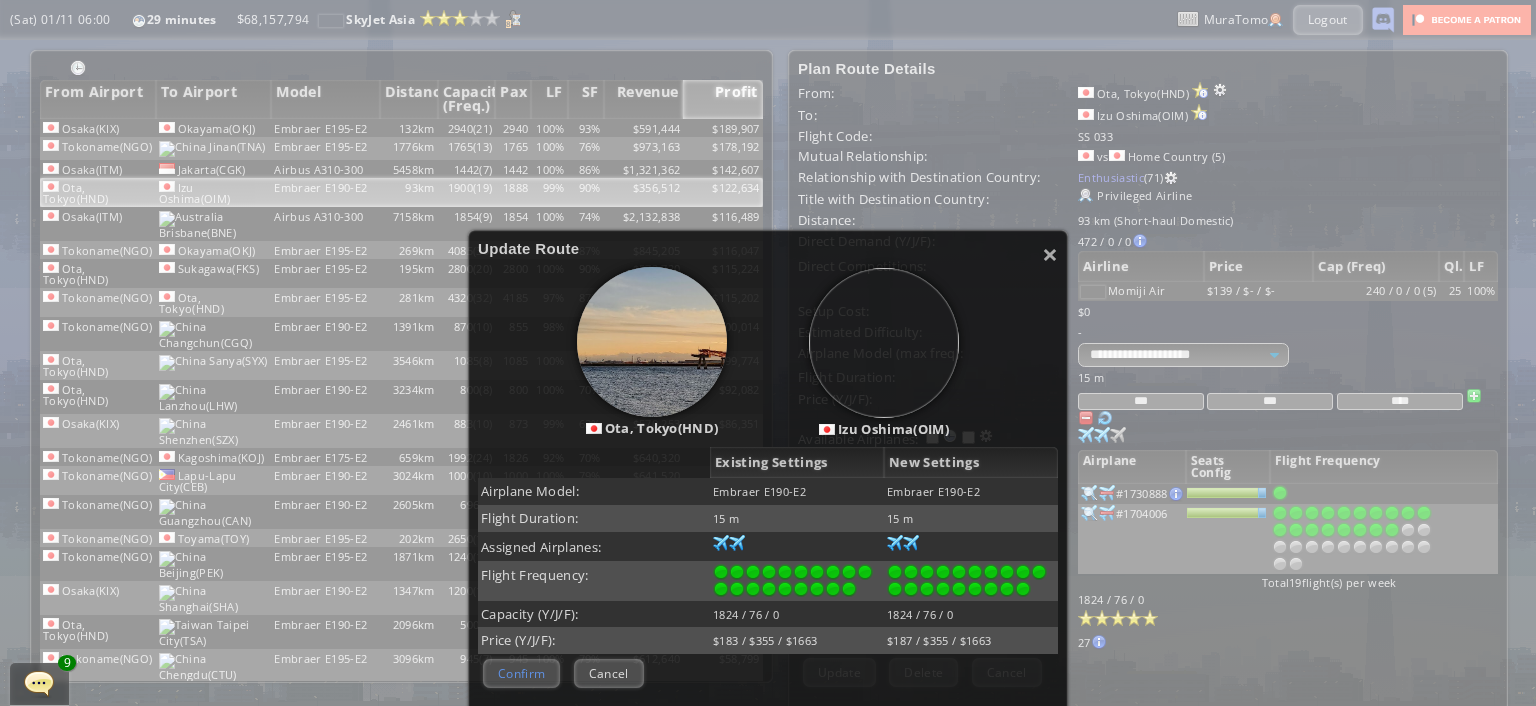 click on "Confirm" at bounding box center (521, 673) 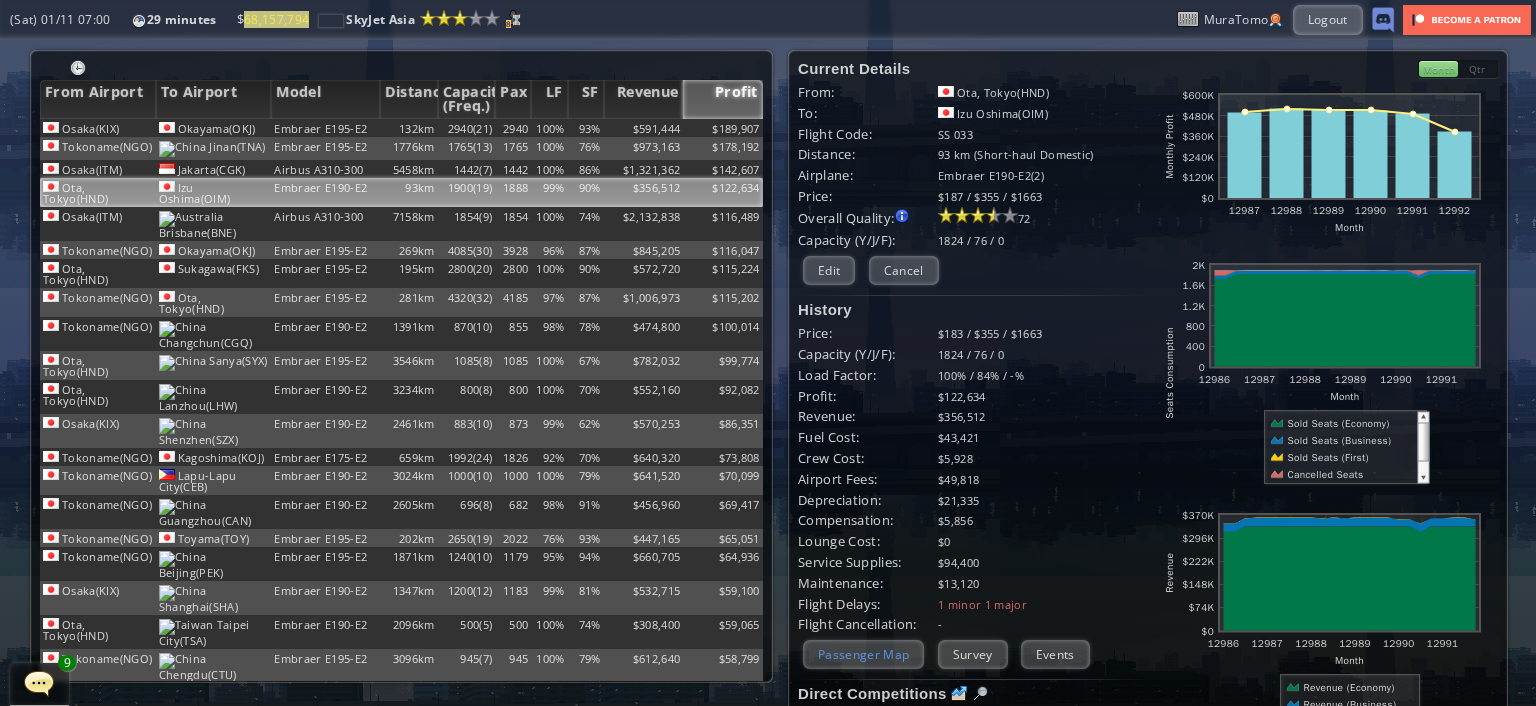 click on "Passenger Map" at bounding box center (863, 654) 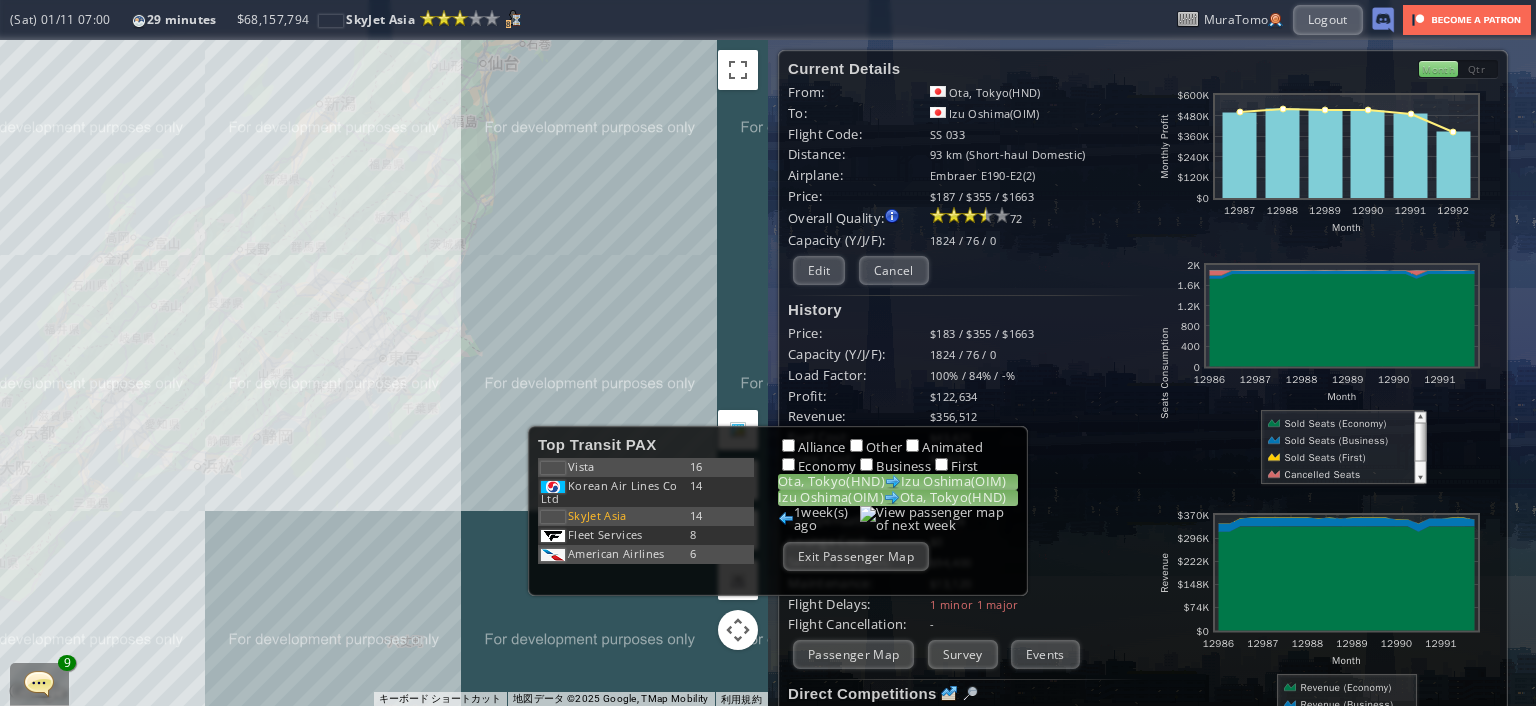 click on "[CITY], [CITY], [STATE]([AIRPORT_CODE])" at bounding box center (898, 498) 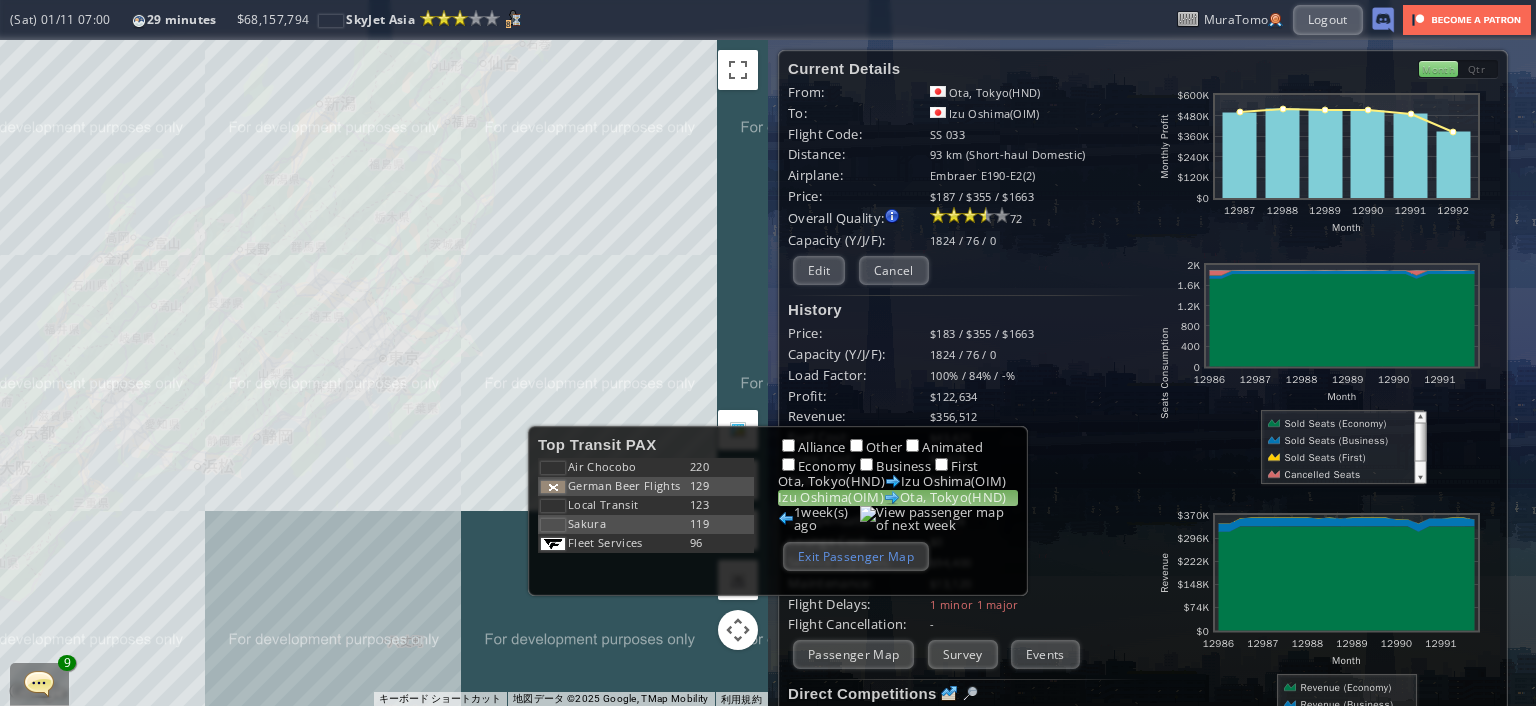 click on "Exit Passenger Map" at bounding box center [856, 556] 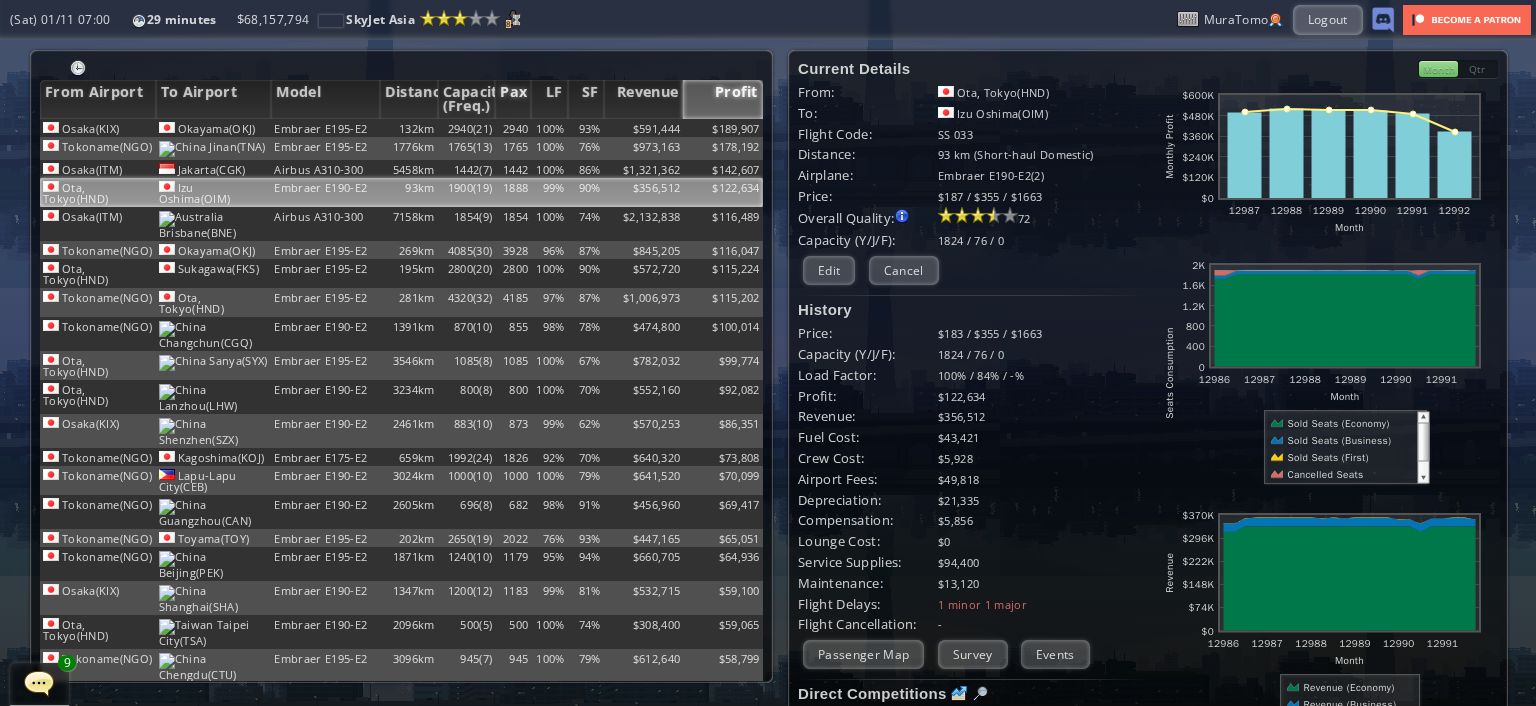 click on "Pax" at bounding box center (513, 99) 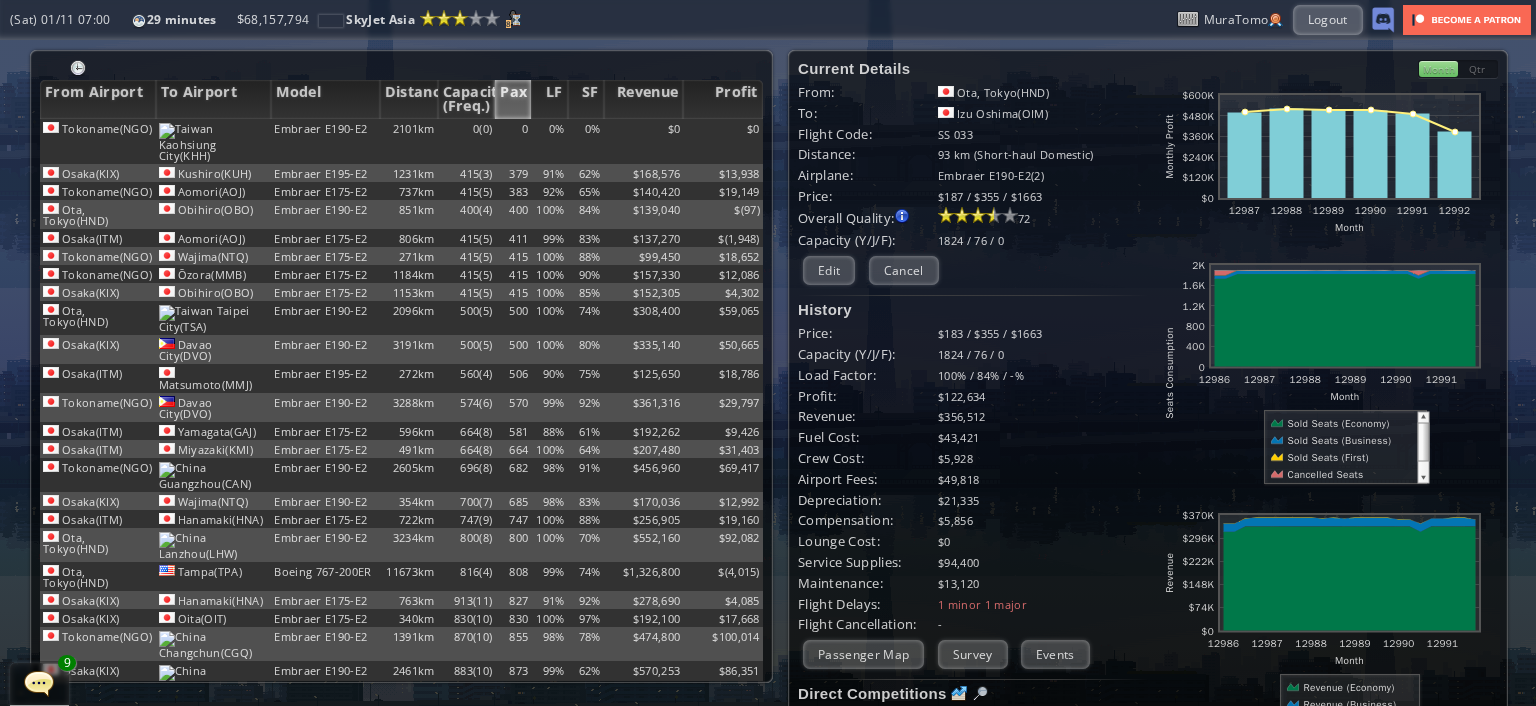 click on "Pax" at bounding box center [513, 99] 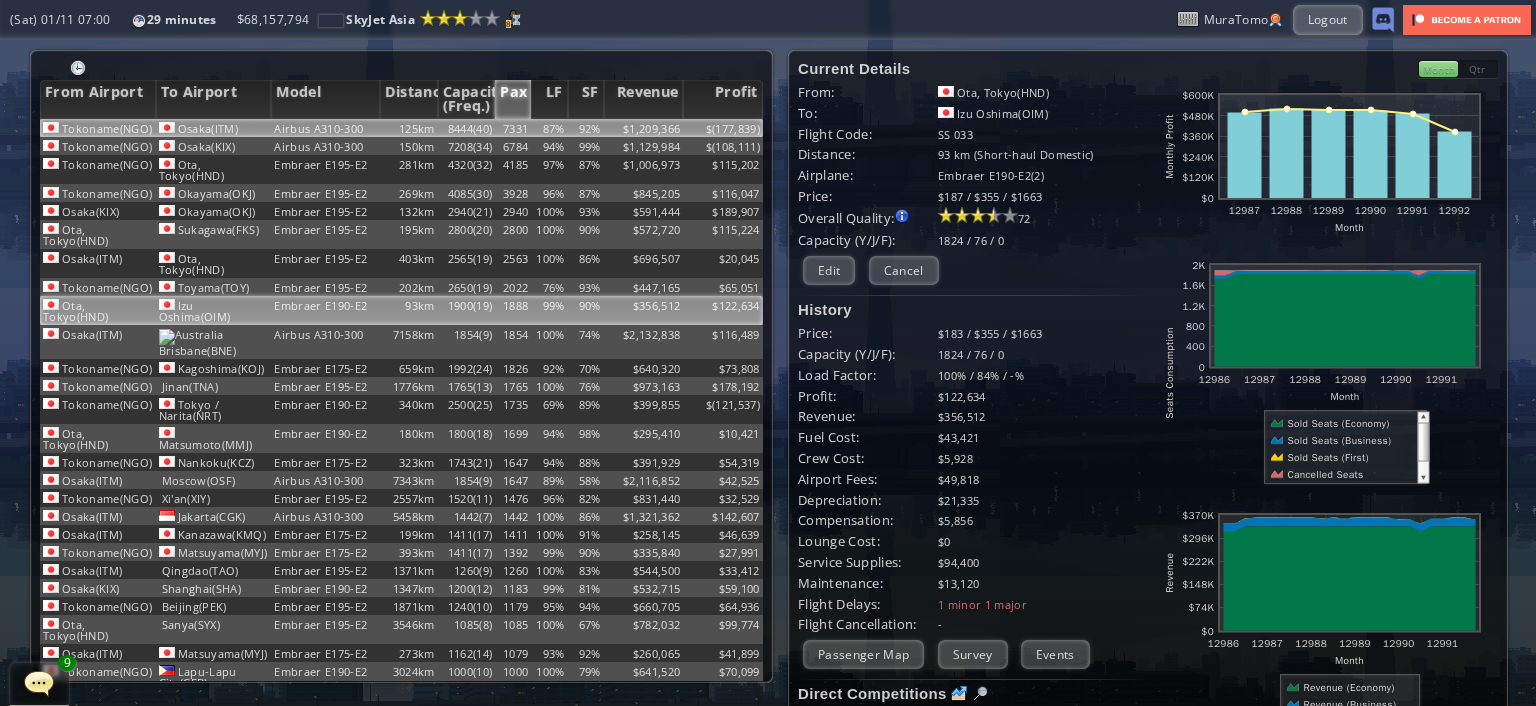 click on "7331" at bounding box center [513, 128] 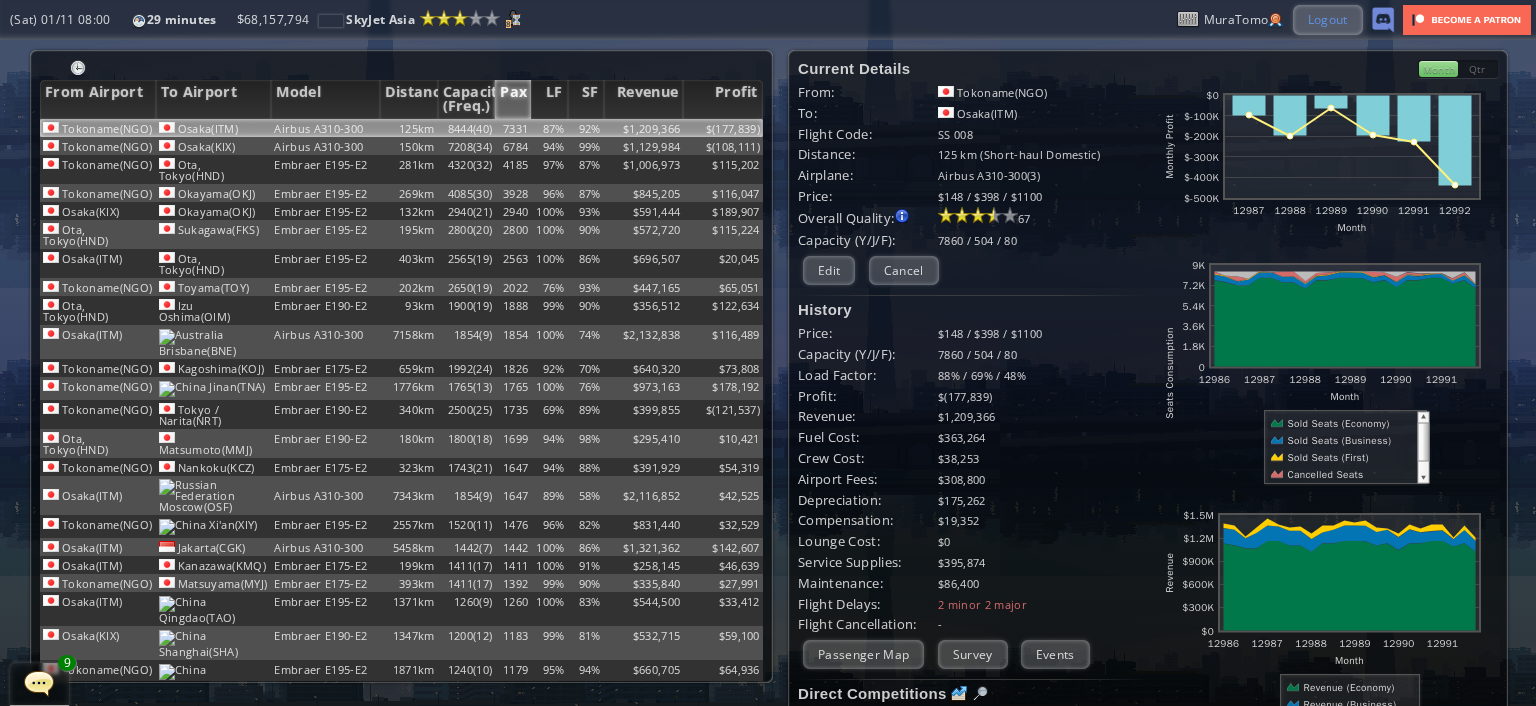 click on "Logout" at bounding box center [1328, 19] 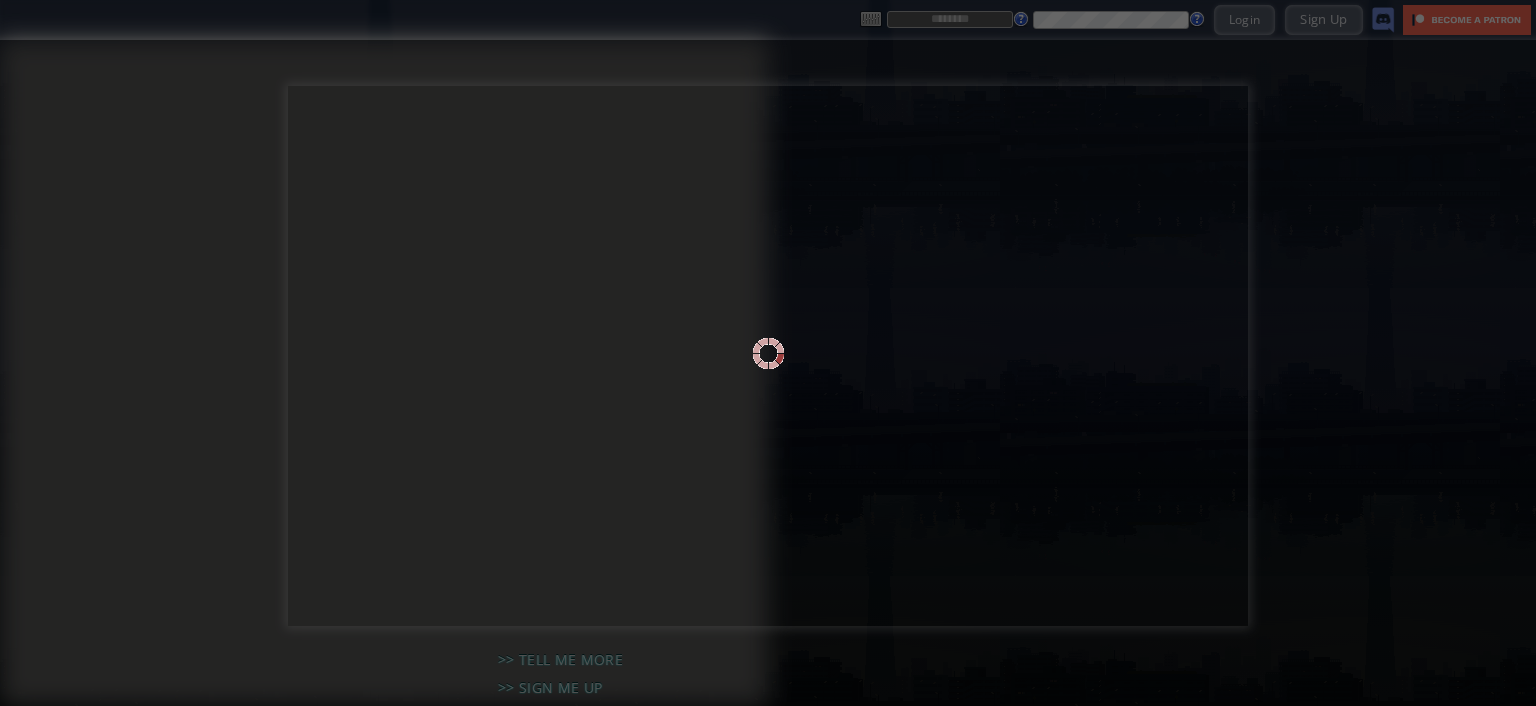 scroll, scrollTop: 0, scrollLeft: 0, axis: both 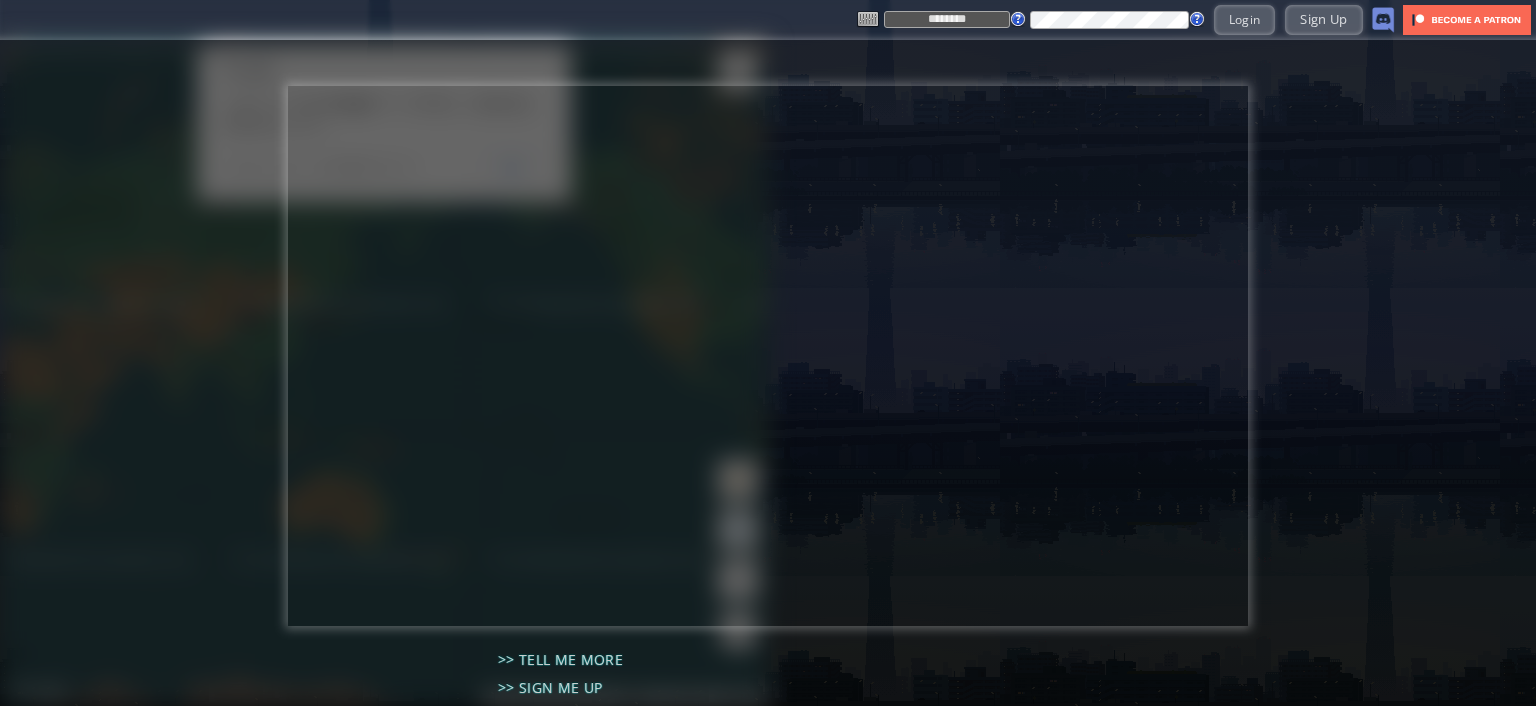 click on "********" at bounding box center [947, 19] 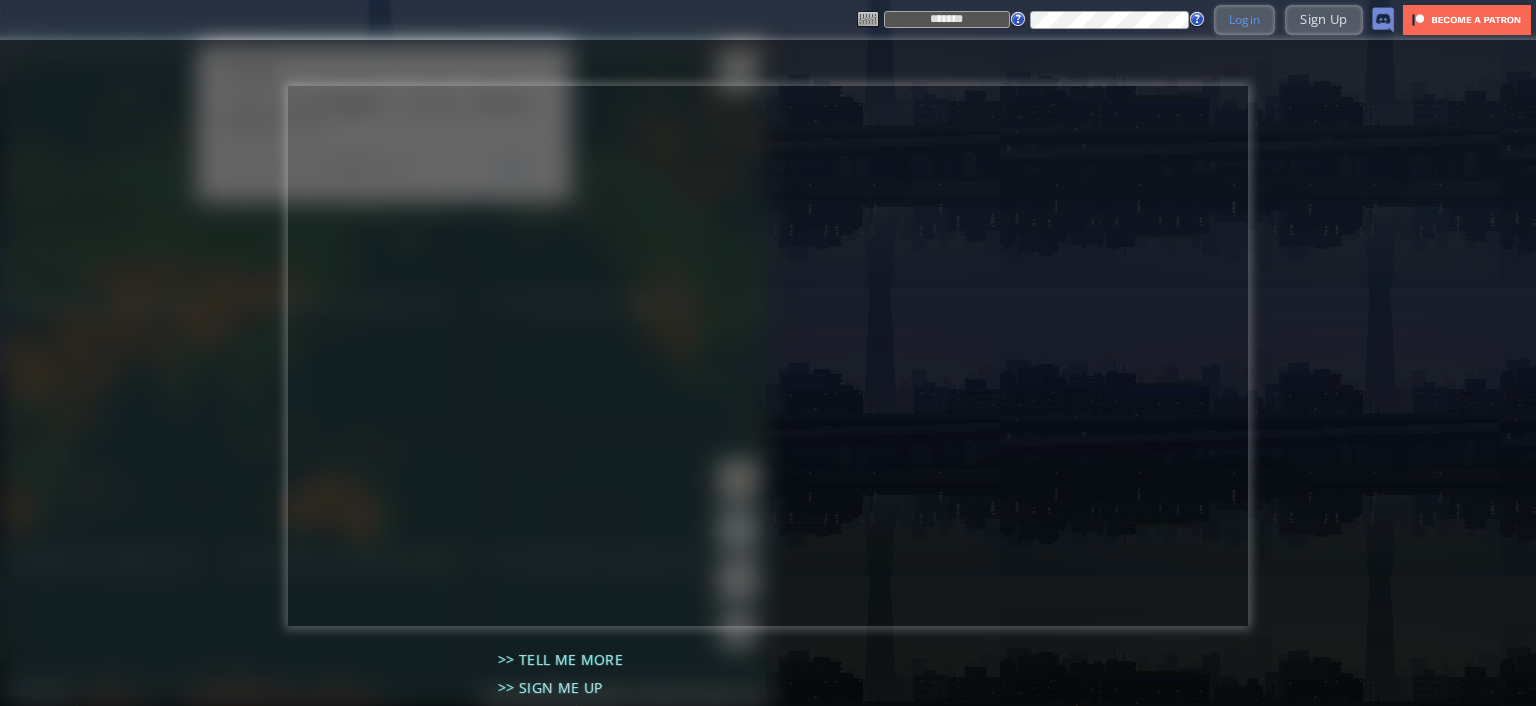 click on "Login" at bounding box center (1245, 19) 